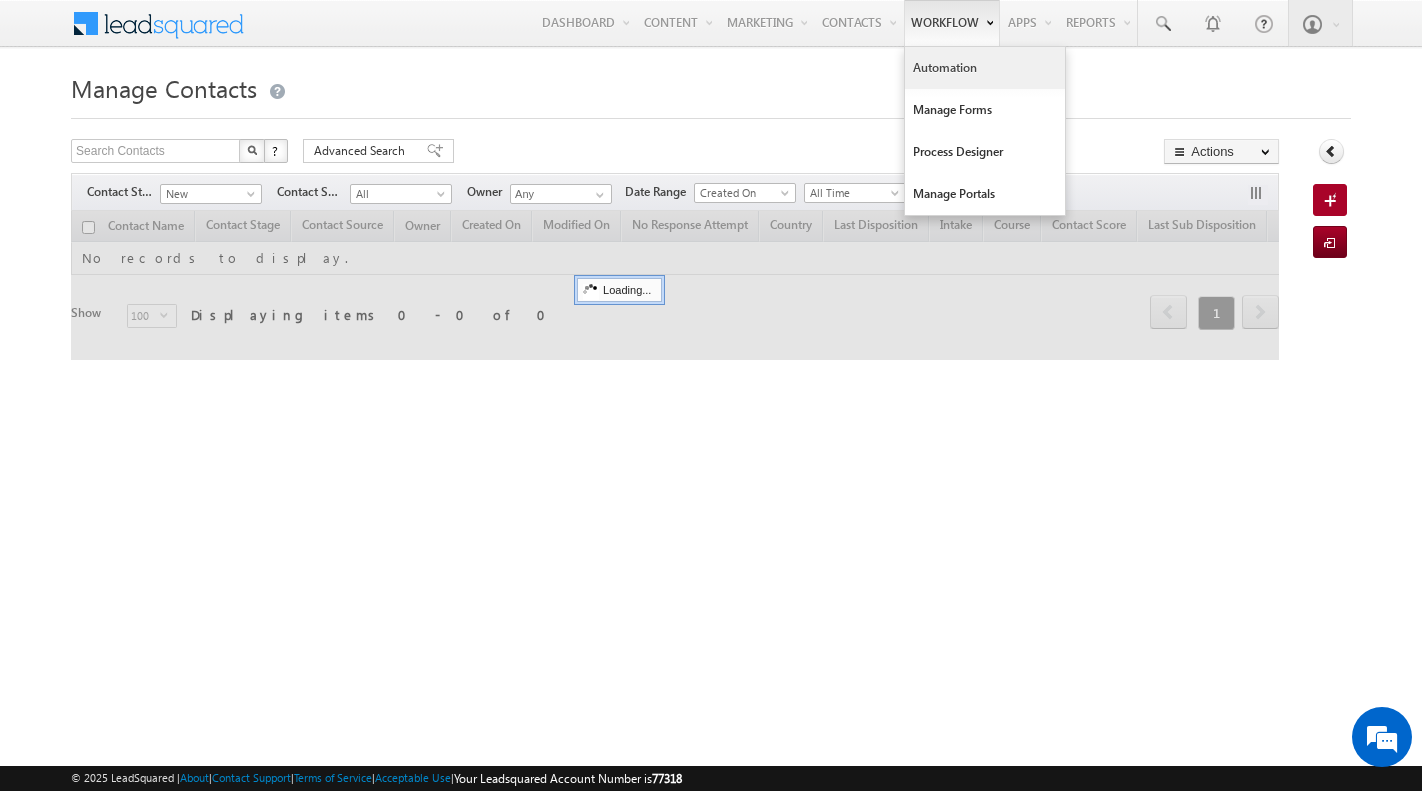 scroll, scrollTop: 0, scrollLeft: 0, axis: both 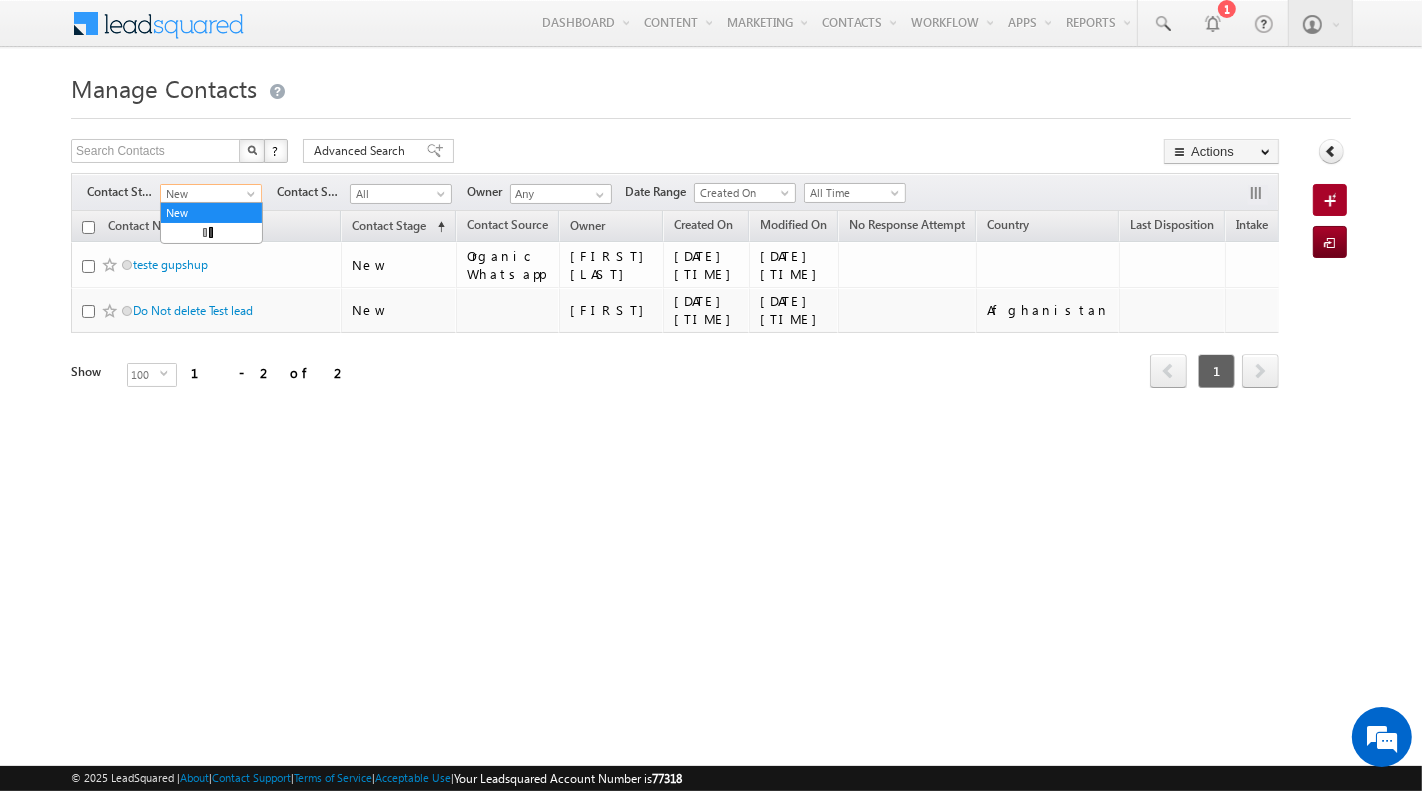click on "New" at bounding box center (208, 194) 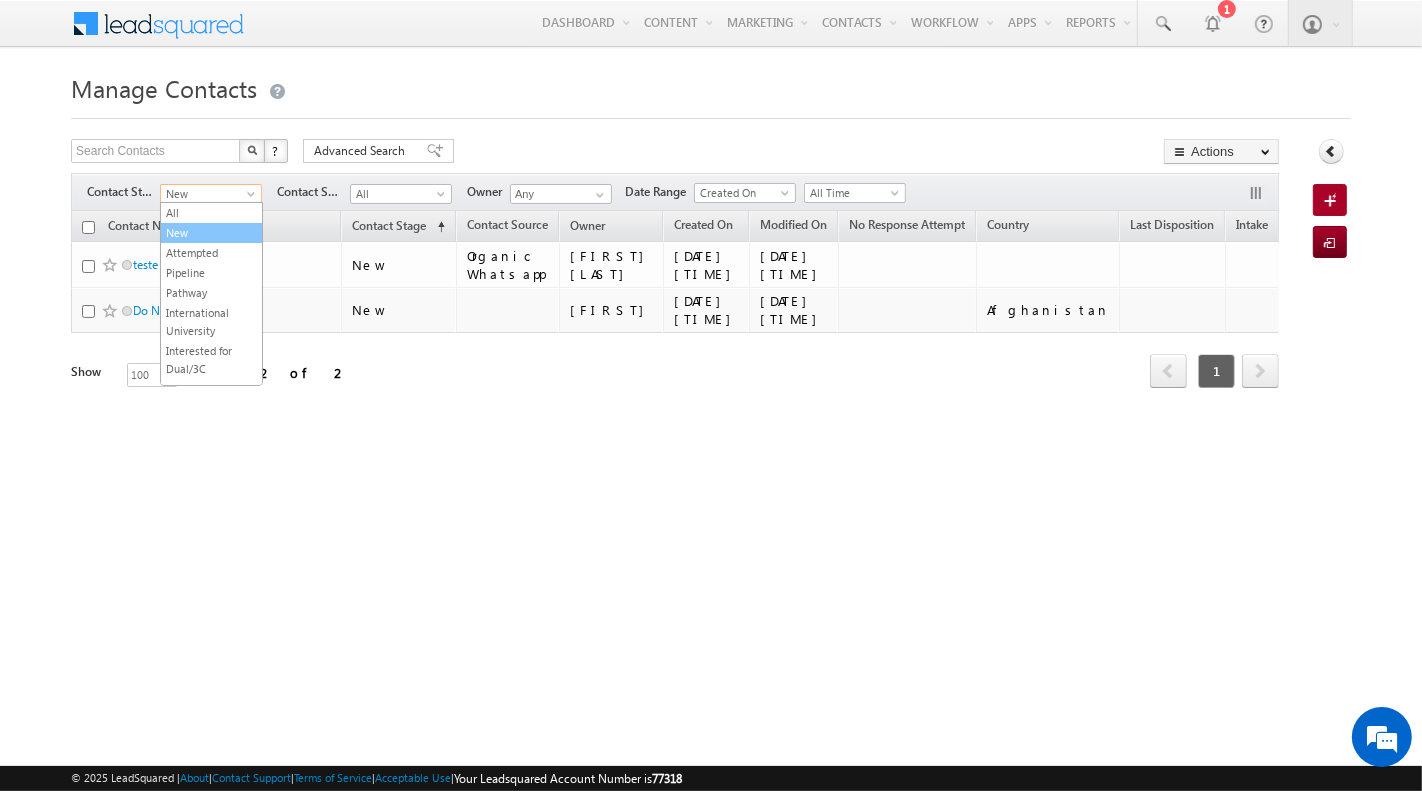 click on "New" at bounding box center [211, 233] 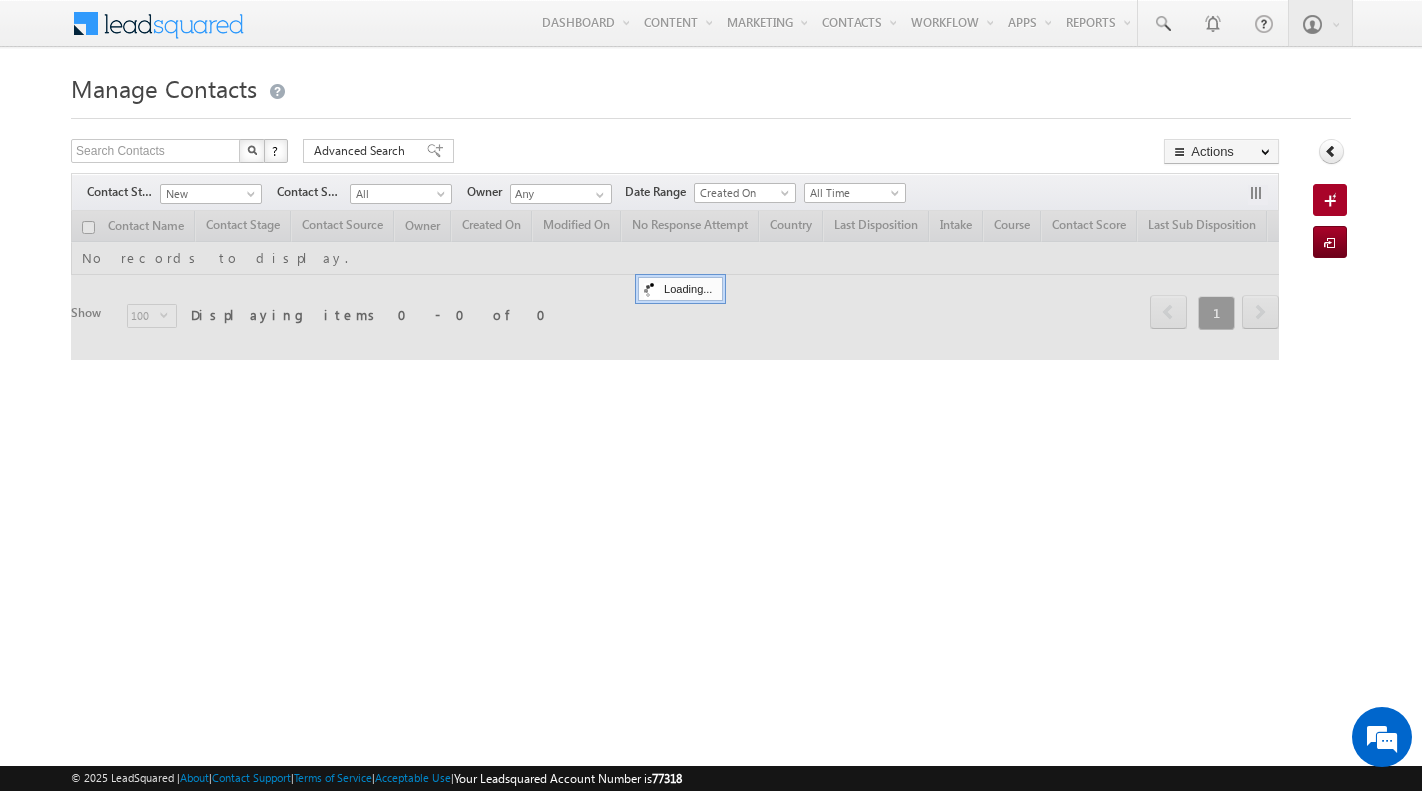 scroll, scrollTop: 0, scrollLeft: 0, axis: both 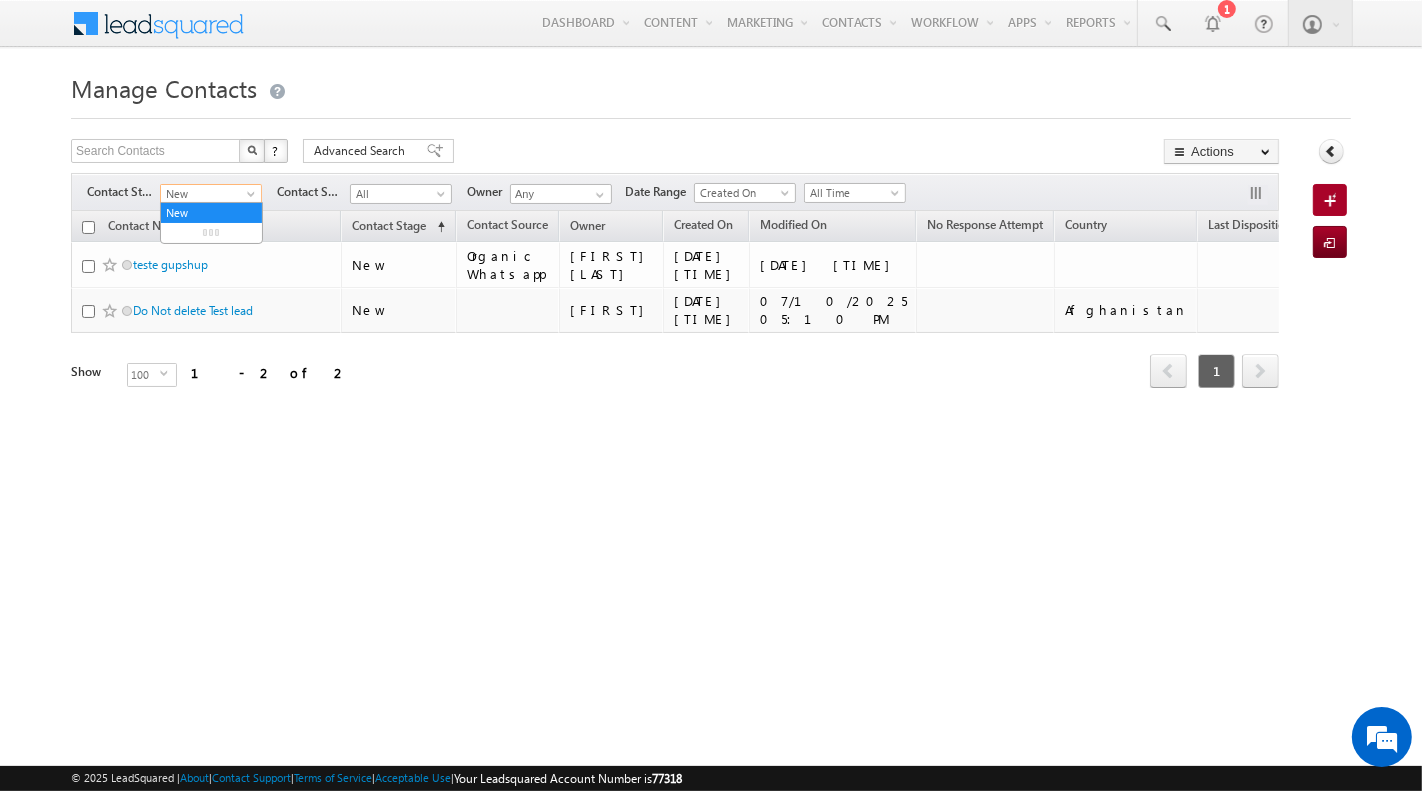 click on "New" at bounding box center [208, 194] 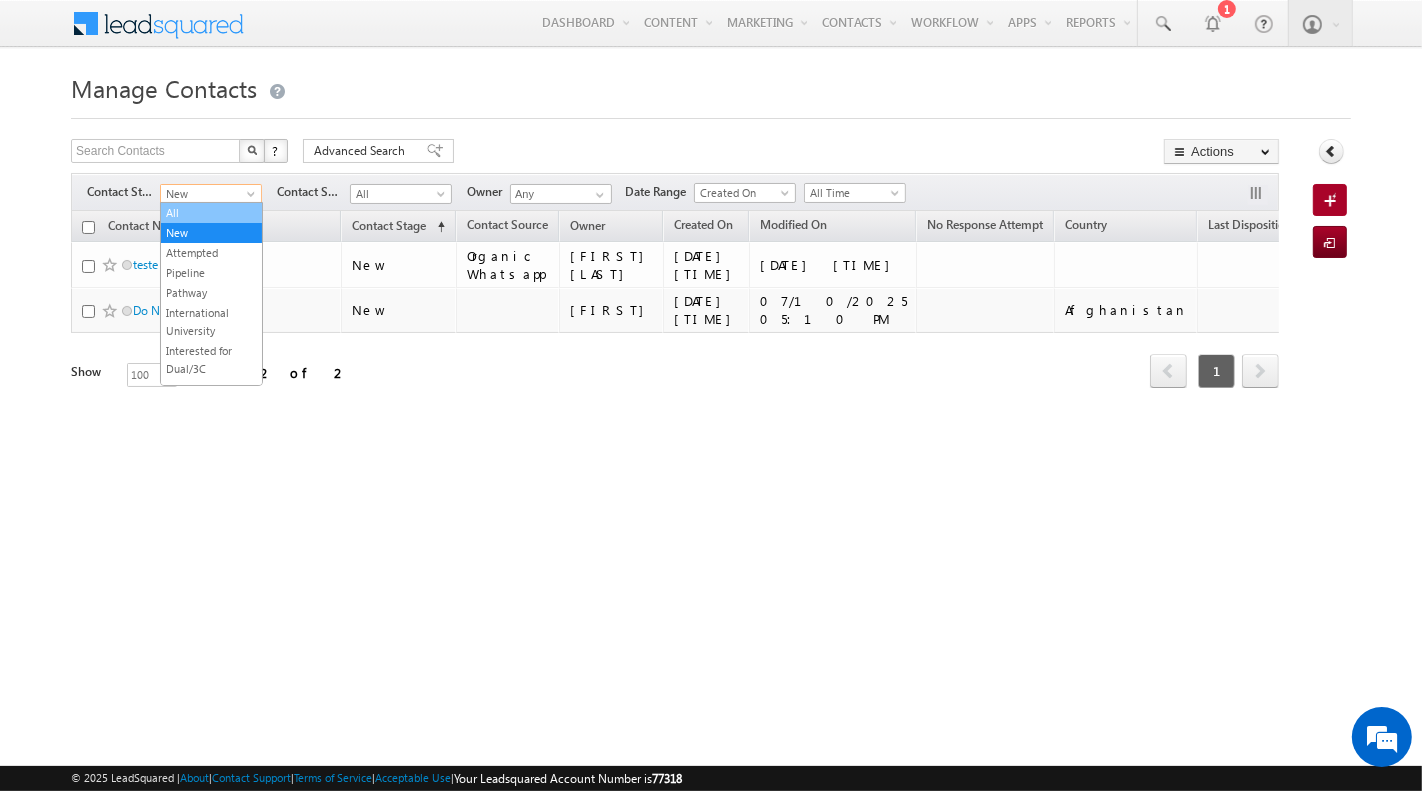 click on "All" at bounding box center [211, 213] 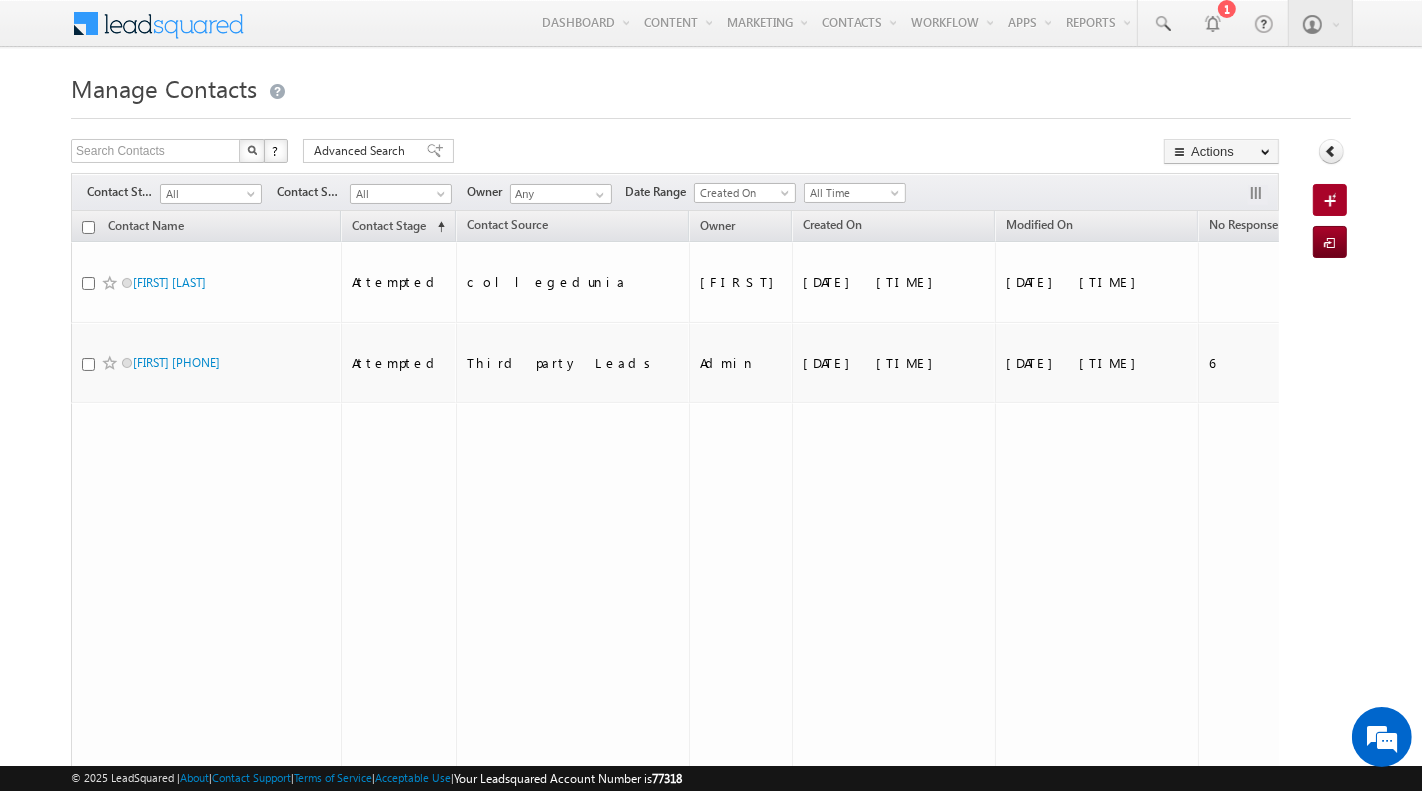 scroll, scrollTop: 0, scrollLeft: 0, axis: both 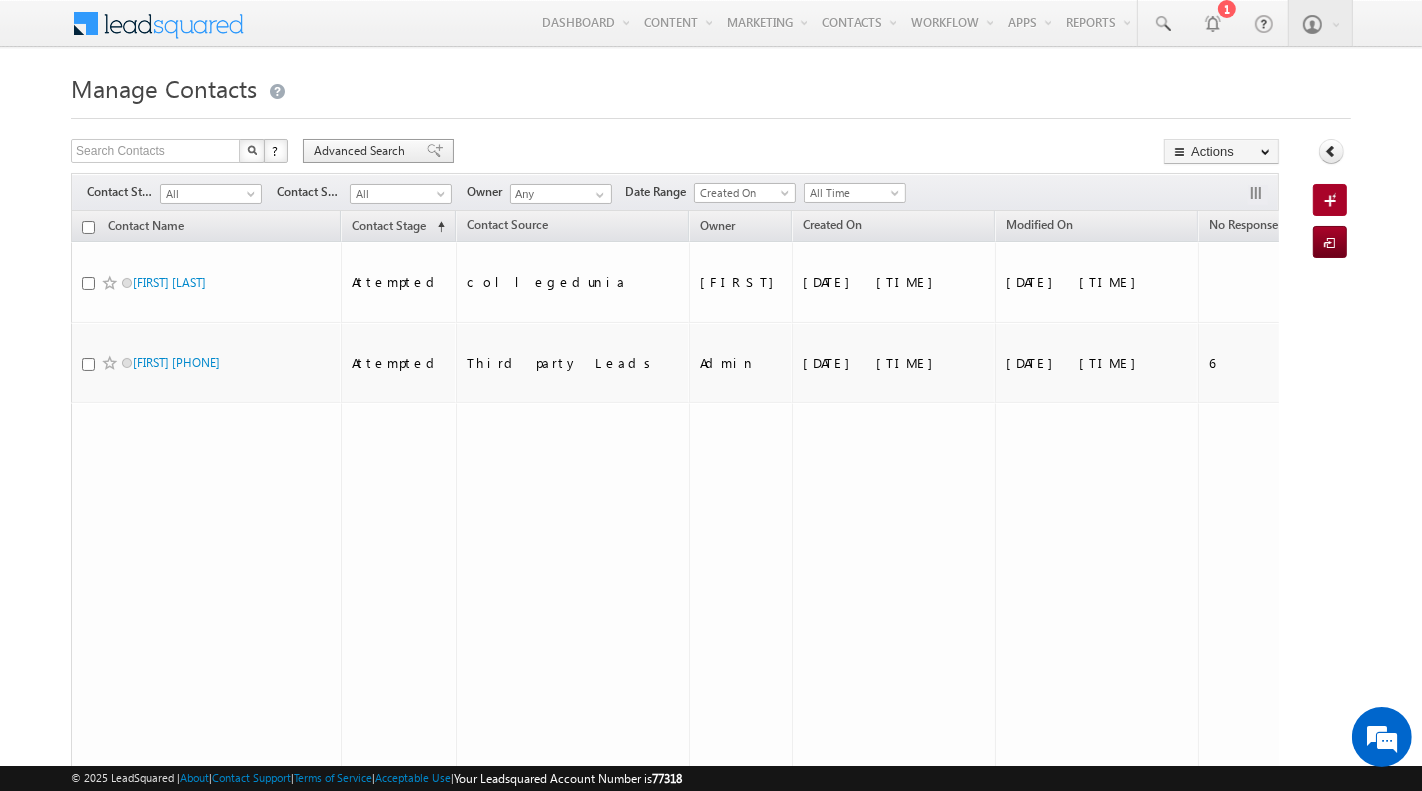 click on "Advanced Search" at bounding box center [378, 151] 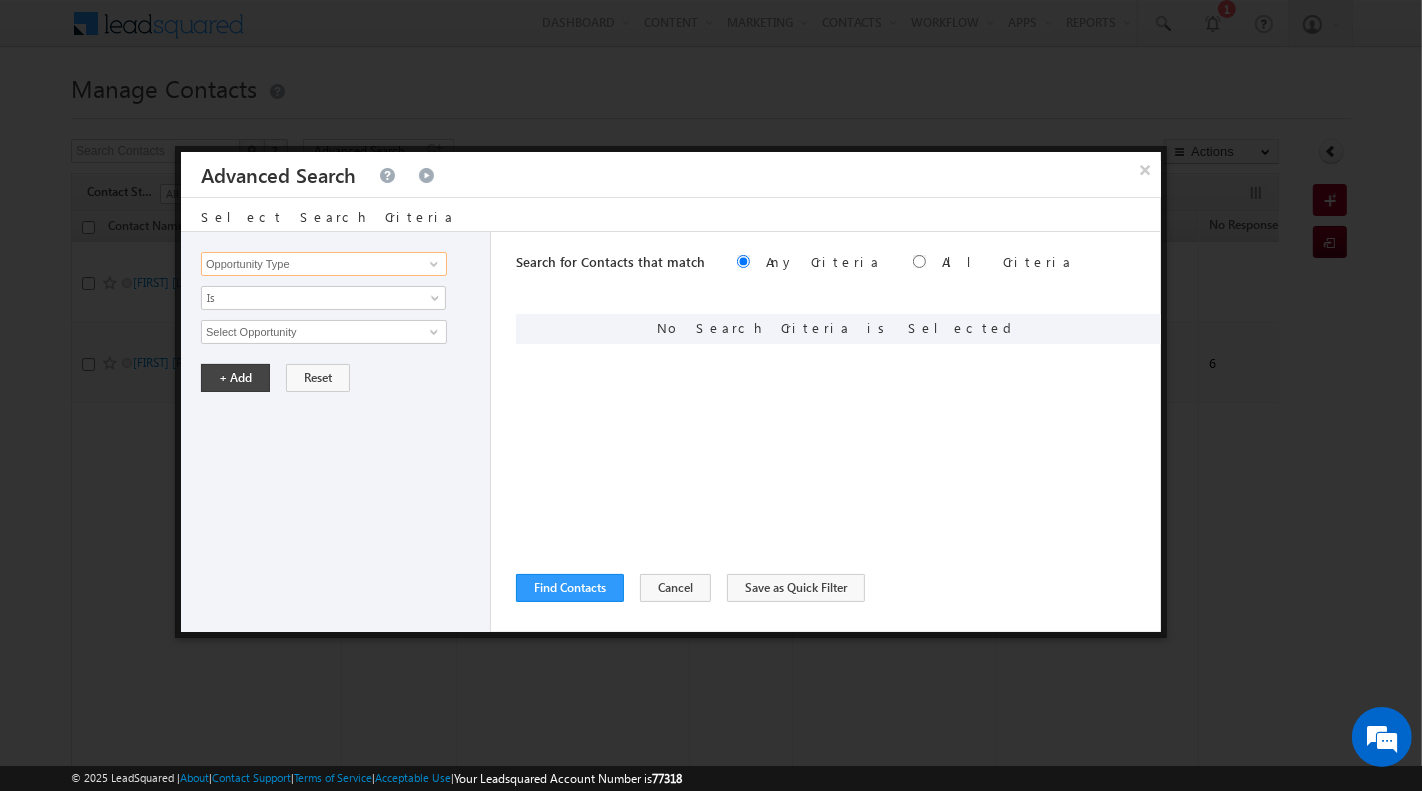 click on "Opportunity Type" at bounding box center (324, 264) 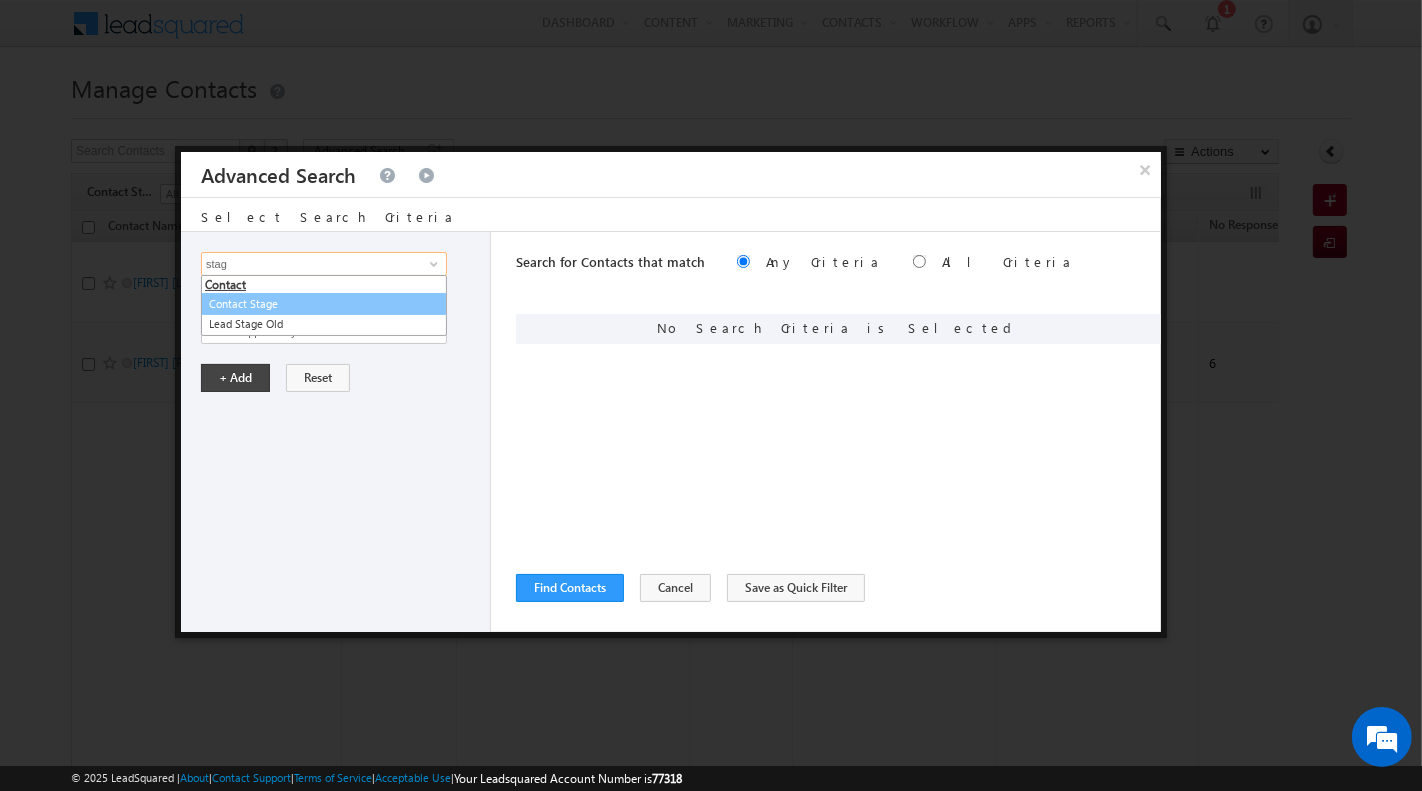 click on "Contact Stage" at bounding box center (324, 304) 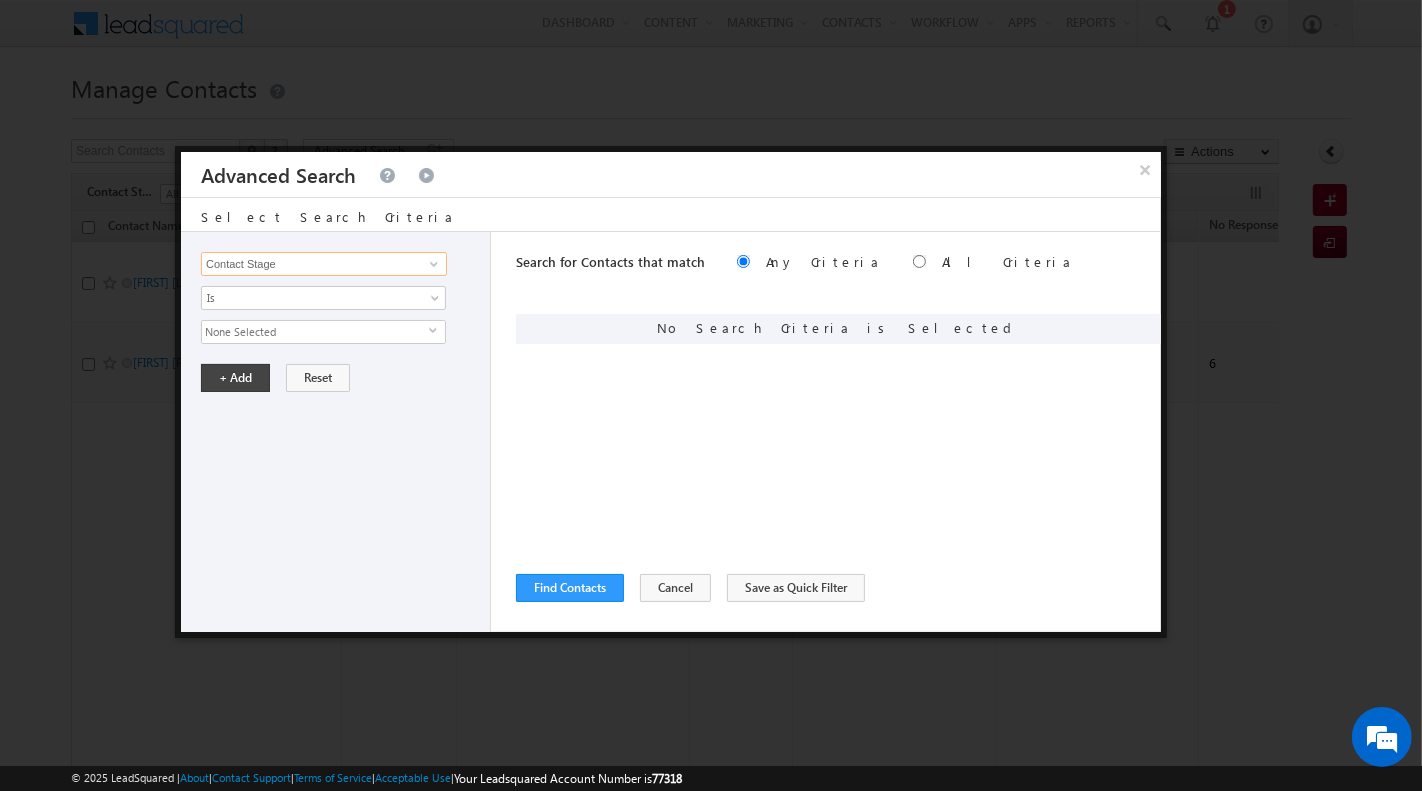 type on "Contact Stage" 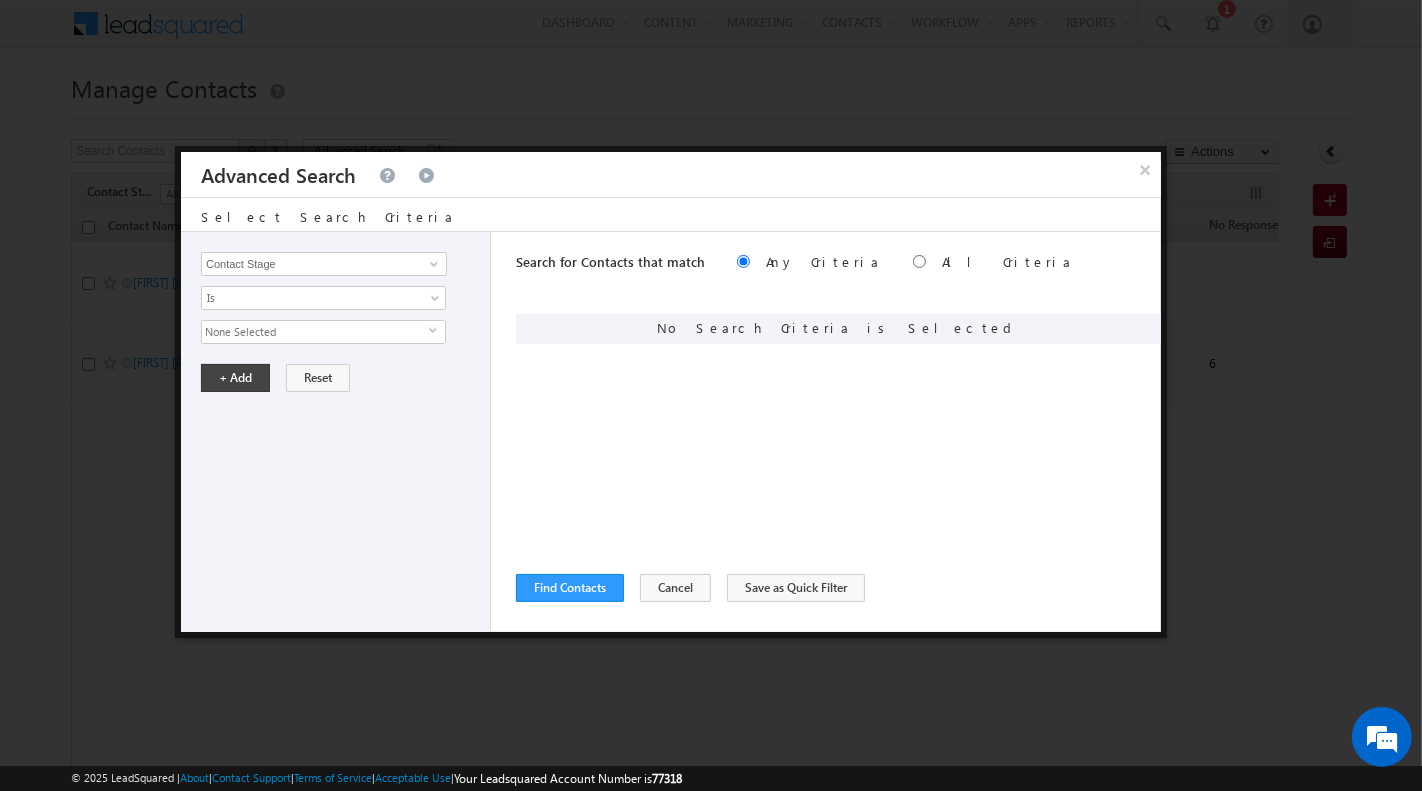 click on "None Selected" at bounding box center [315, 332] 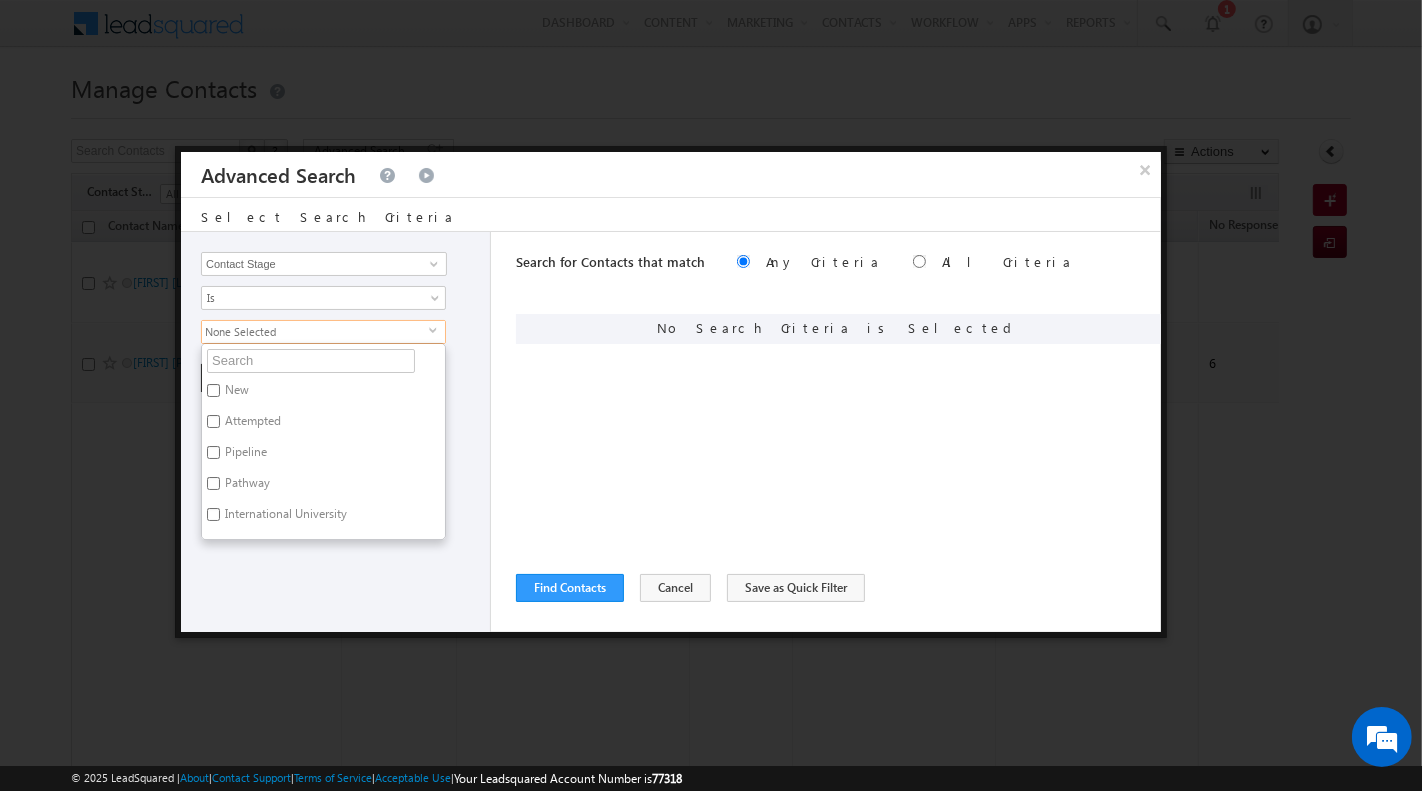 click on "New" at bounding box center (235, 393) 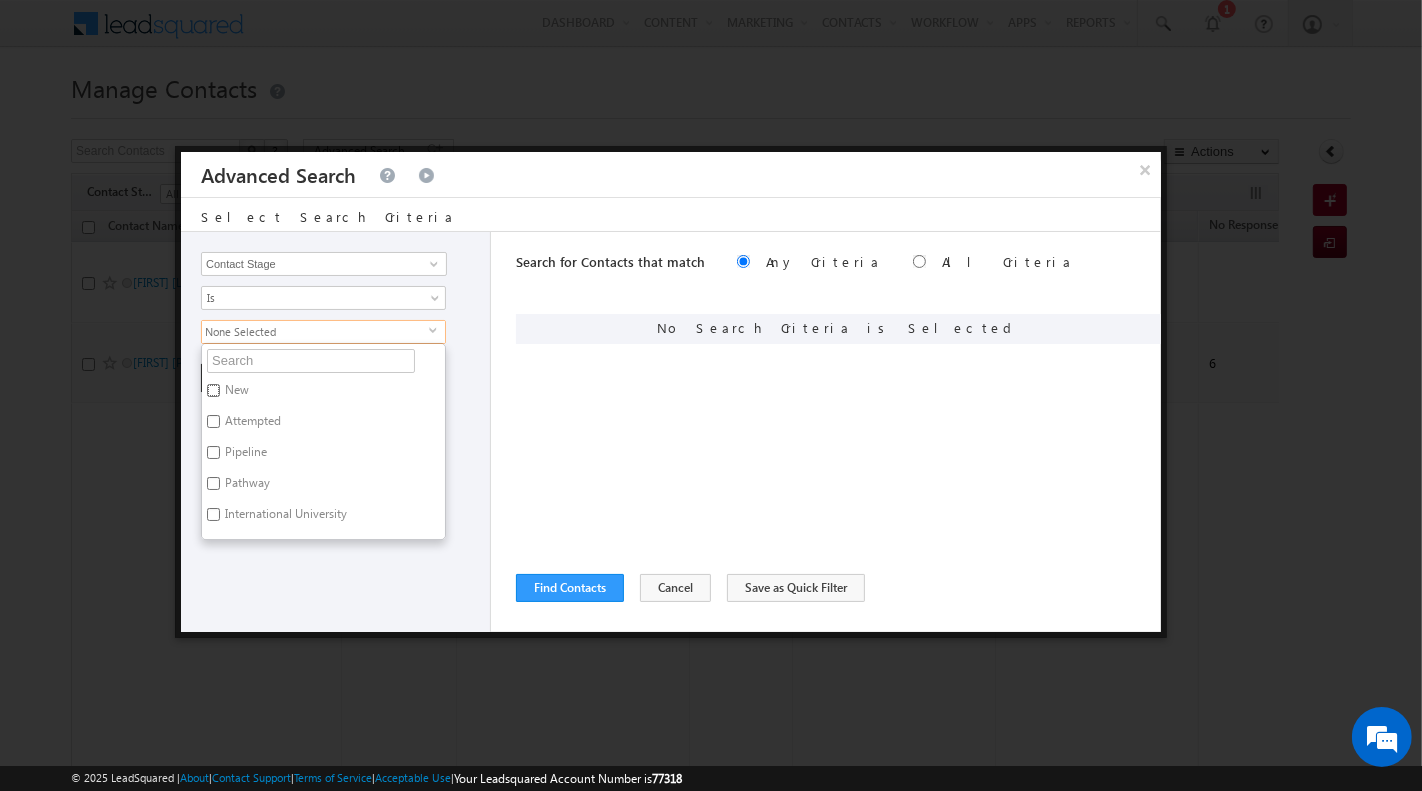 click on "New" at bounding box center [213, 390] 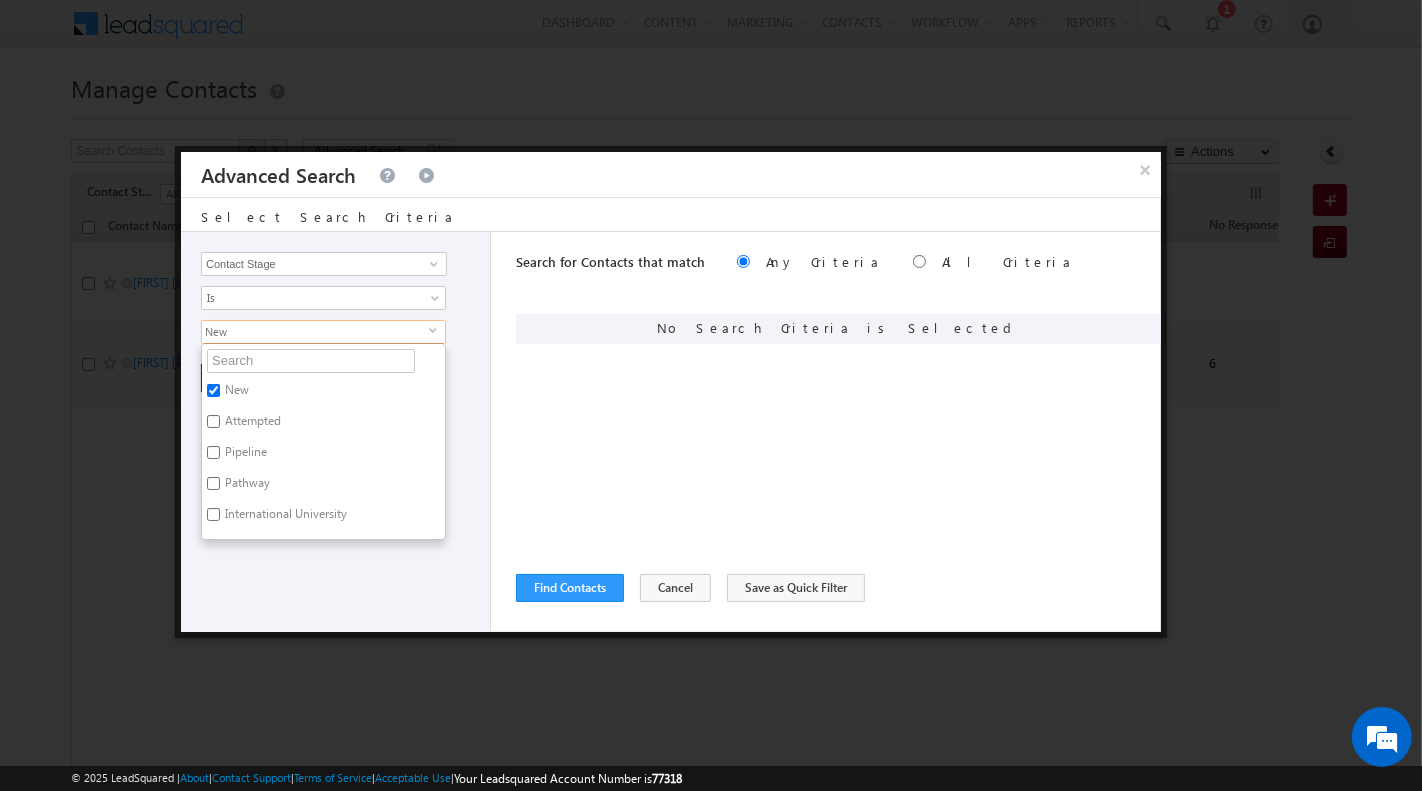 click on "Attempted" at bounding box center (251, 424) 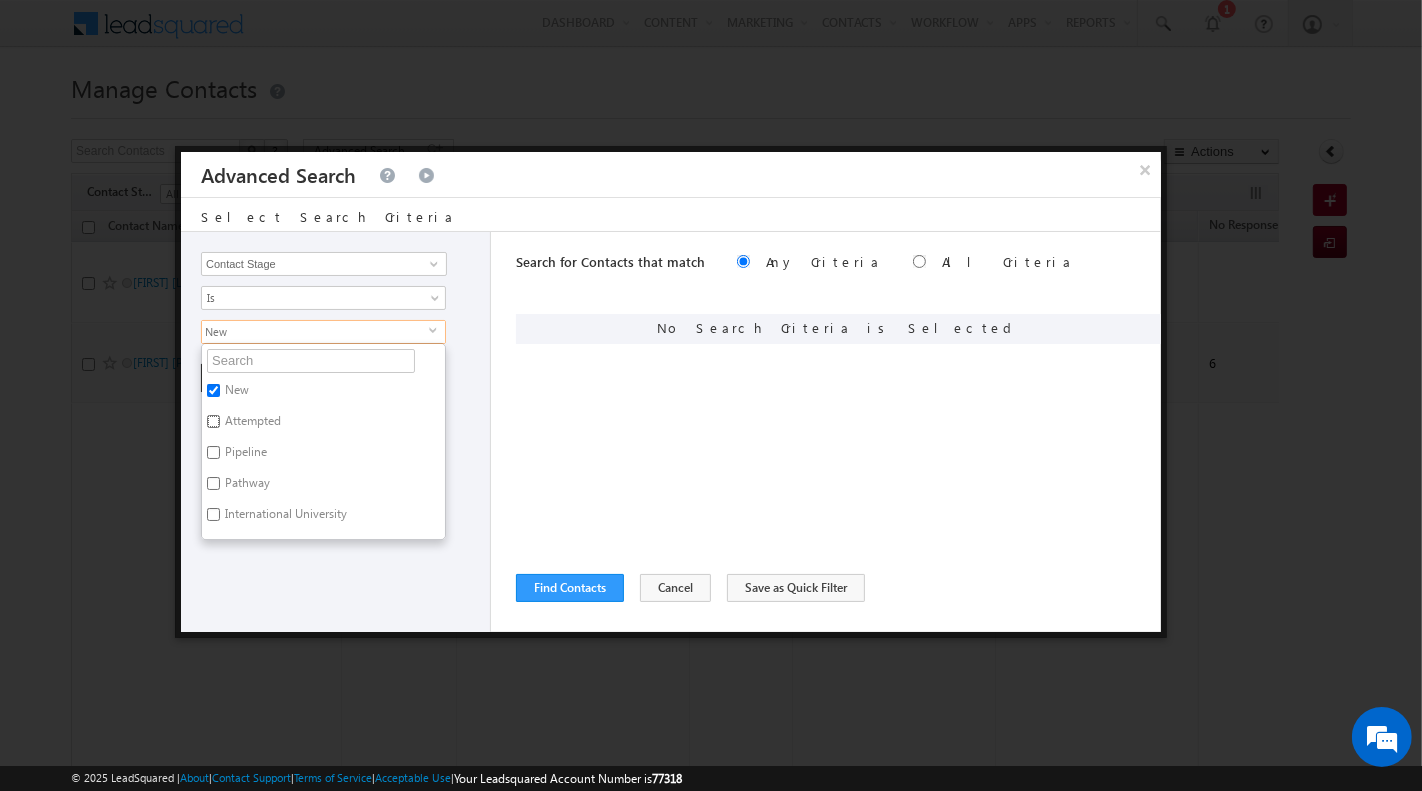 click on "Attempted" at bounding box center (213, 421) 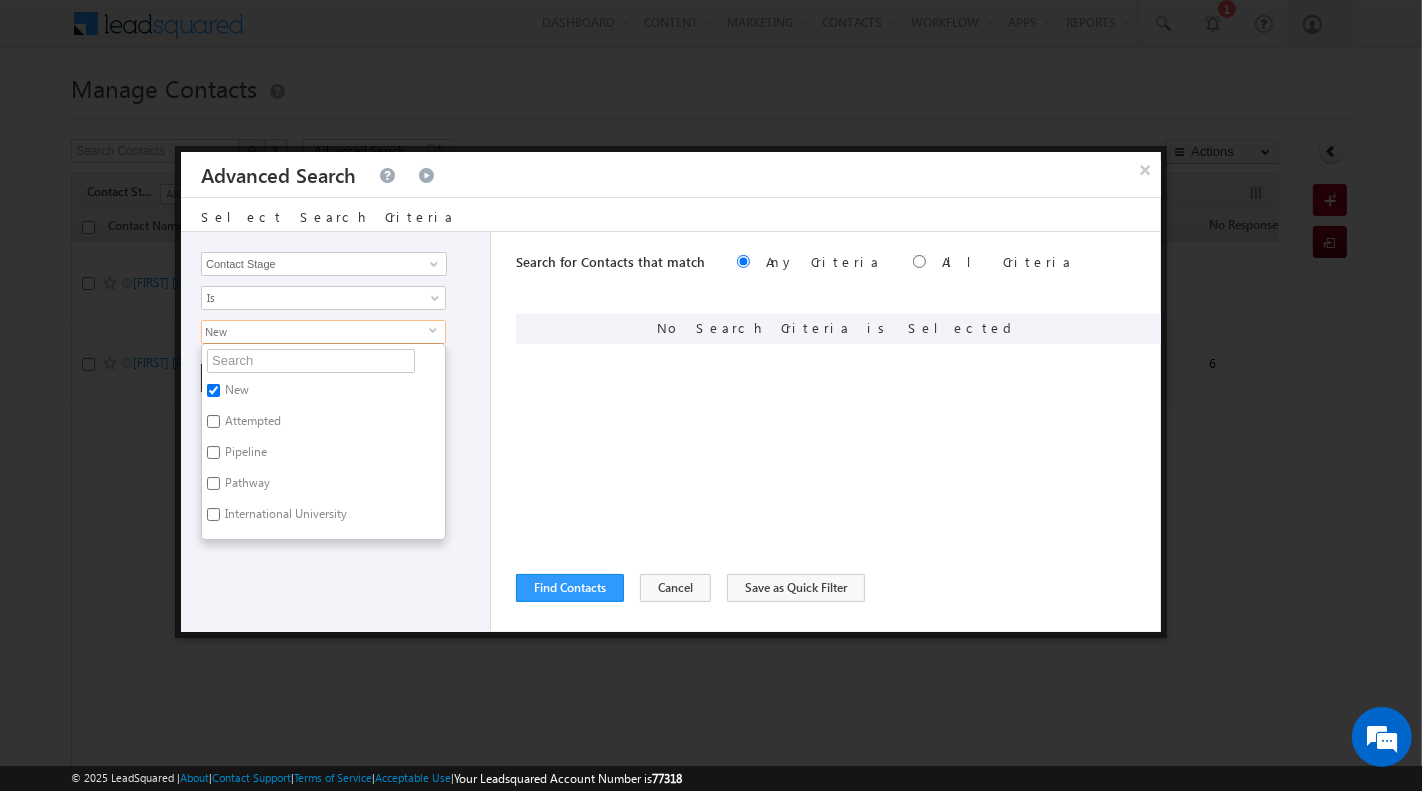 checkbox on "true" 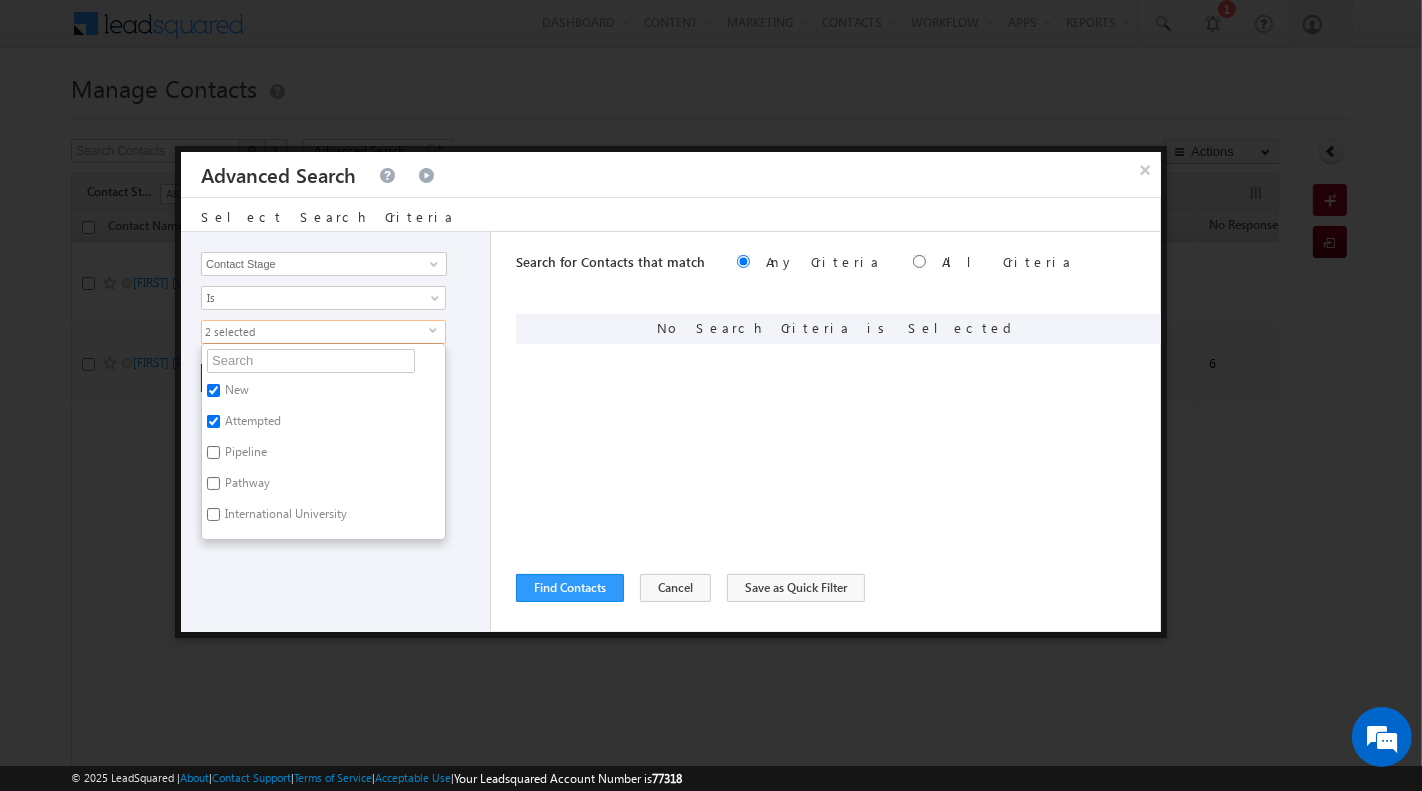 click on "Pipeline" at bounding box center (244, 455) 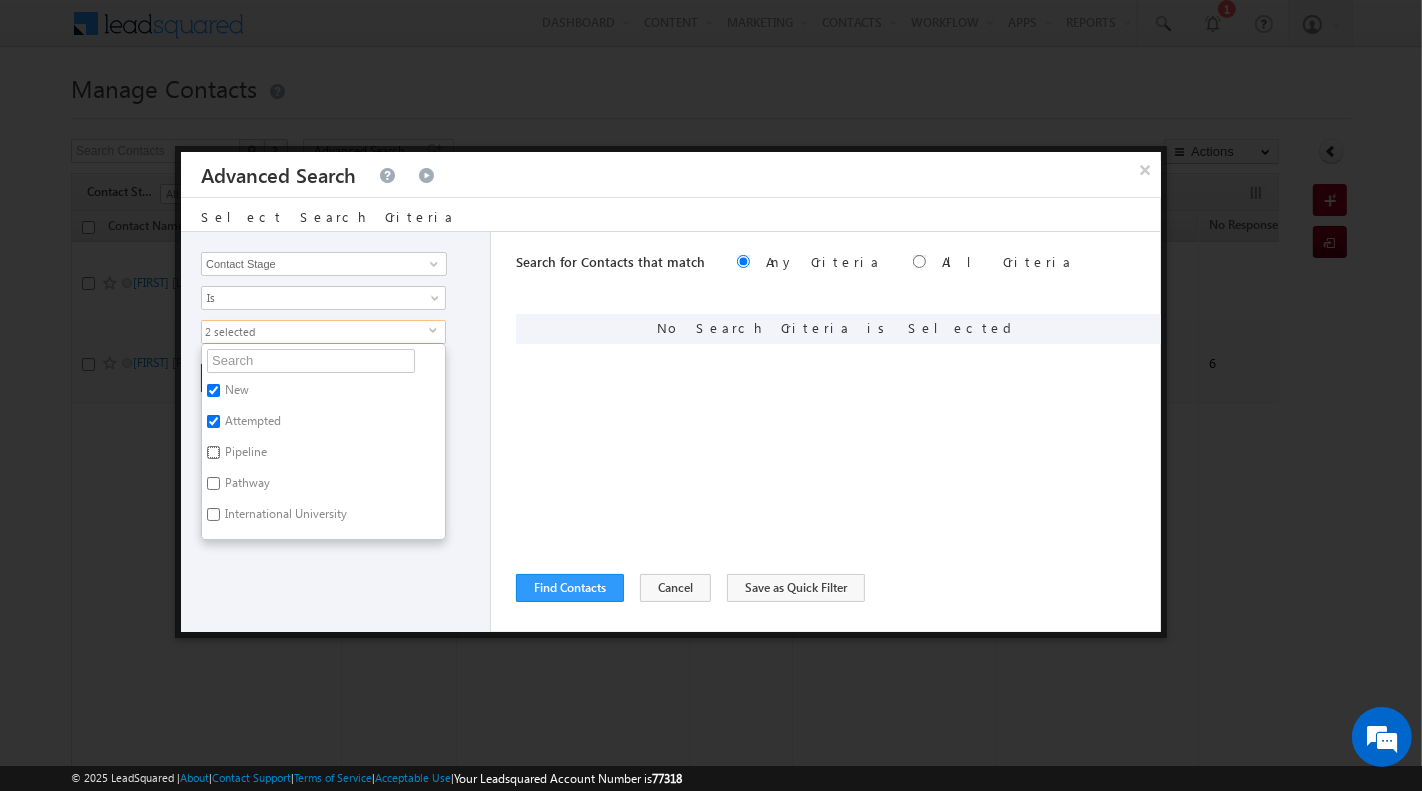 click on "Pipeline" at bounding box center (213, 452) 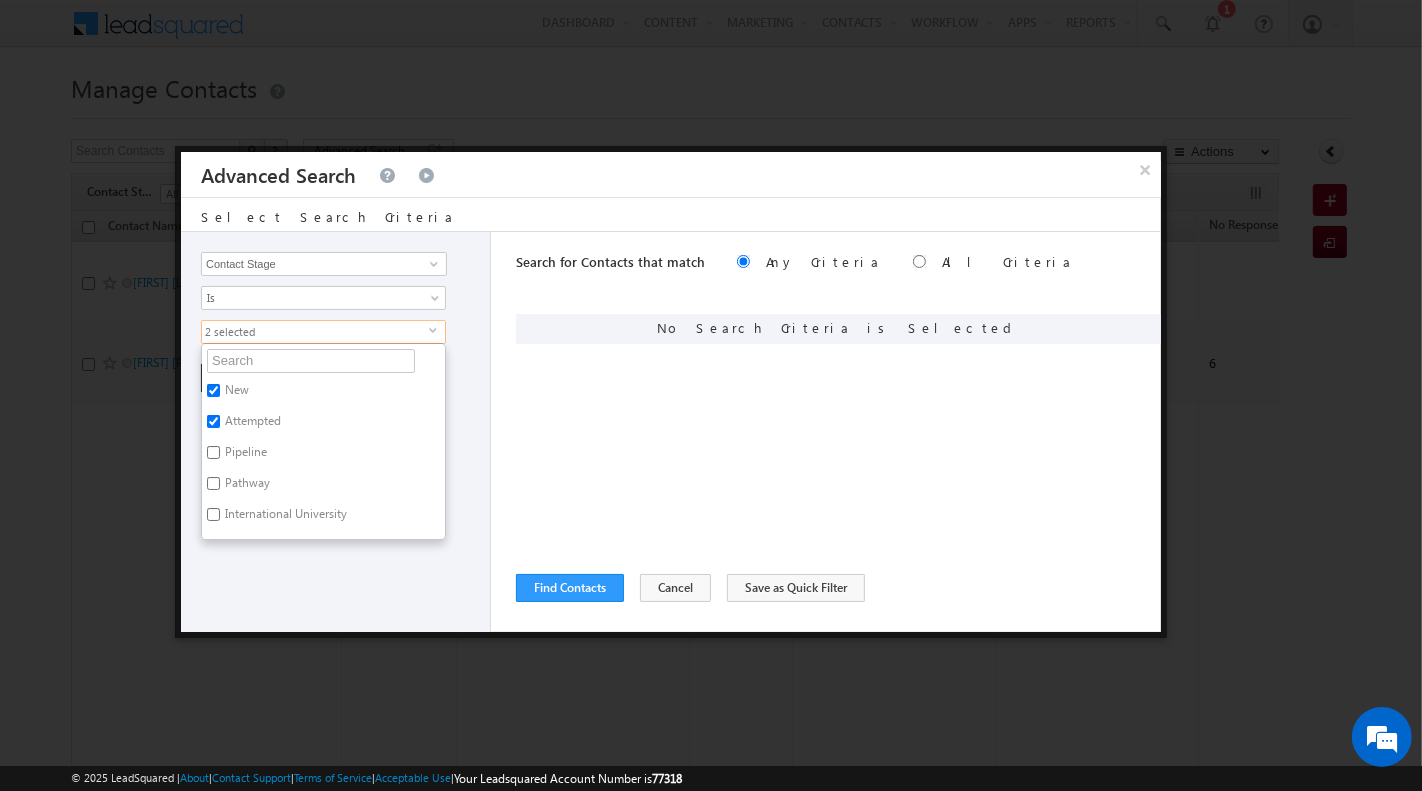 checkbox on "true" 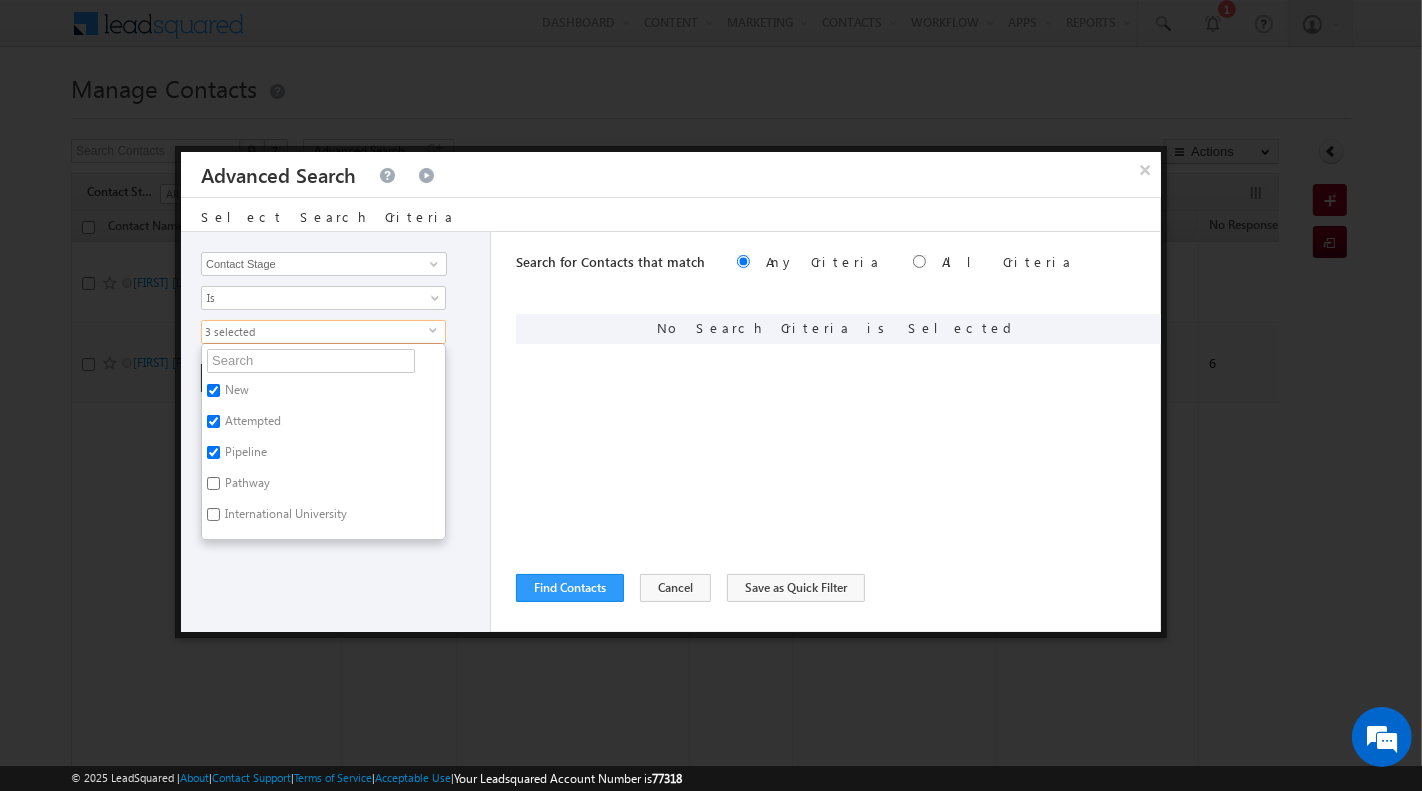 click on "Pathway" at bounding box center (246, 486) 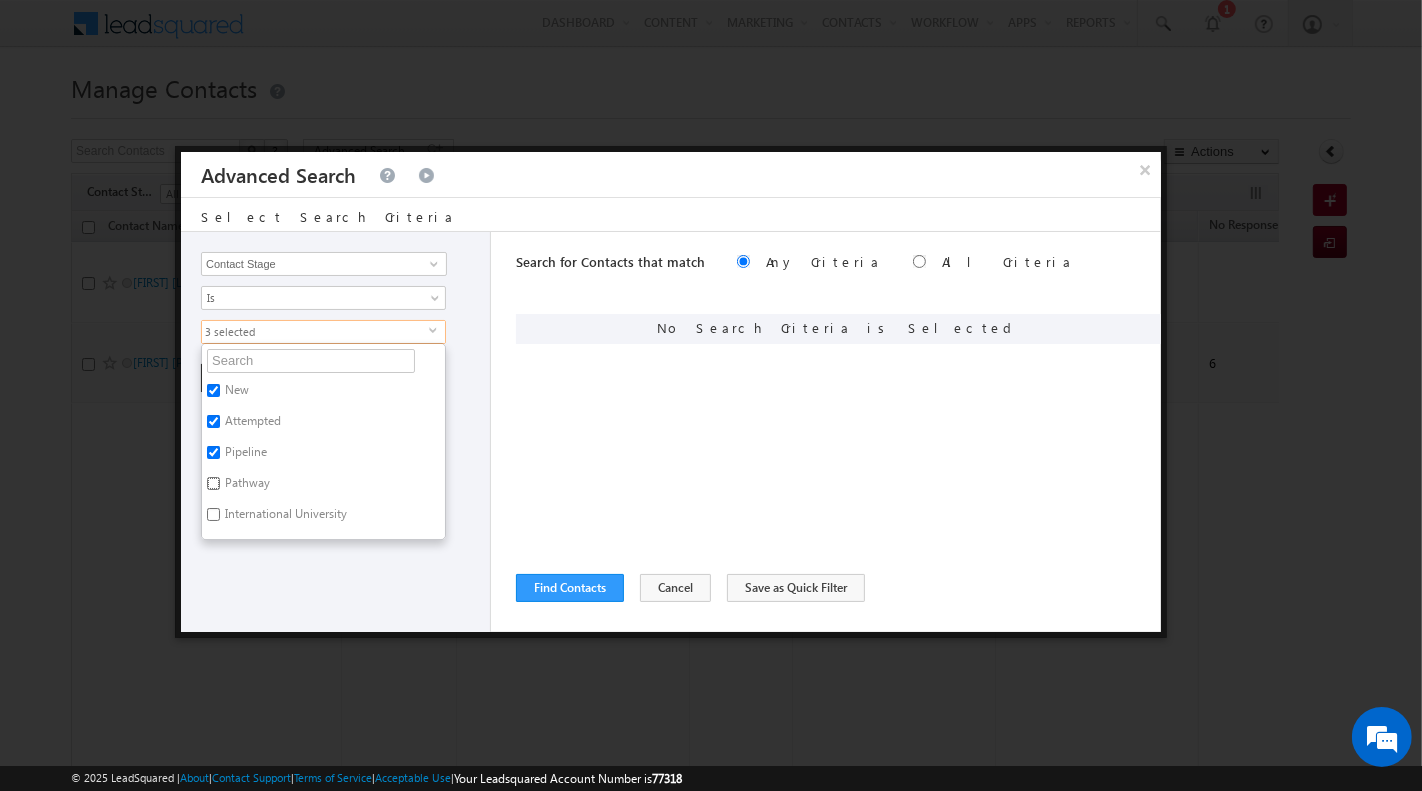 click on "Pathway" at bounding box center (213, 483) 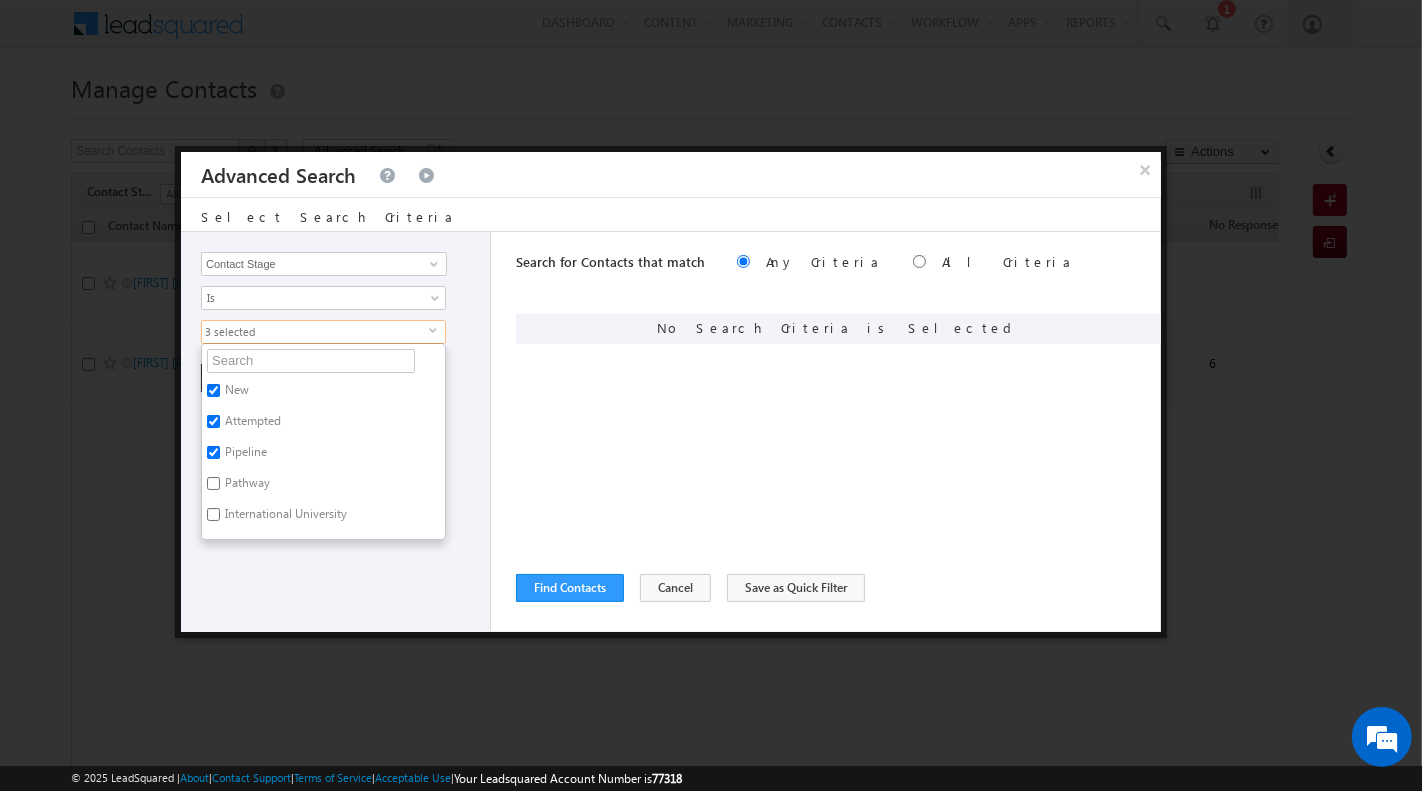 checkbox on "true" 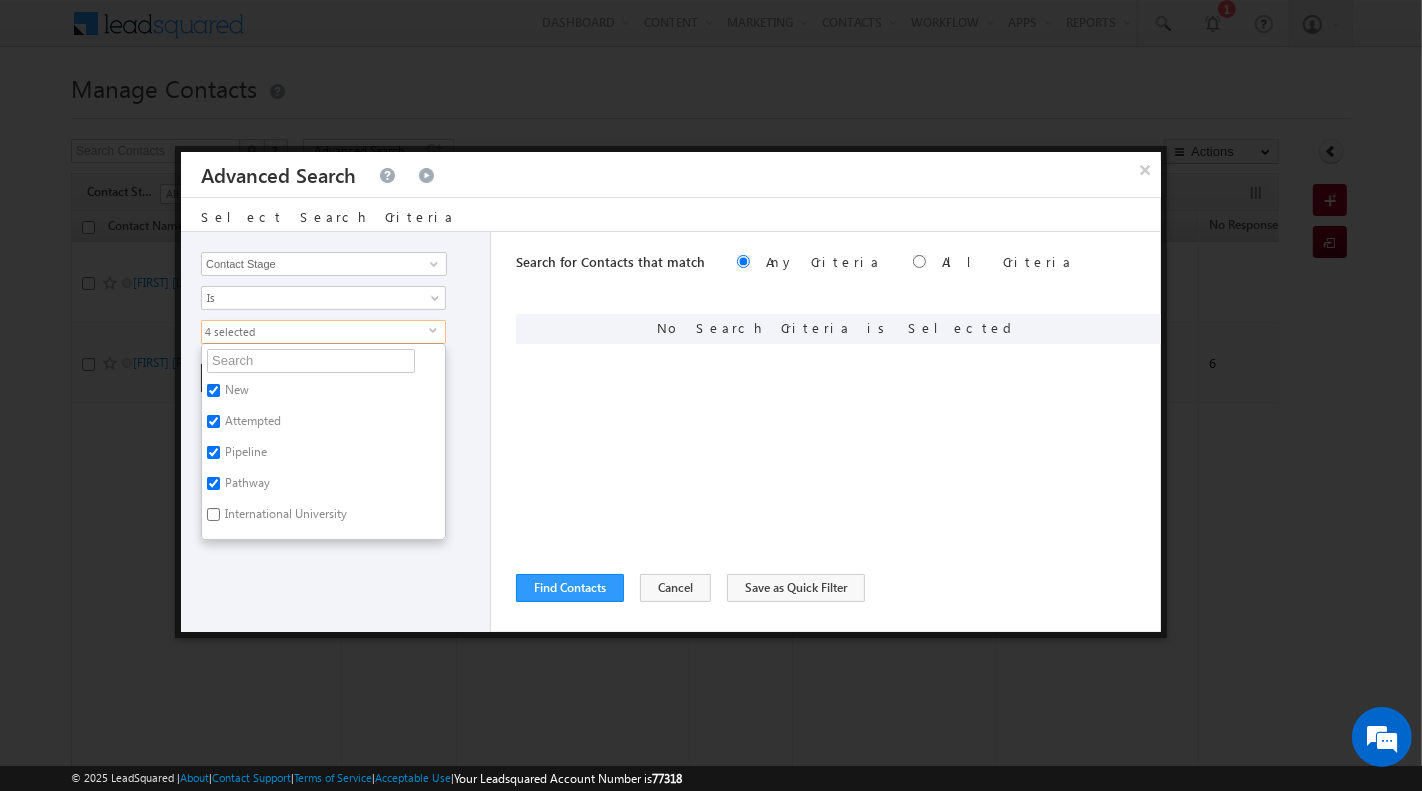 click on "Opportunity Type Contact Activity Task Sales Group Prospect Id Address 1 Address 2 Any Specific University Or Program Application Status Auto Login URL City Class XII Marks Company Concentration Contact Number Contact Origin Contact Score Contact Source Contact Stage Conversion Referrer URL Country Country Interested In New Country Interested In Old Course Course Priority Created By Id Created On Created On Old Current Opt In Status Do Not Call Do Not Email Do Not SMS Do Not Track Do You Have Scholarships Do You Have Valid Passport Documents - Status Documents - University Proof Doc Documents - 10th Marksheet Documents - 12th Marksheet Documents - UG Degree Documents - UG Marksheets Documents - PG Degree Documents - PG Marksheets Documents - Resume/CV Documents - LOR Documents - SOP Documents - Passport Documents - ELT Documents - Amity Pathway Certificate Documents - COL Documents - I20 Documents - SEVIS Fee doc Documents - Loan Docs" at bounding box center [336, 432] 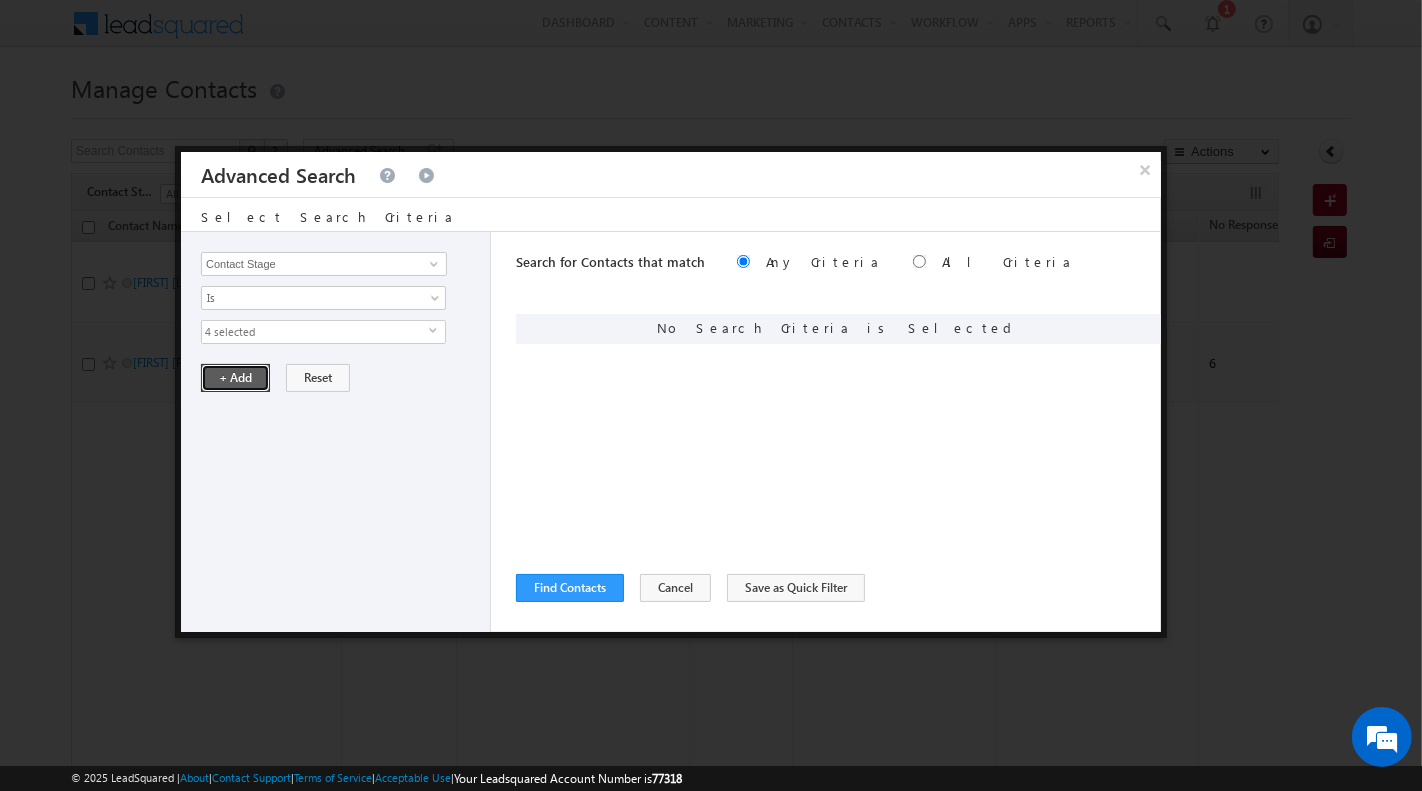 click on "+ Add" at bounding box center [235, 378] 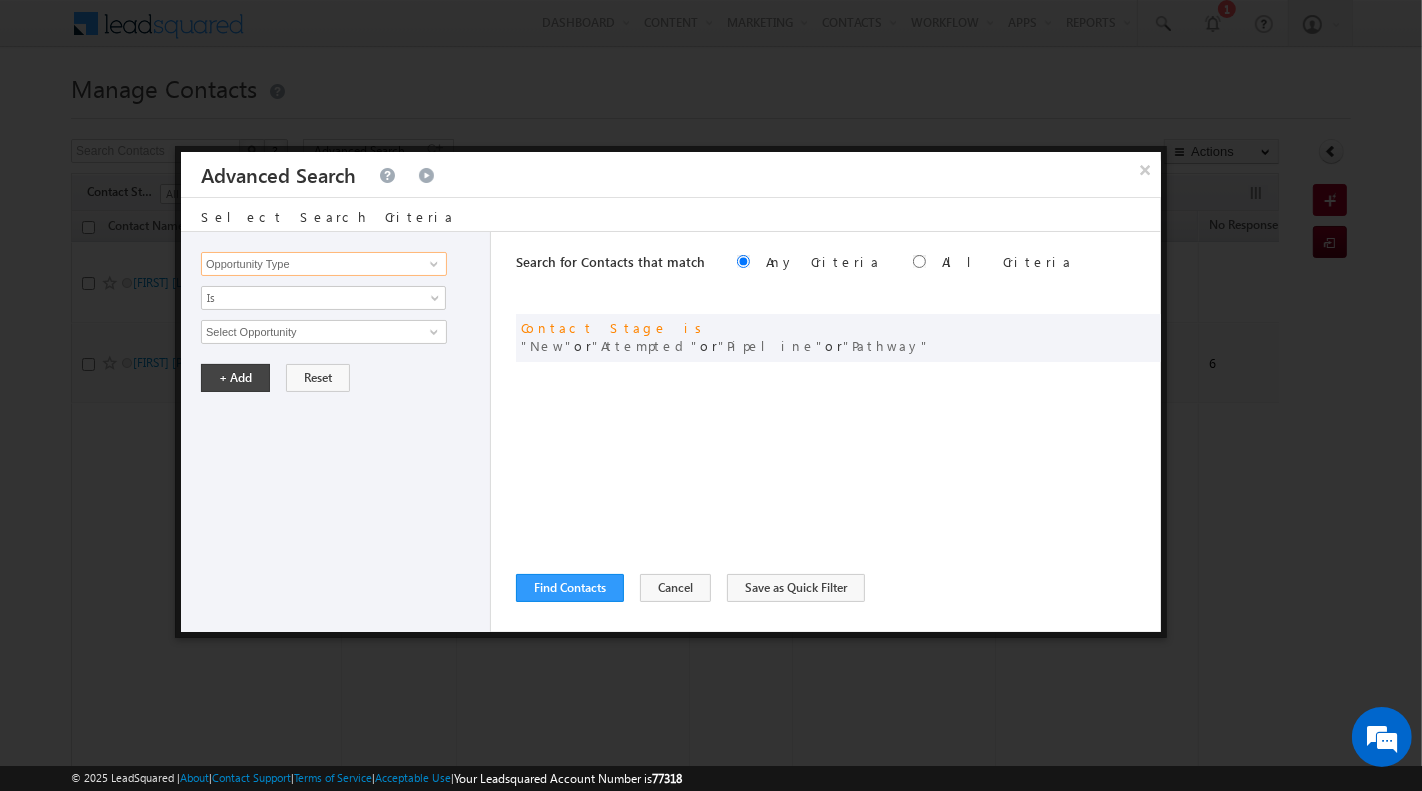 click on "Opportunity Type" at bounding box center [324, 264] 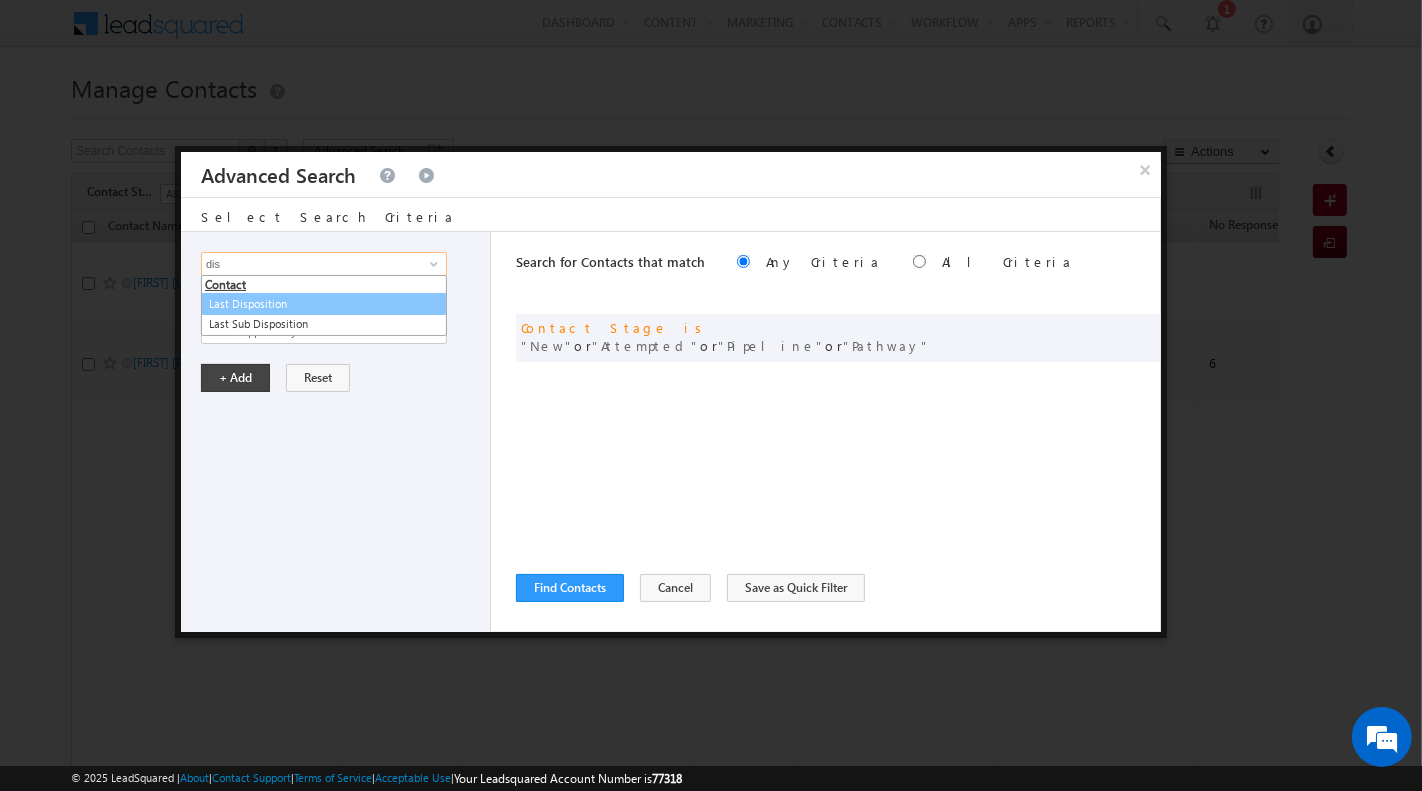 click on "Last Disposition" at bounding box center [324, 304] 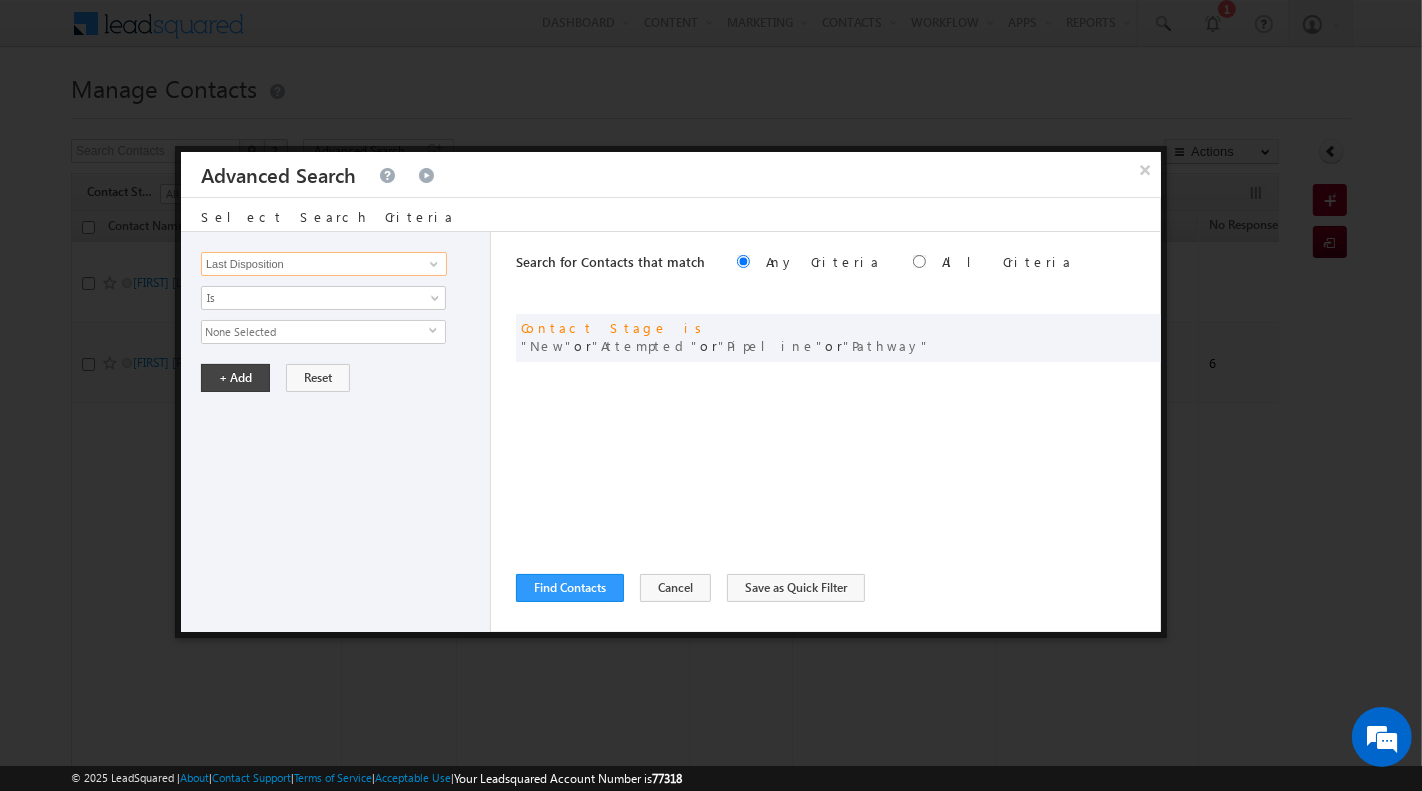 type on "Last Disposition" 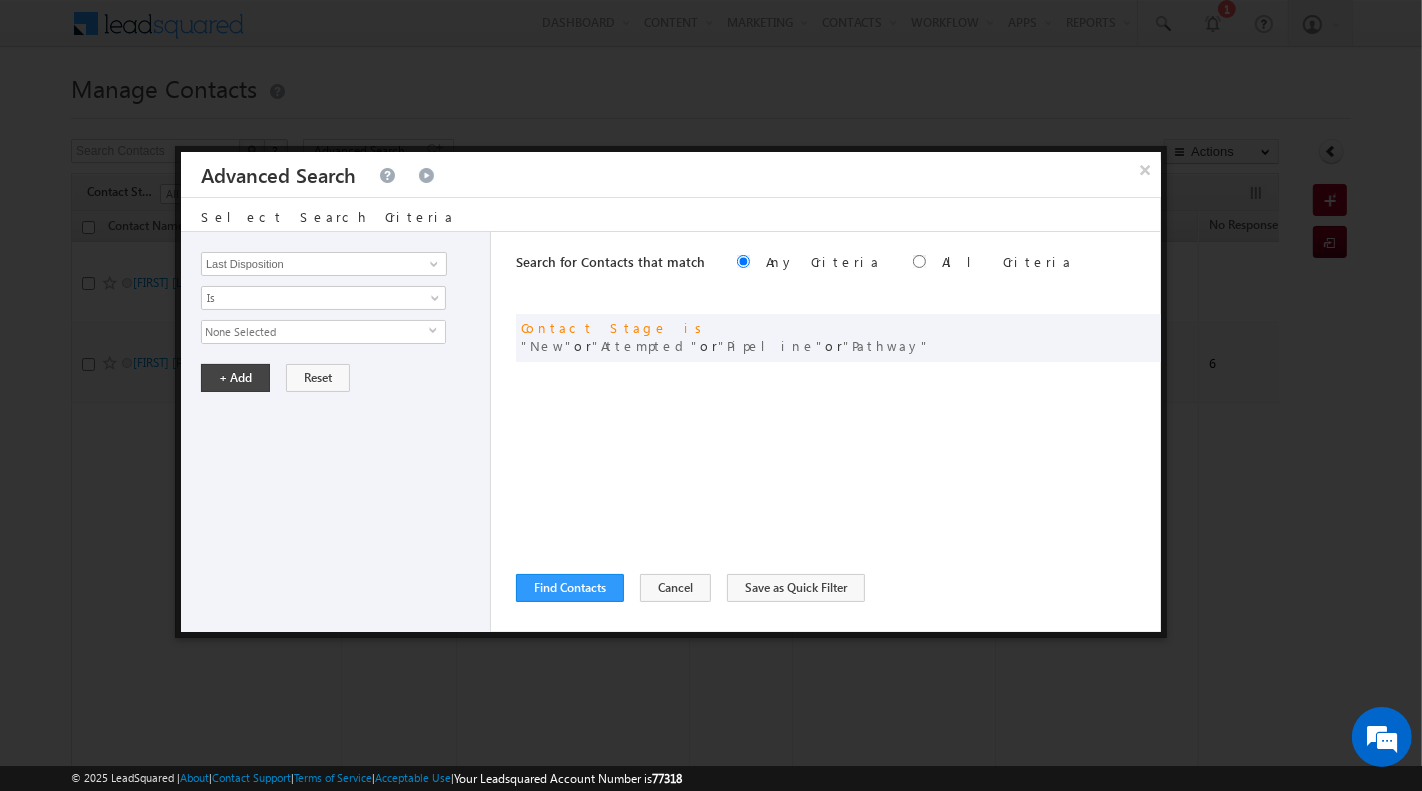 click on "Opportunity Type Contact Activity Task Sales Group Prospect Id Address 1 Address 2 Any Specific University Or Program Application Status Auto Login URL City Class XII Marks Company Concentration Contact Number Contact Origin Contact Score Contact Source Contact Stage Conversion Referrer URL Country Country Interested In New Country Interested In Old Course Course Priority Created By Id Created On Created On Old Current Opt In Status Do Not Call Do Not Email Do Not SMS Do Not Track Do You Have Scholarships Do You Have Valid Passport Documents - Status Documents - University Proof Doc Documents - 10th Marksheet Documents - 12th Marksheet Documents - UG Degree Documents - UG Marksheets Documents - PG Degree Documents - PG Marksheets Documents - Resume/CV Documents - LOR Documents - SOP Documents - Passport Documents - ELT Documents - Amity Pathway Certificate Documents - COL Documents - I20 Documents - SEVIS Fee doc Documents - Loan Docs" at bounding box center (336, 432) 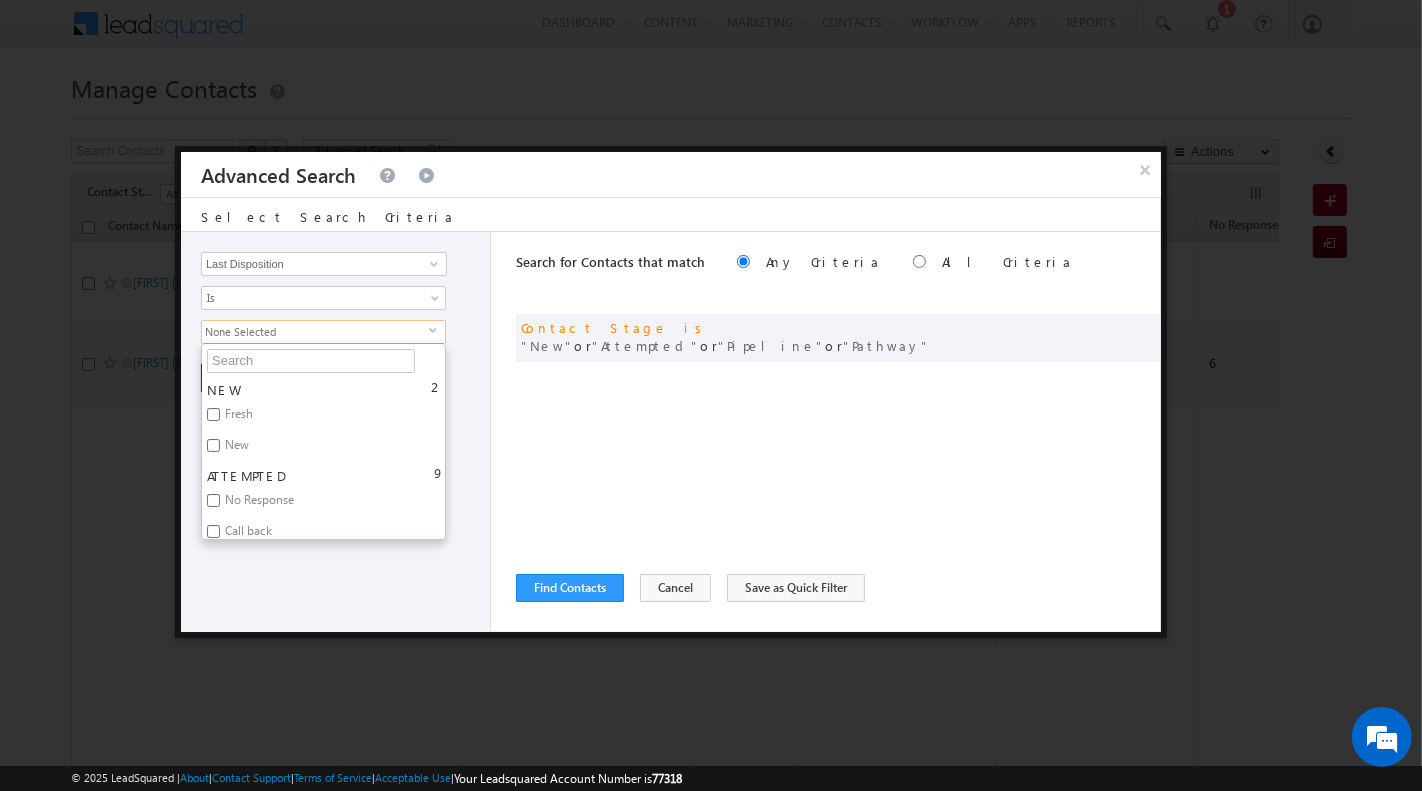 click on "Fresh" at bounding box center [237, 417] 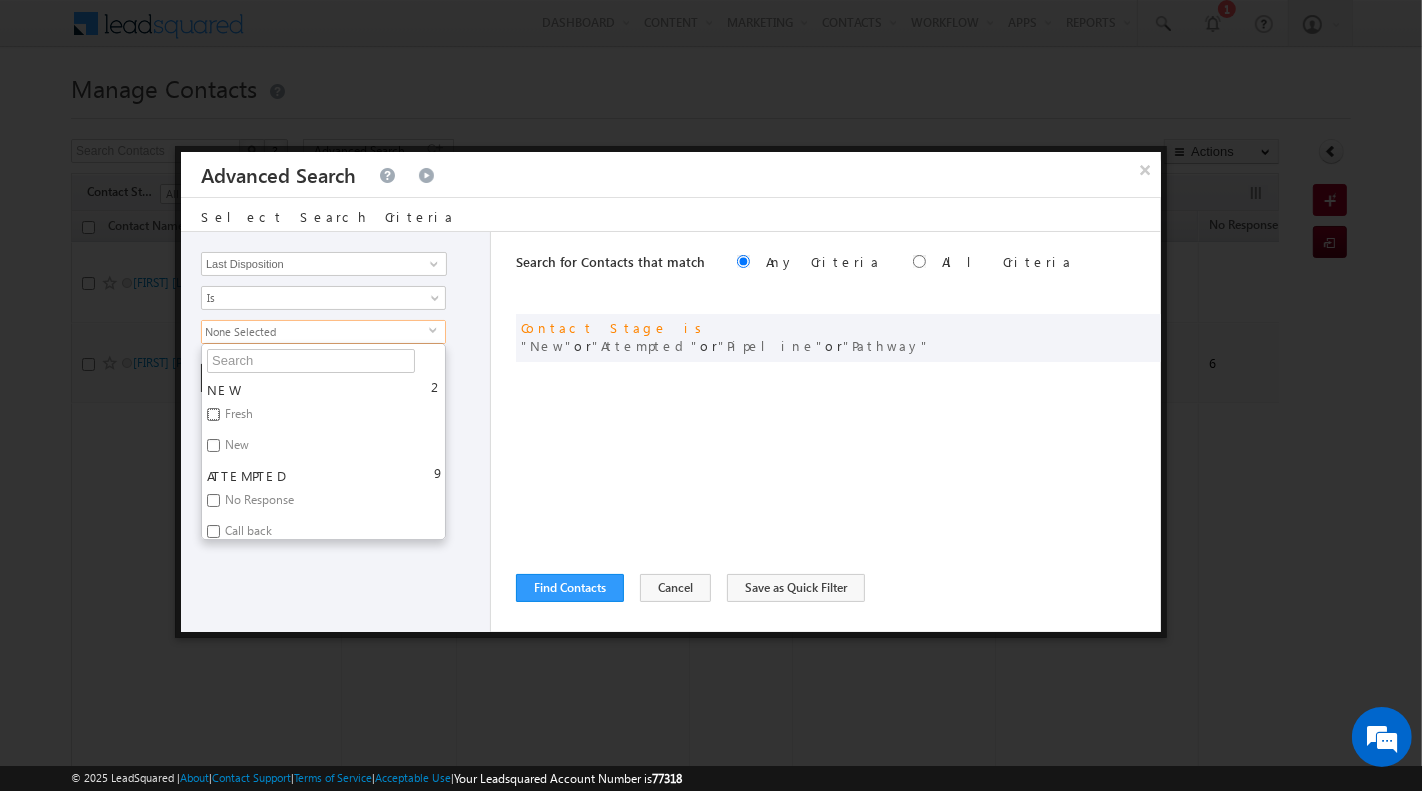 click on "Fresh" at bounding box center [213, 414] 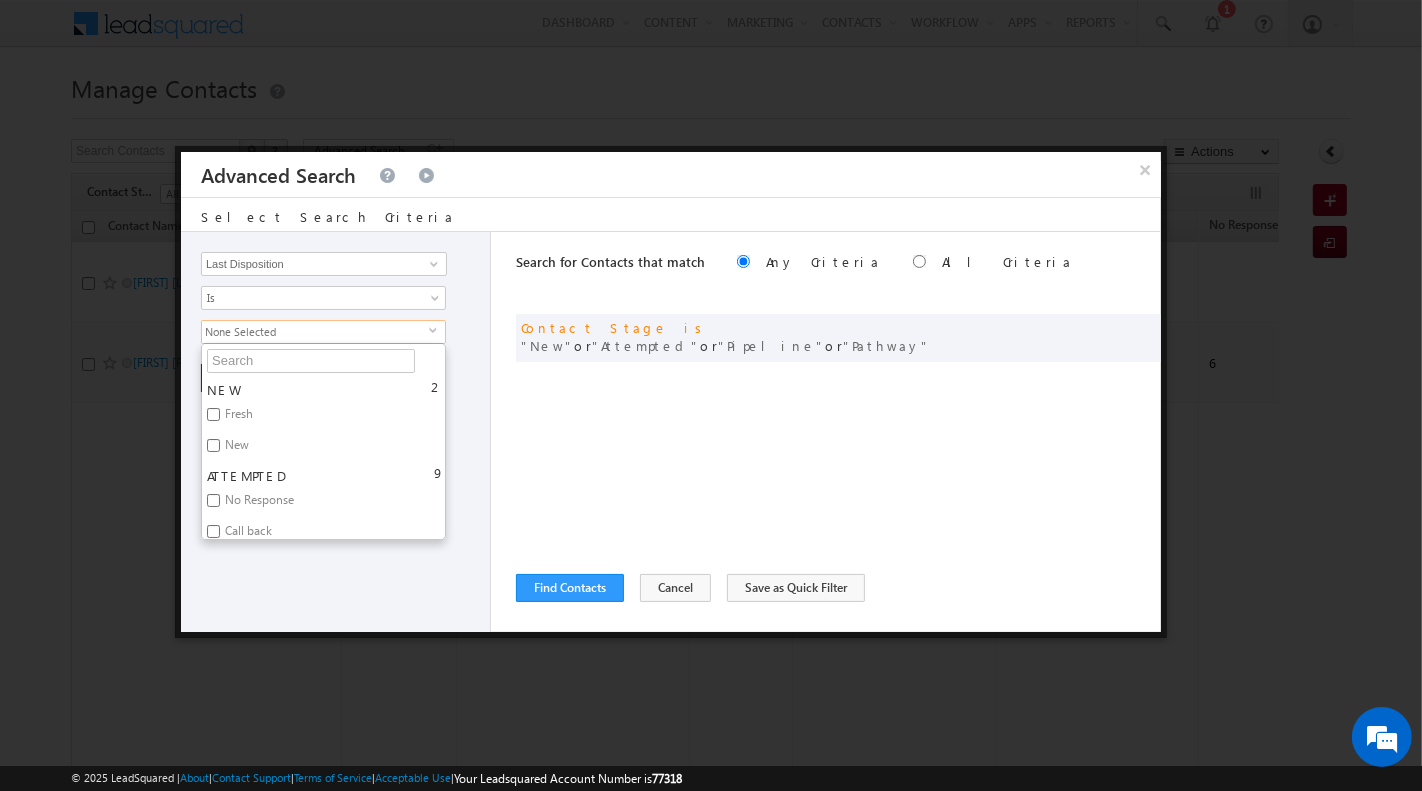 checkbox on "true" 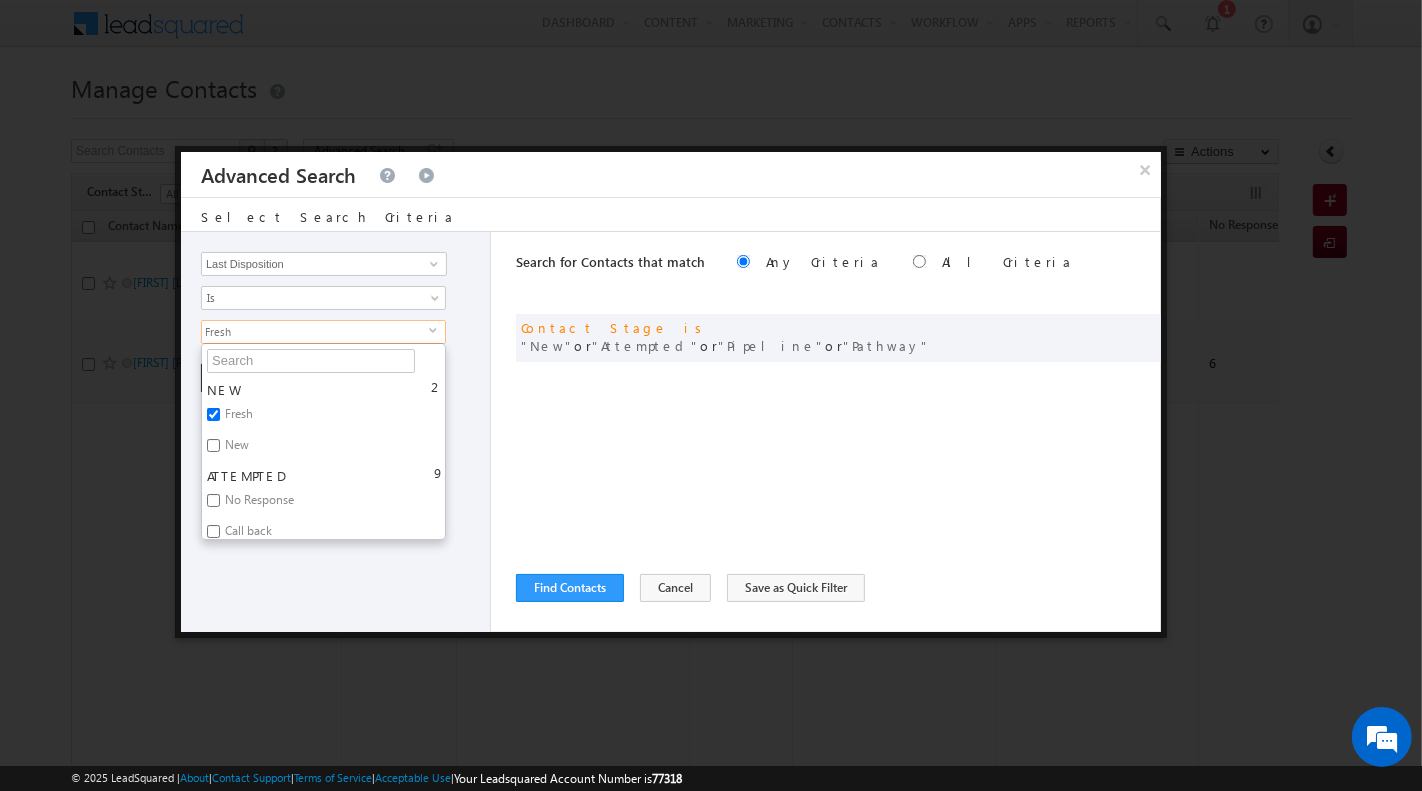 click on "New" at bounding box center [235, 448] 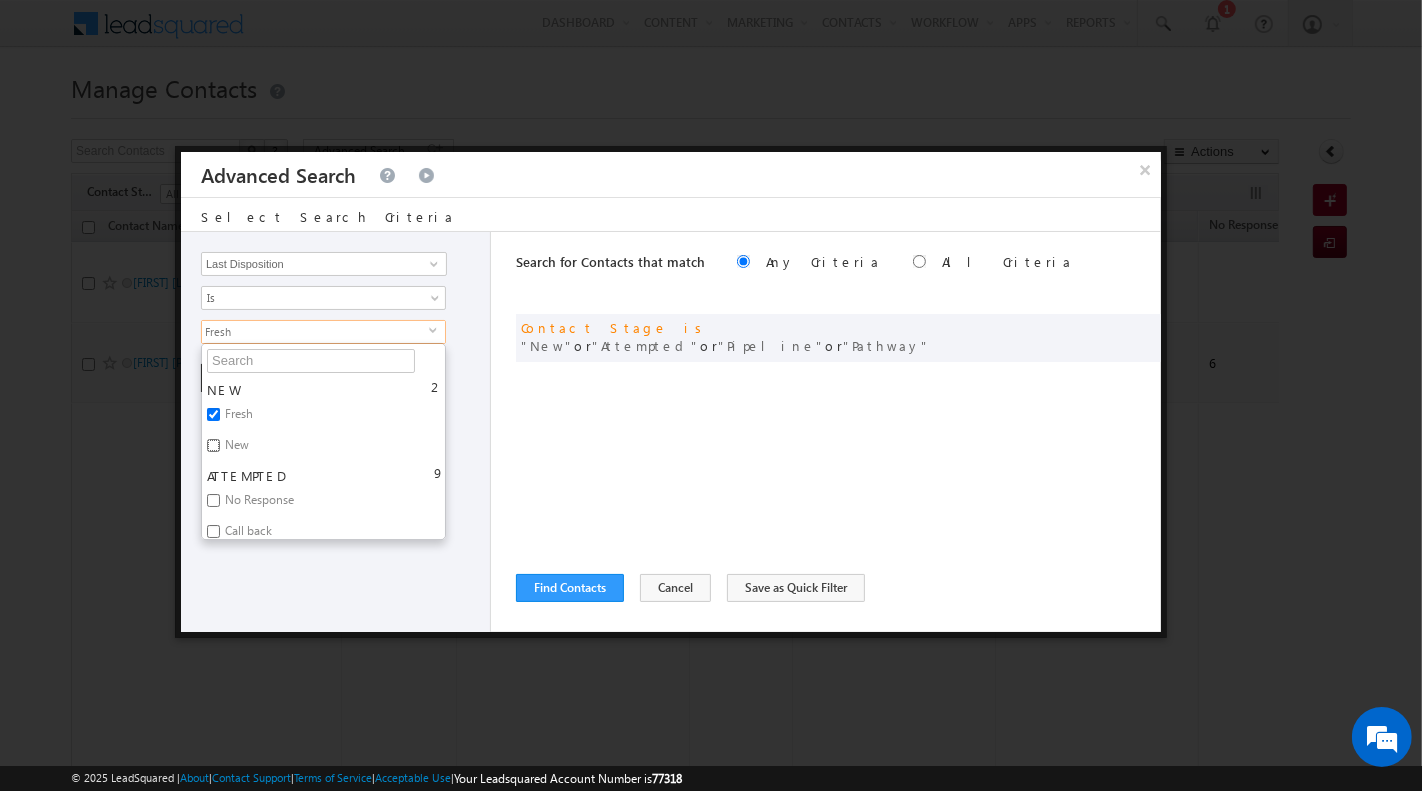 click on "New" at bounding box center [213, 445] 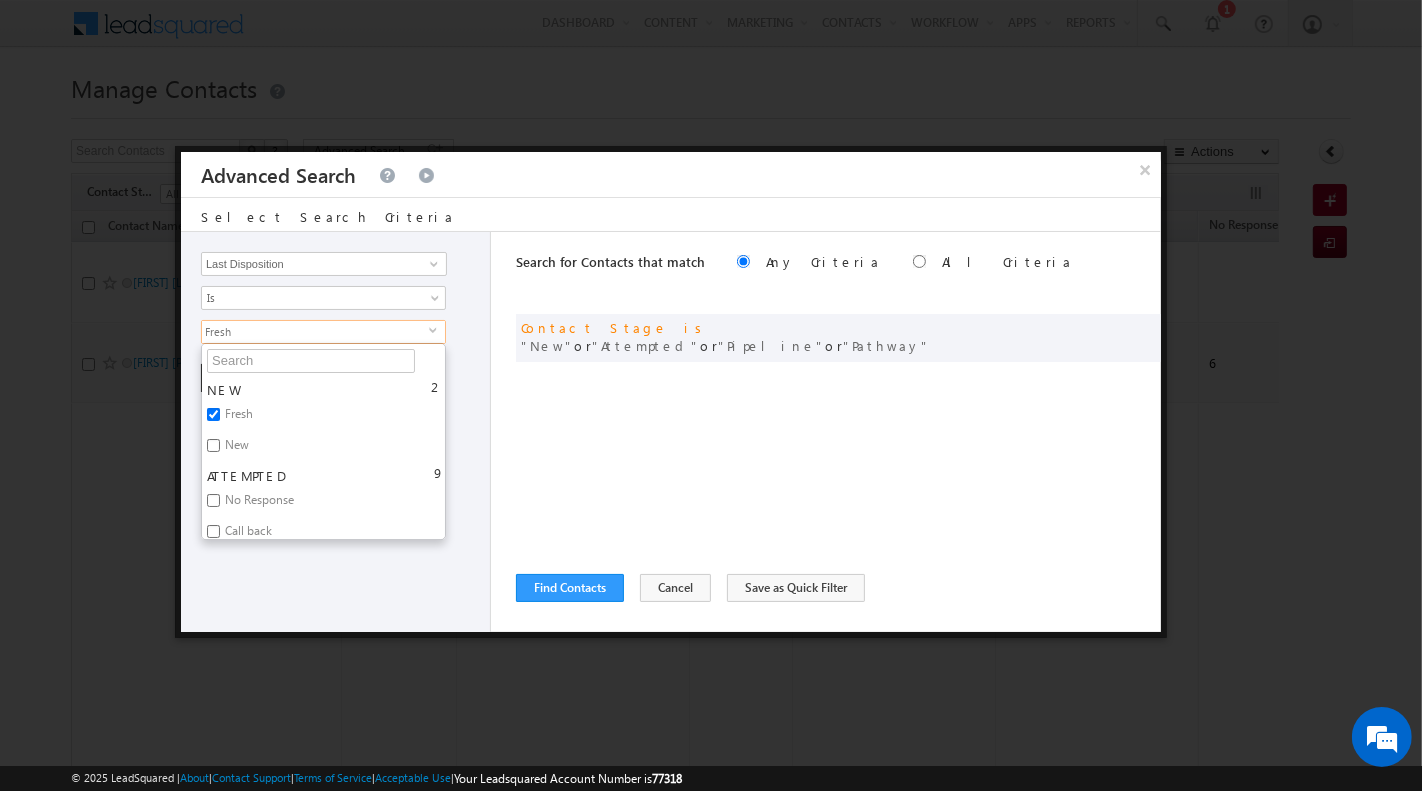 checkbox on "true" 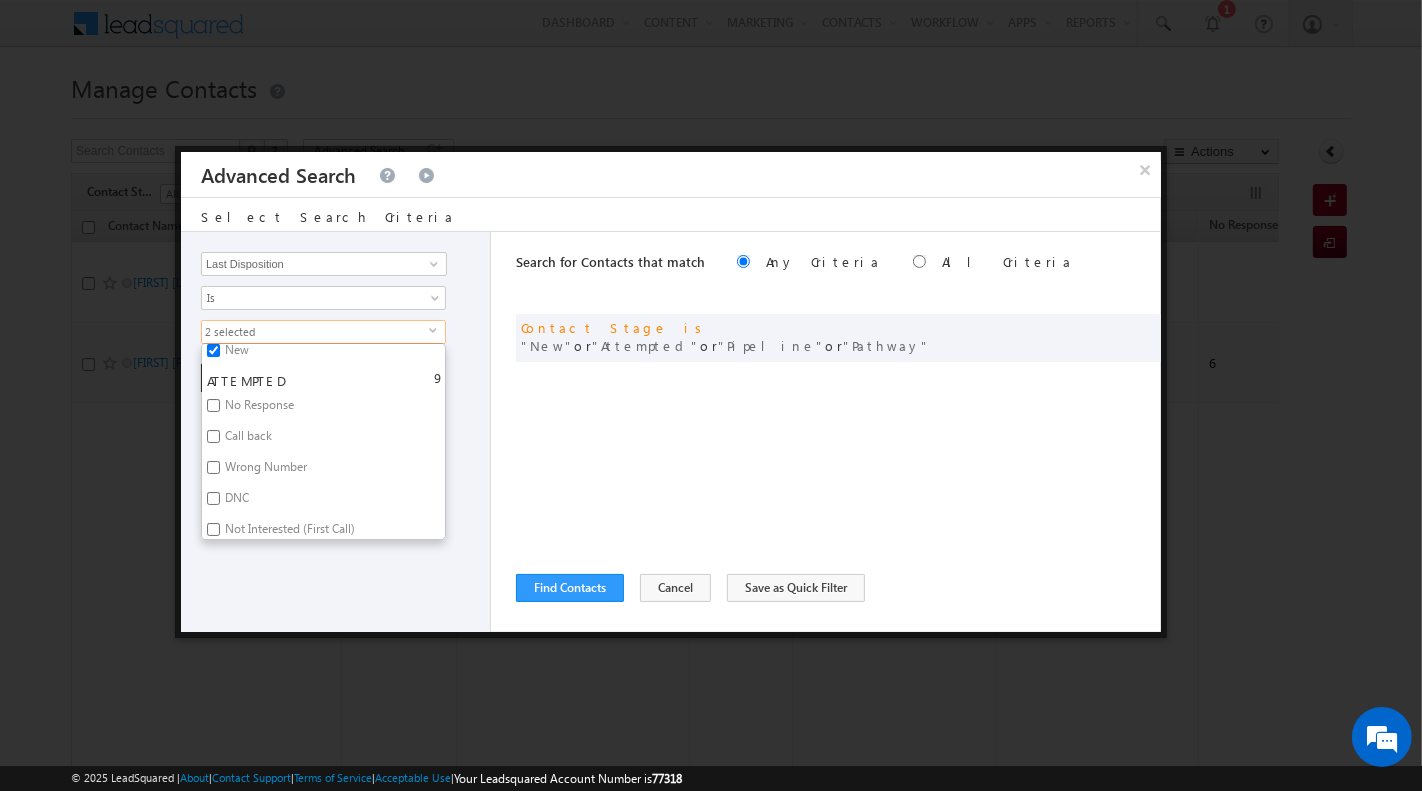 scroll, scrollTop: 96, scrollLeft: 0, axis: vertical 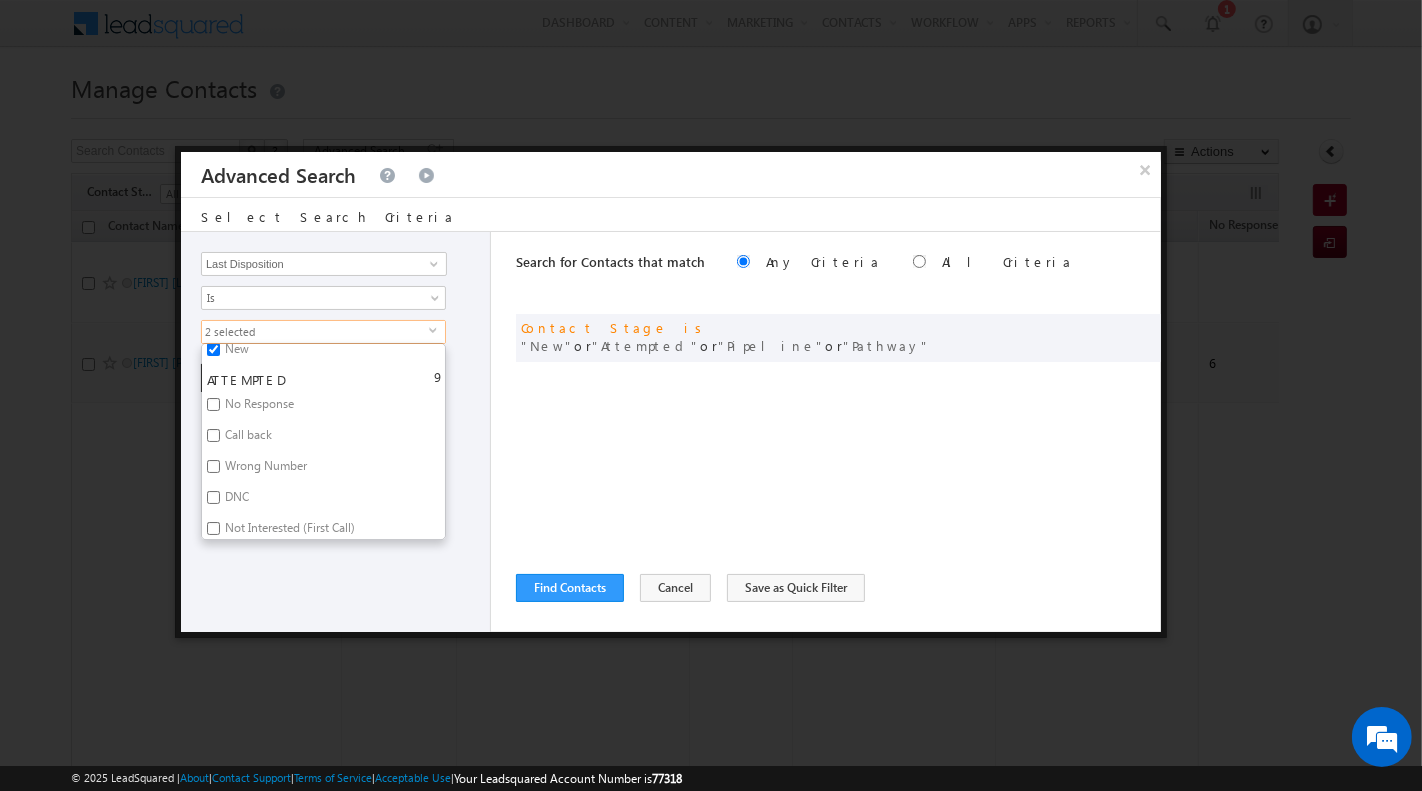 click on "No Response" at bounding box center (258, 407) 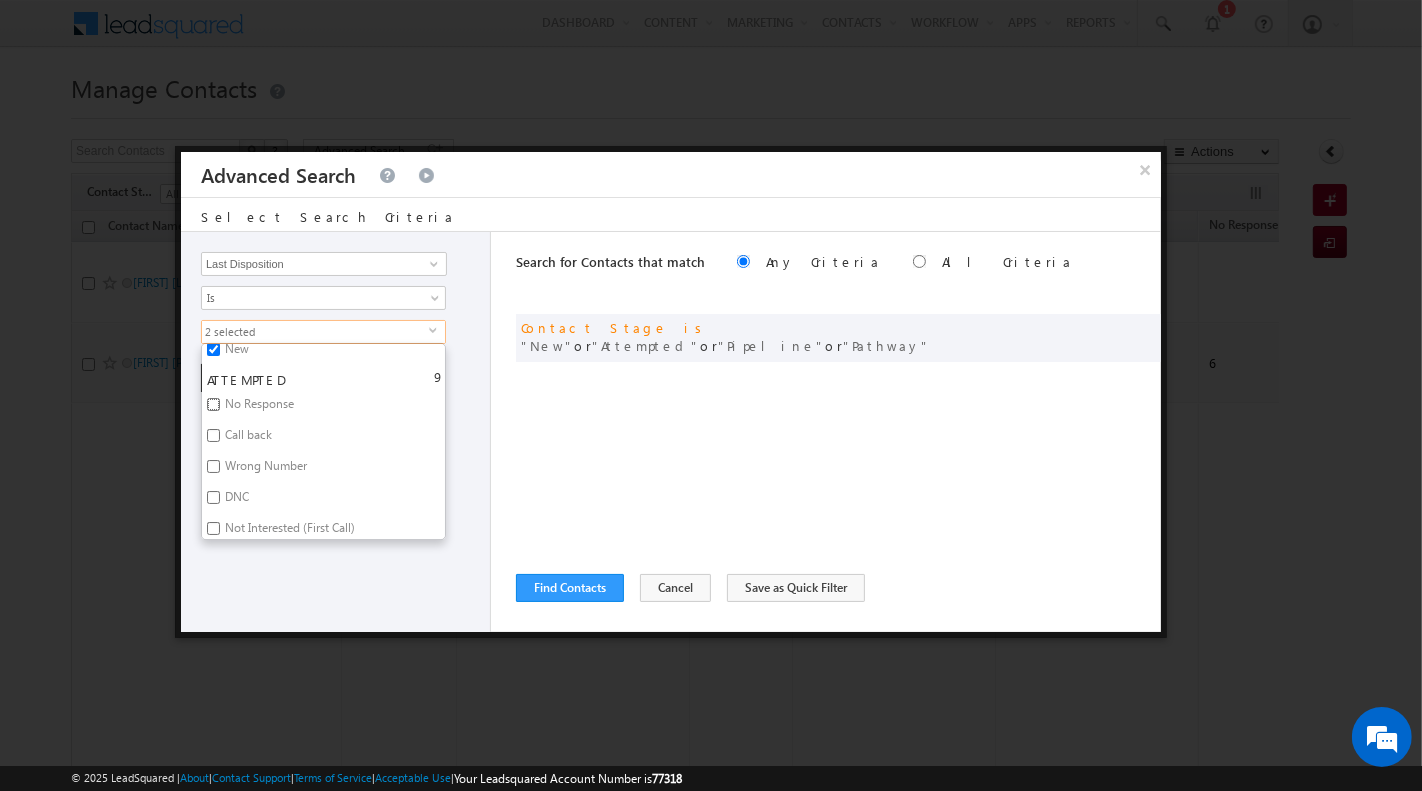 click on "No Response" at bounding box center (213, 404) 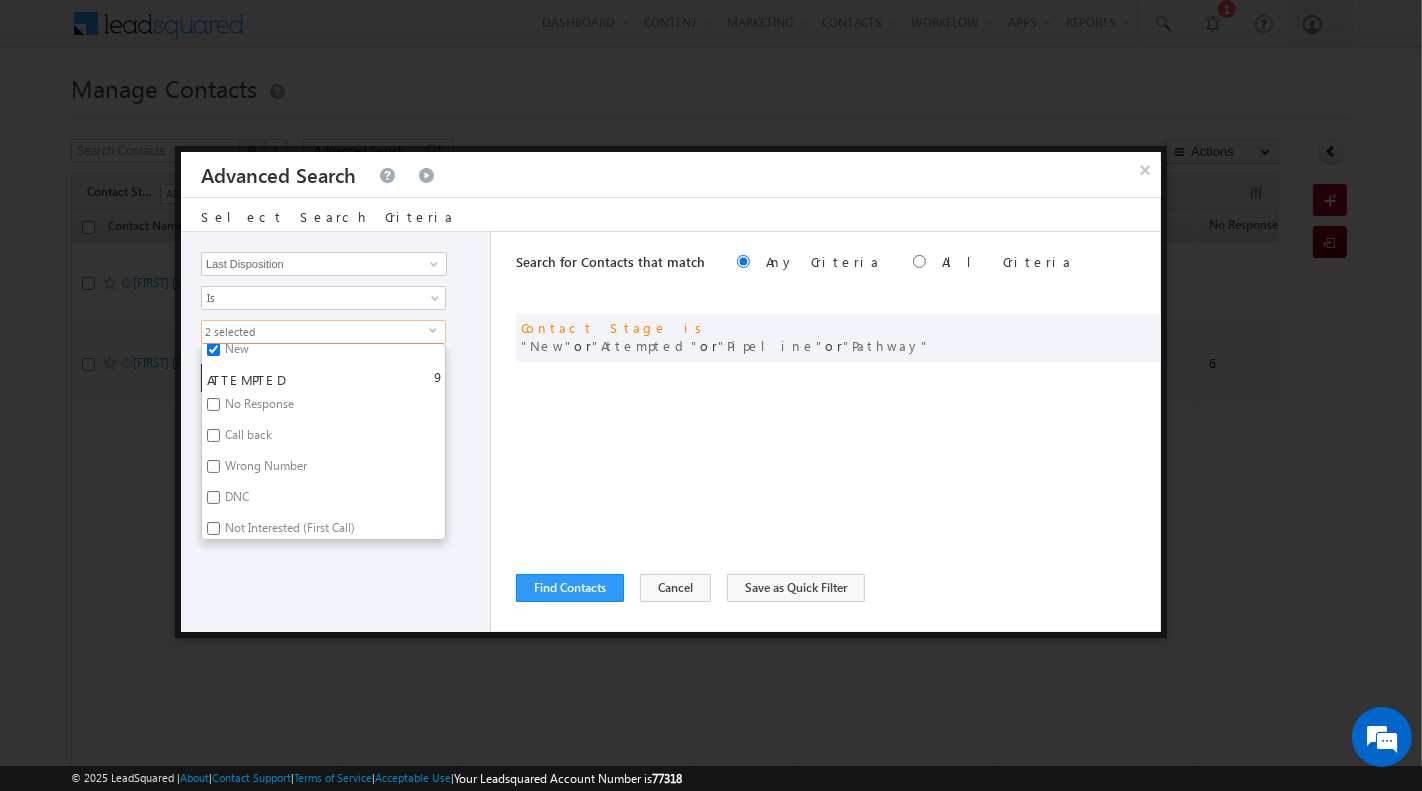 checkbox on "true" 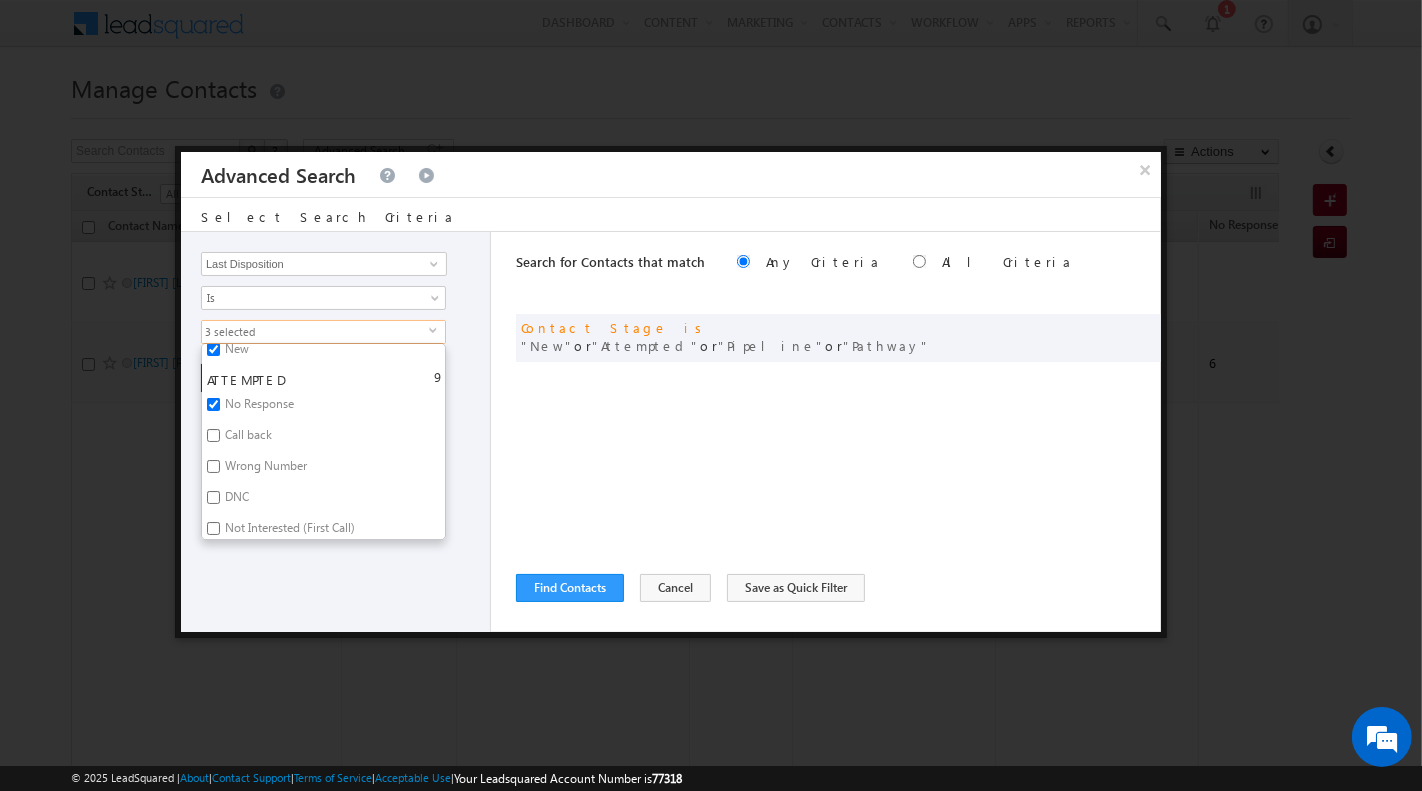 click on "Call back" at bounding box center (247, 438) 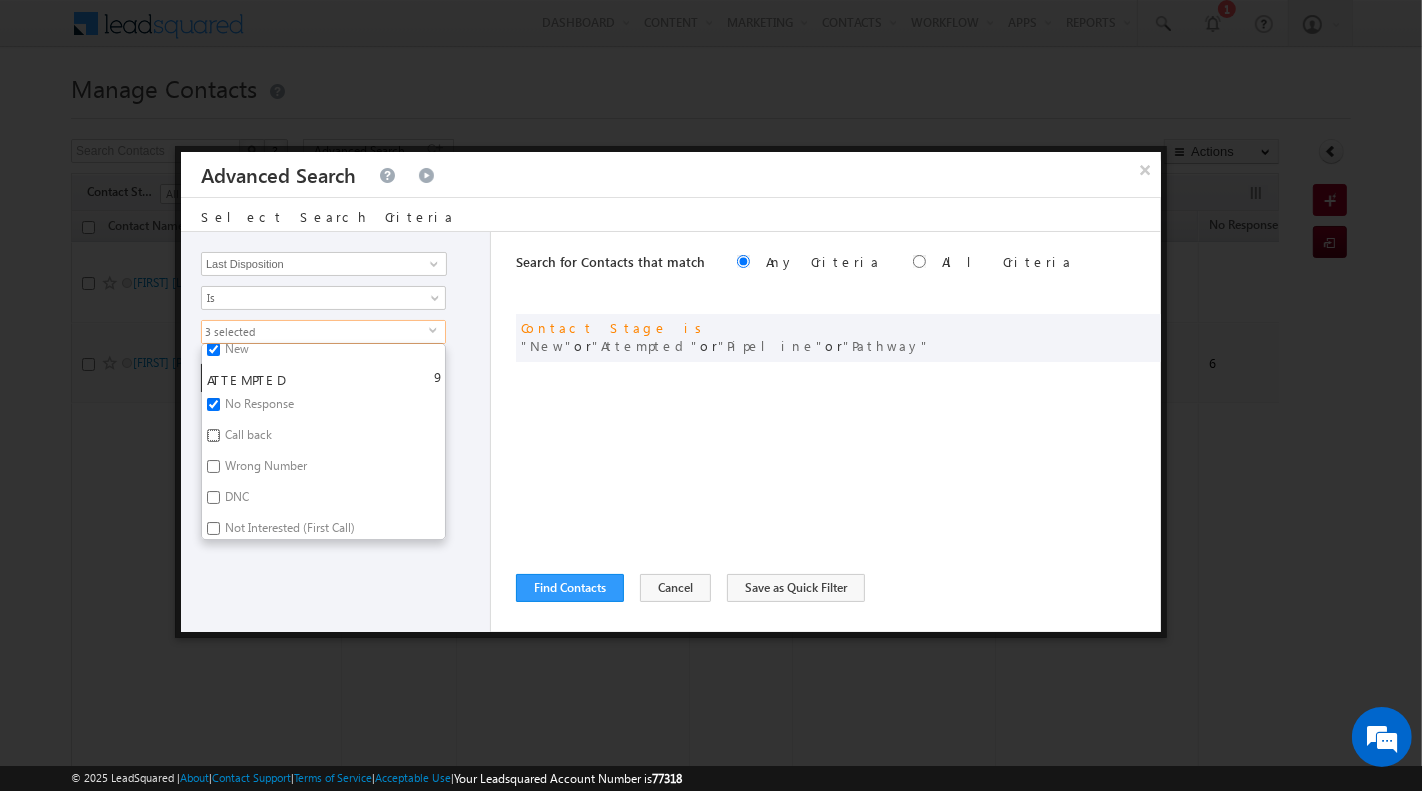 click on "Call back" at bounding box center [213, 435] 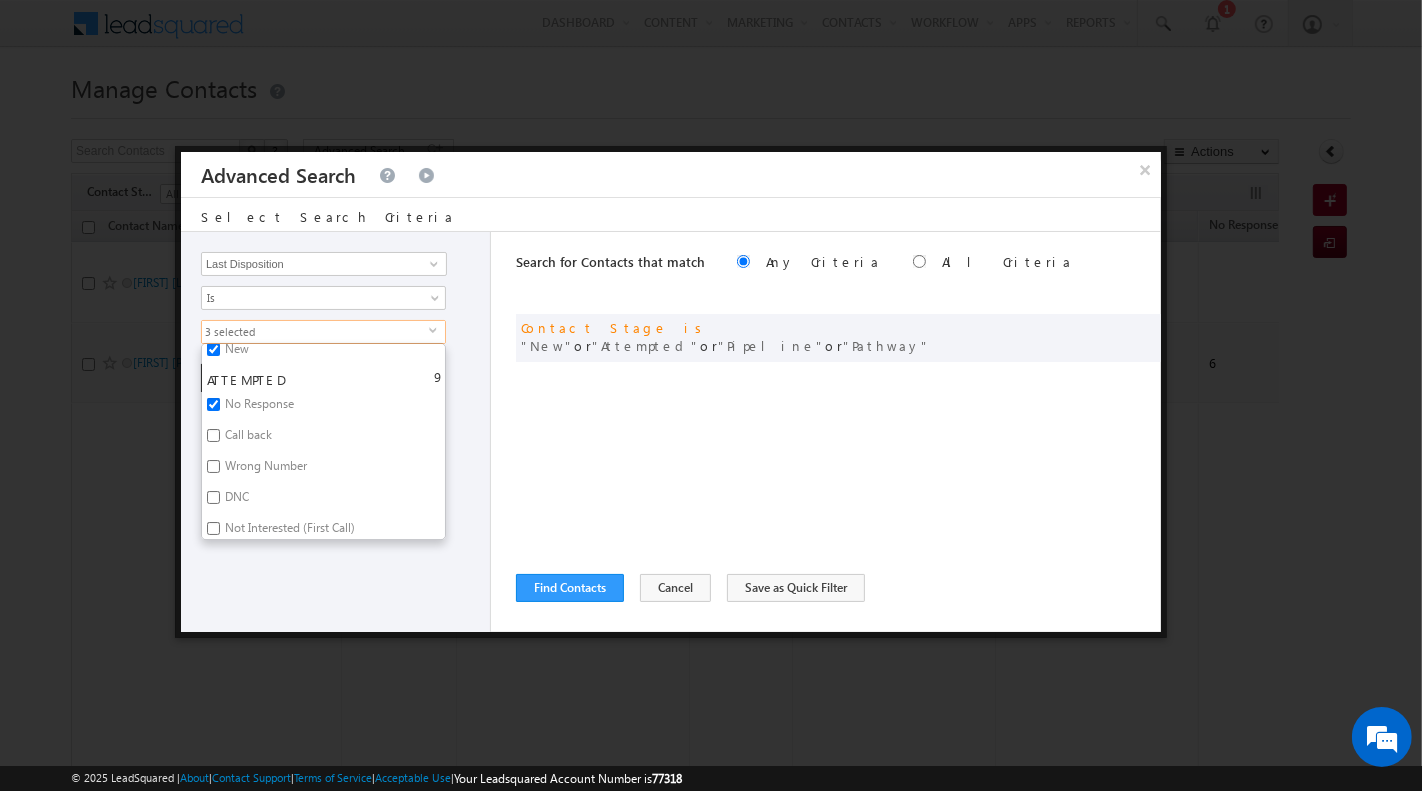 checkbox on "true" 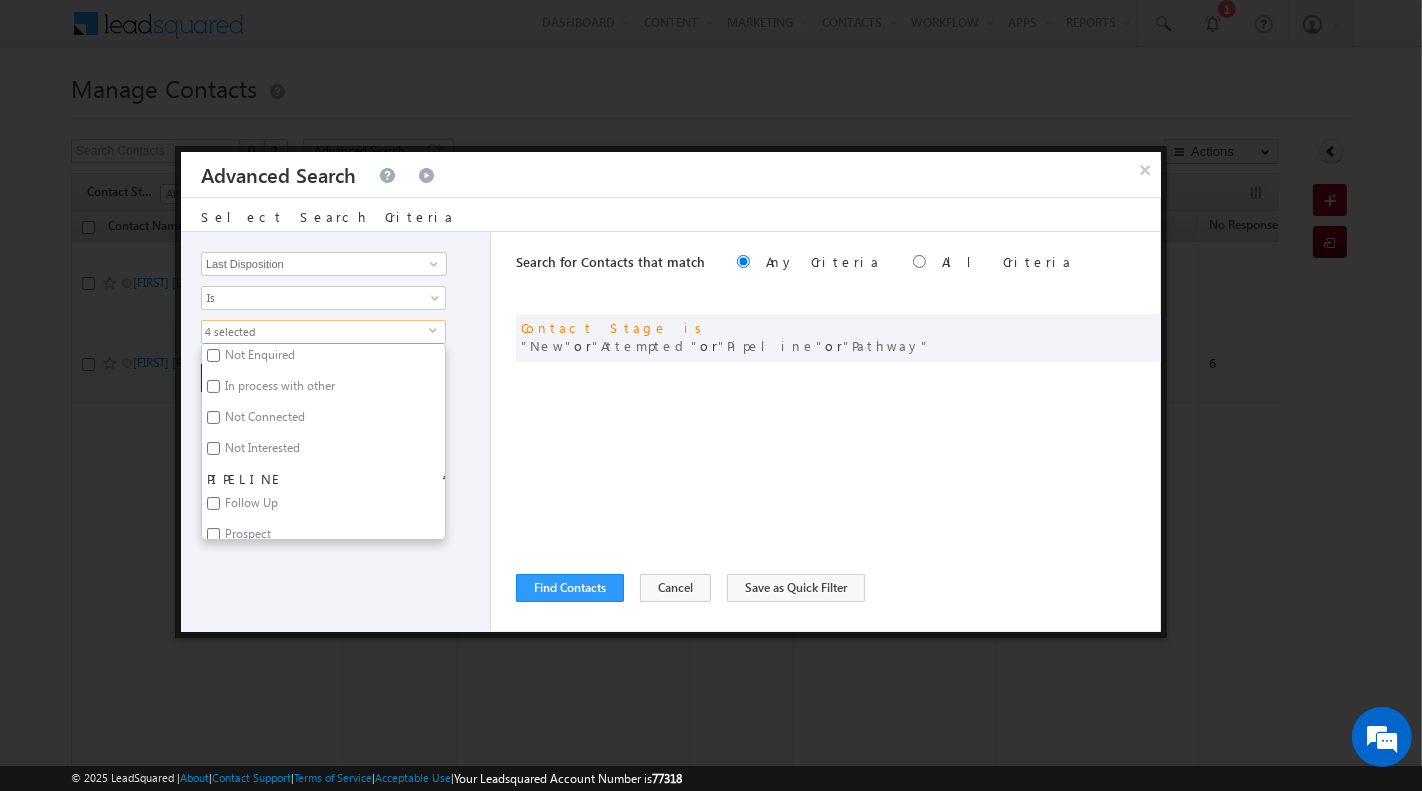scroll, scrollTop: 316, scrollLeft: 0, axis: vertical 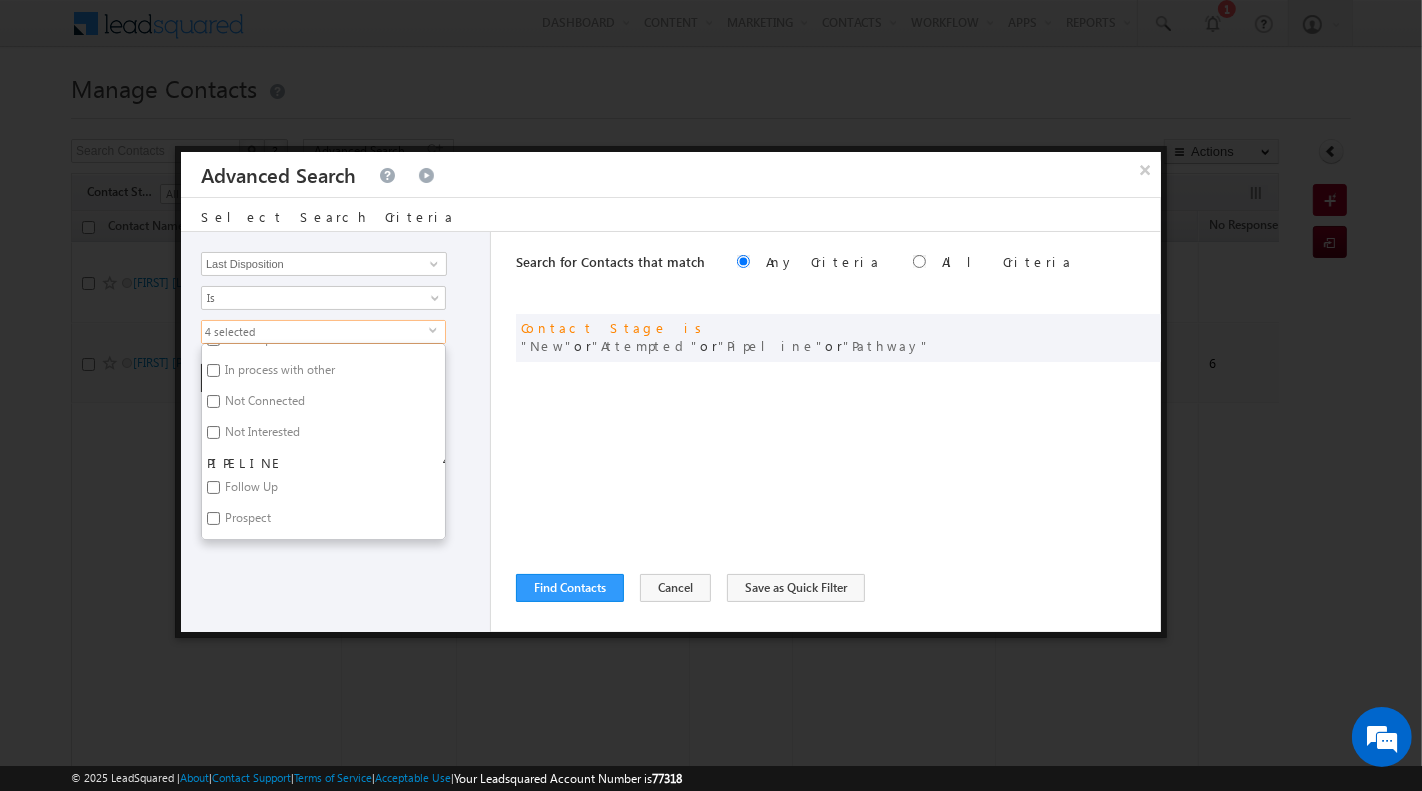 click on "Not Connected" at bounding box center (263, 404) 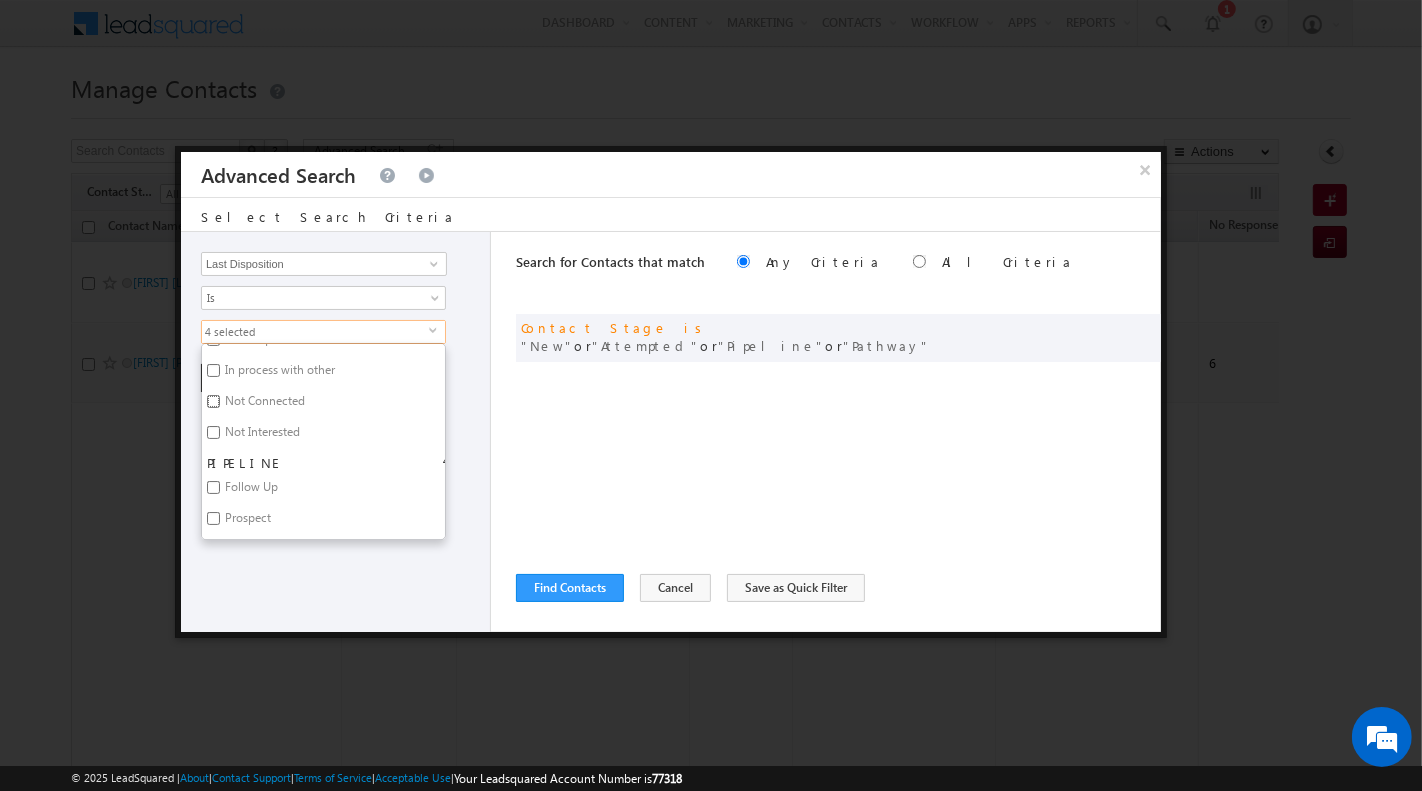 click on "Not Connected" at bounding box center (213, 401) 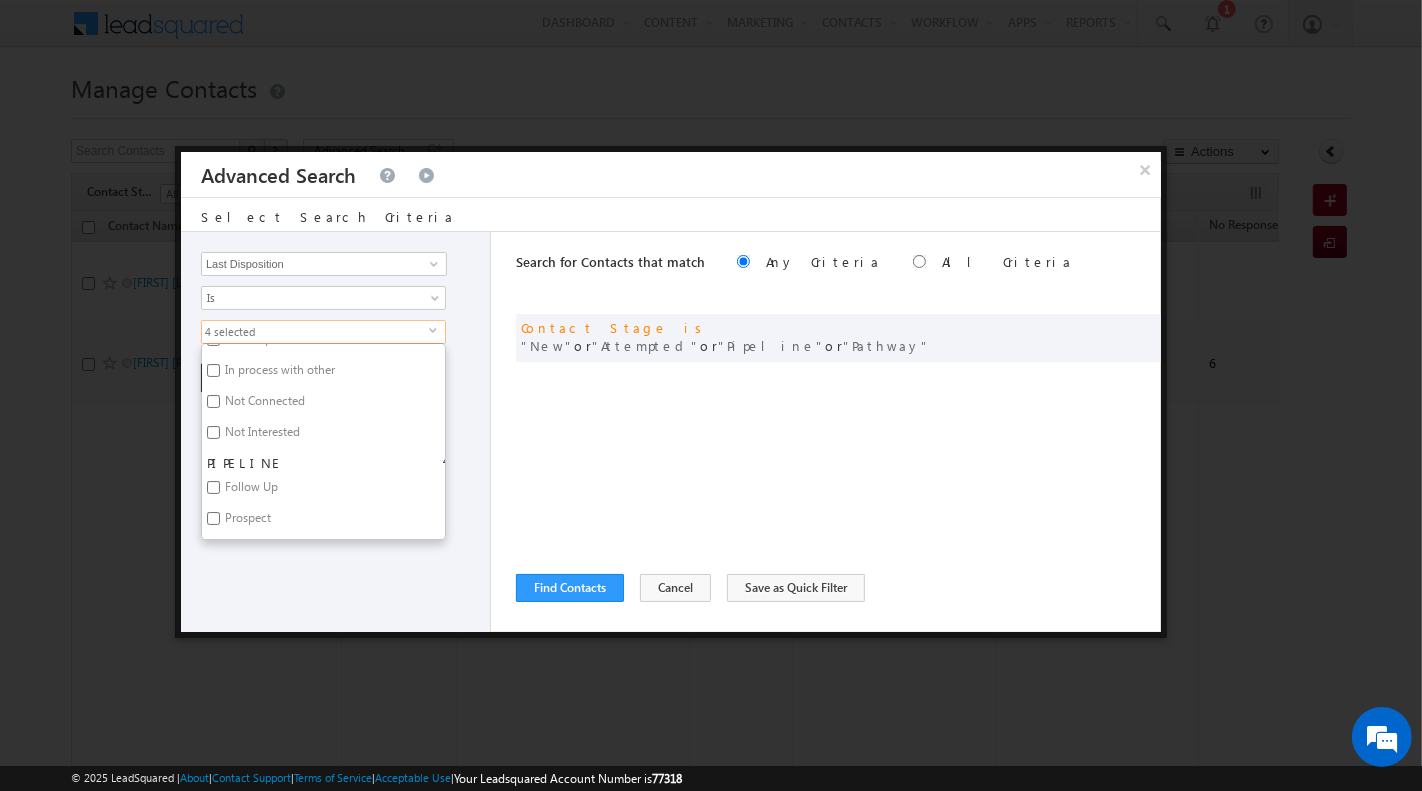 checkbox on "true" 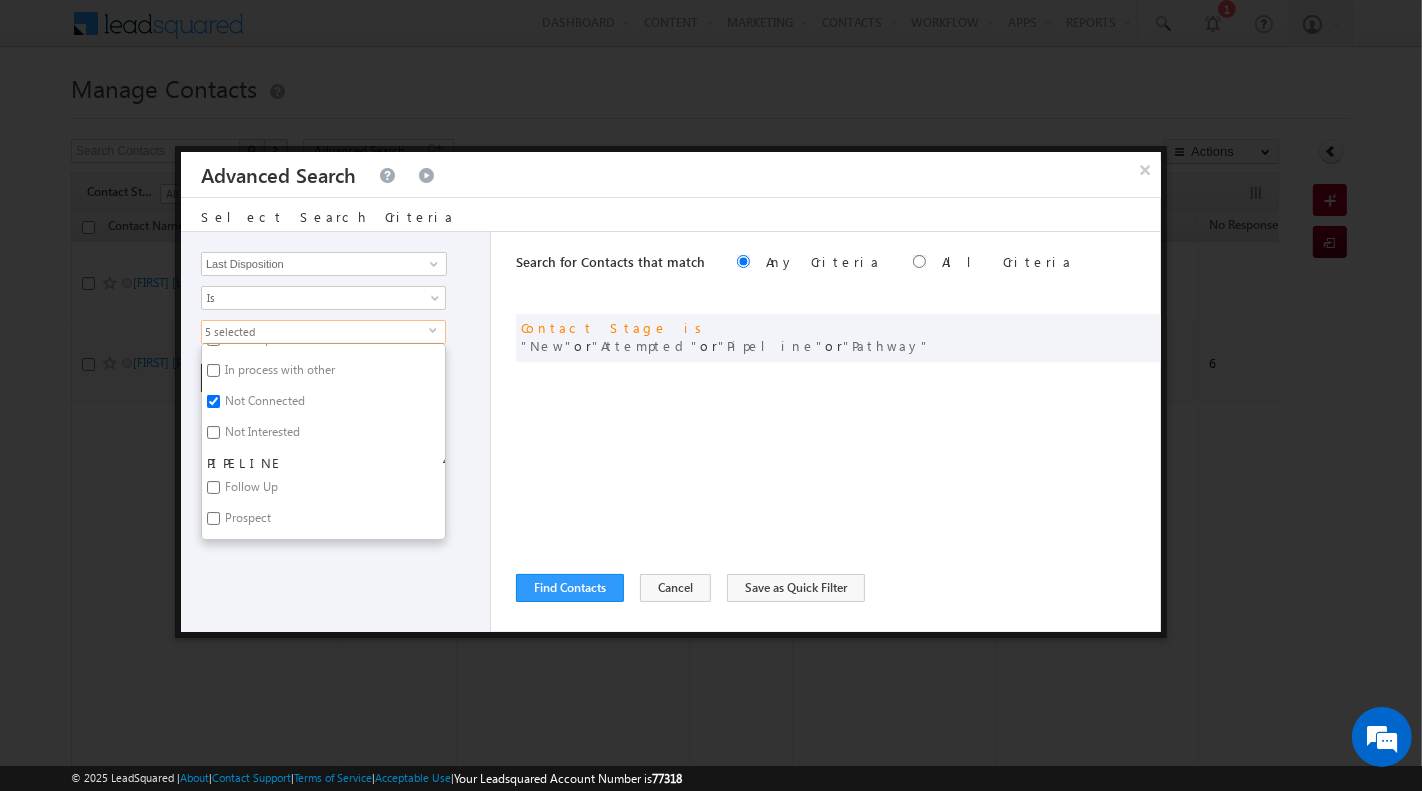 click on "Follow Up" at bounding box center (250, 490) 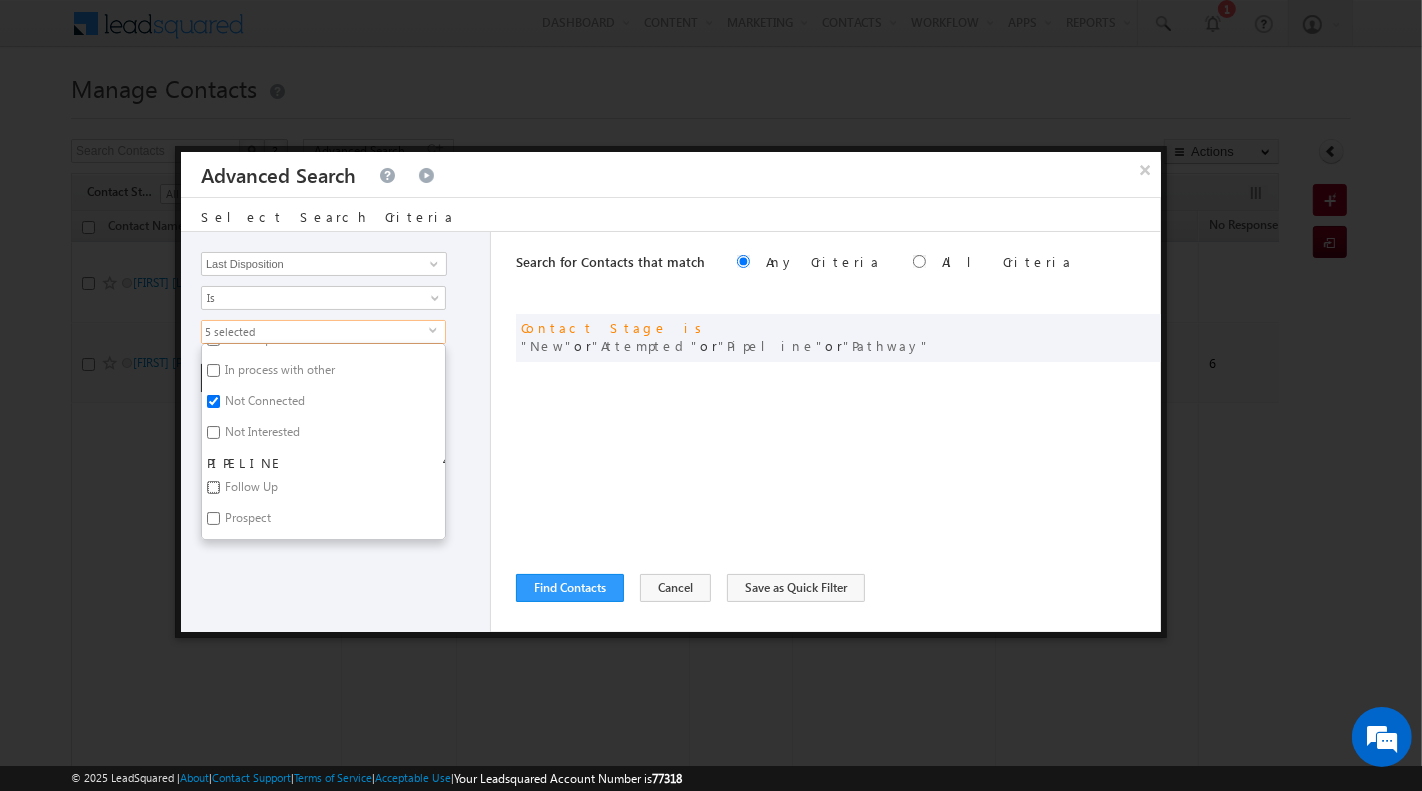 click on "Follow Up" at bounding box center (213, 487) 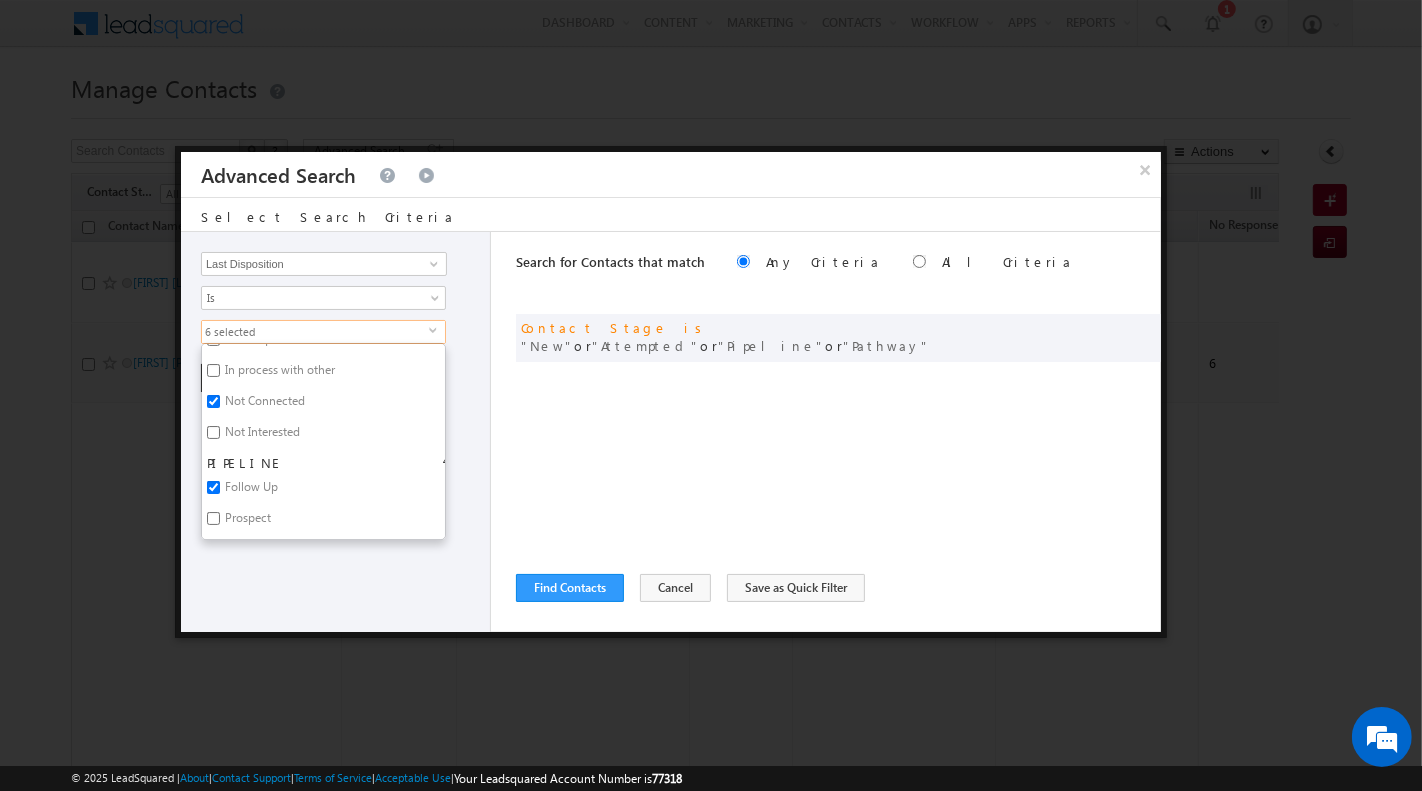 click on "Follow Up" at bounding box center (250, 490) 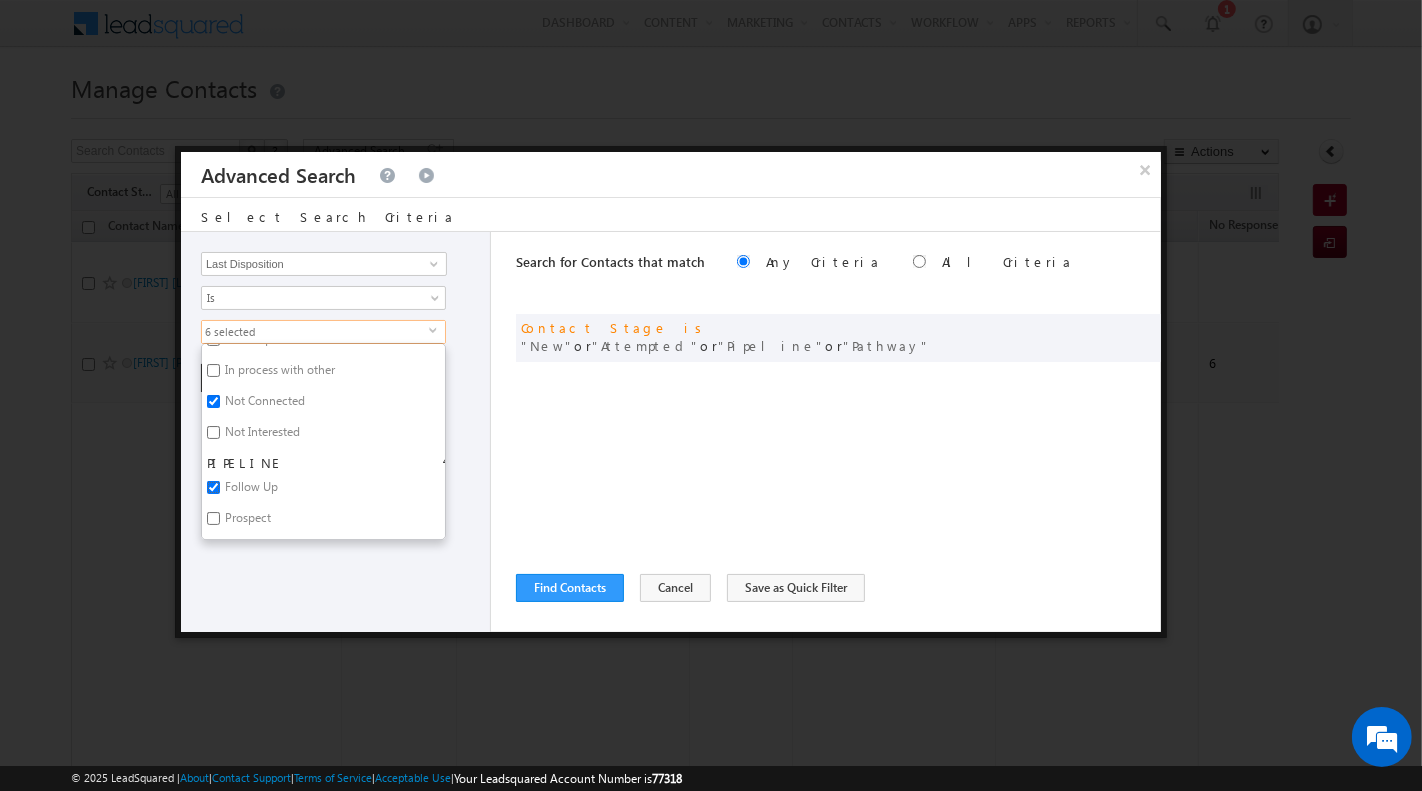 click on "Follow Up" at bounding box center (213, 487) 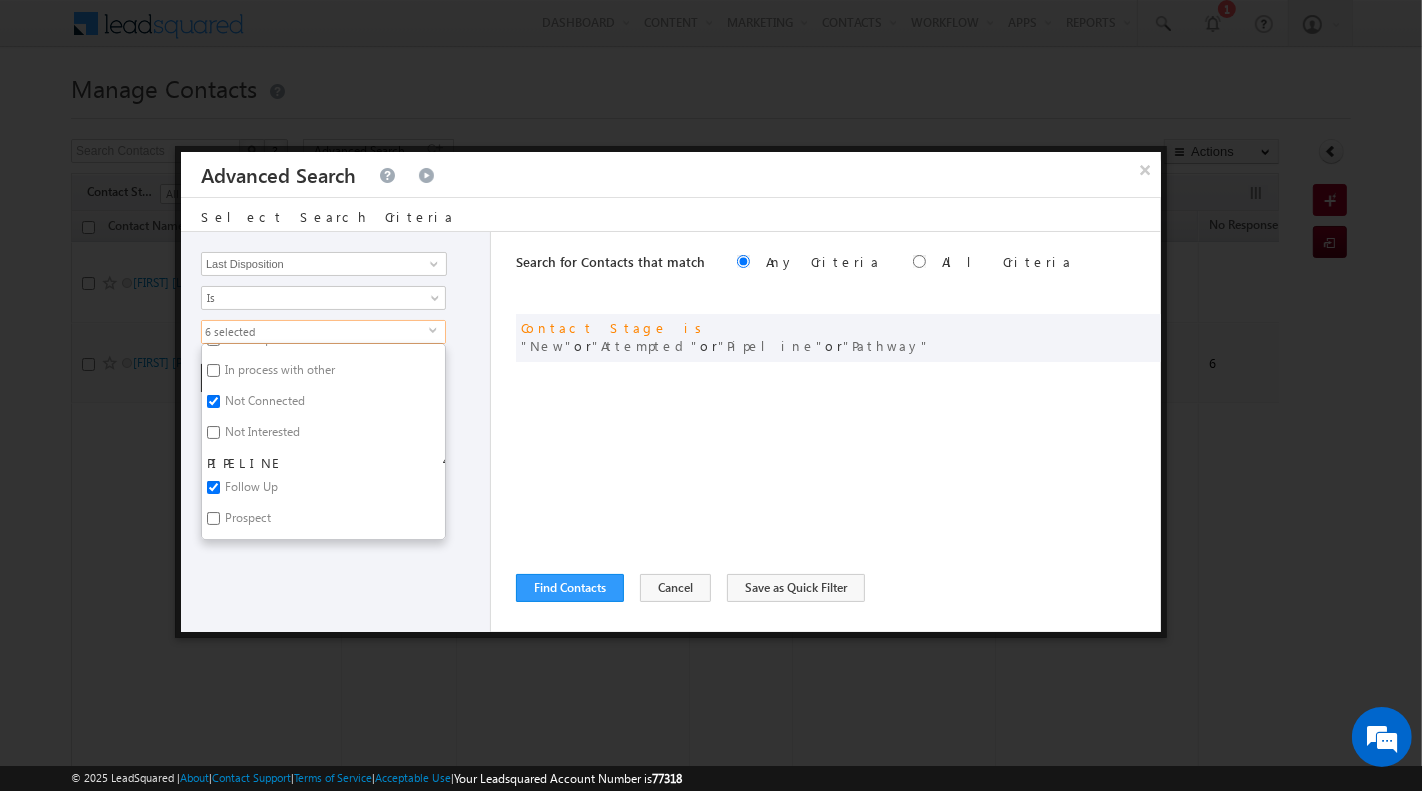 checkbox on "false" 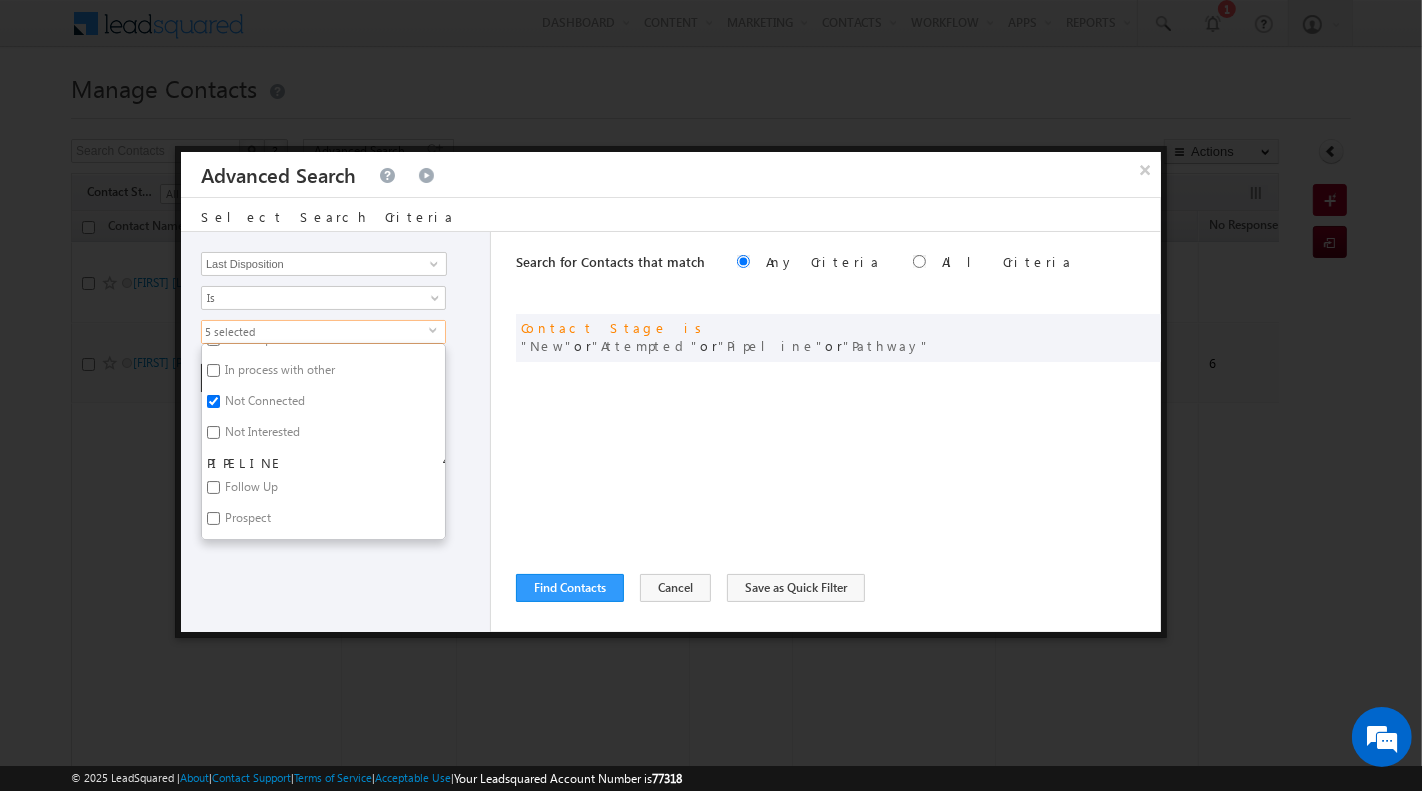 click on "Prospect" at bounding box center [246, 521] 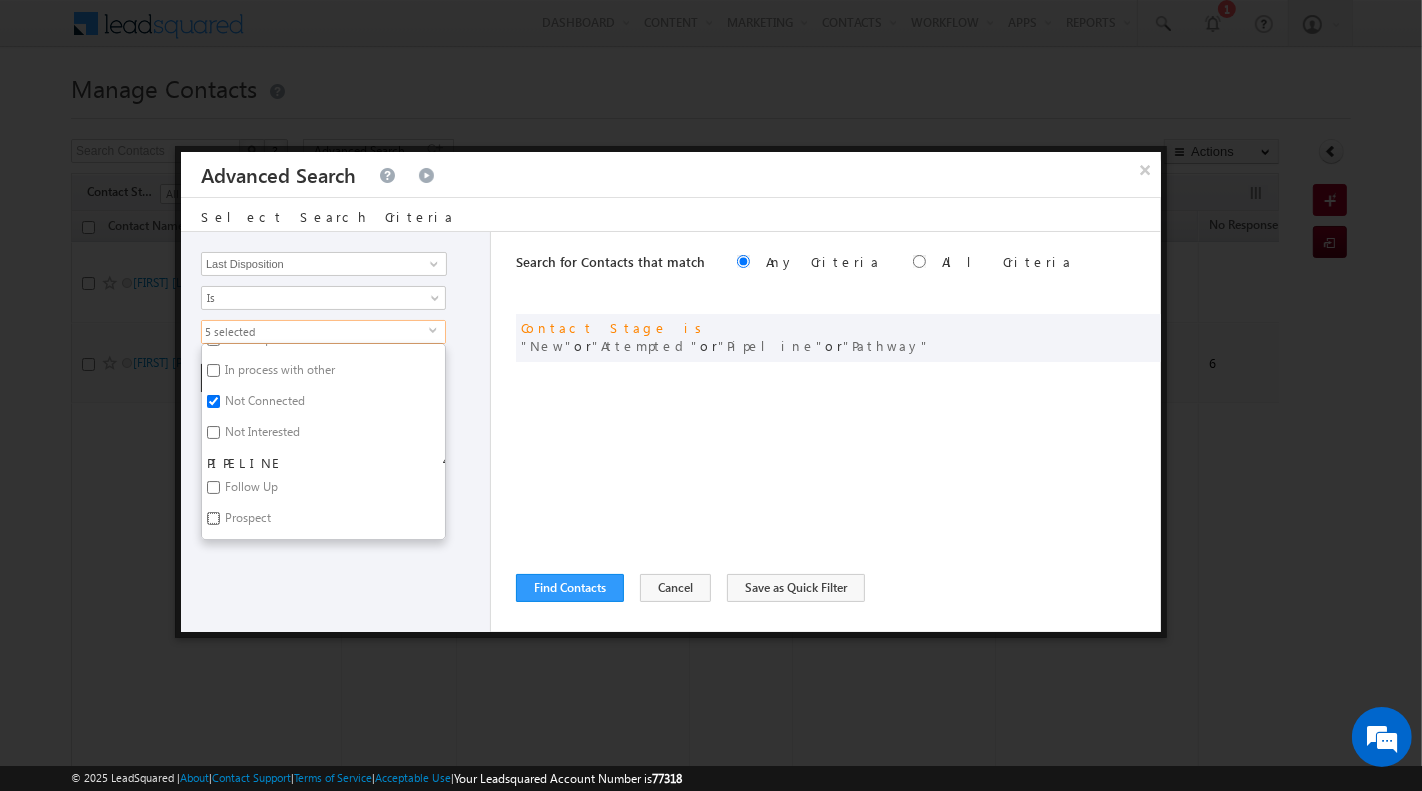 click on "Prospect" at bounding box center (213, 518) 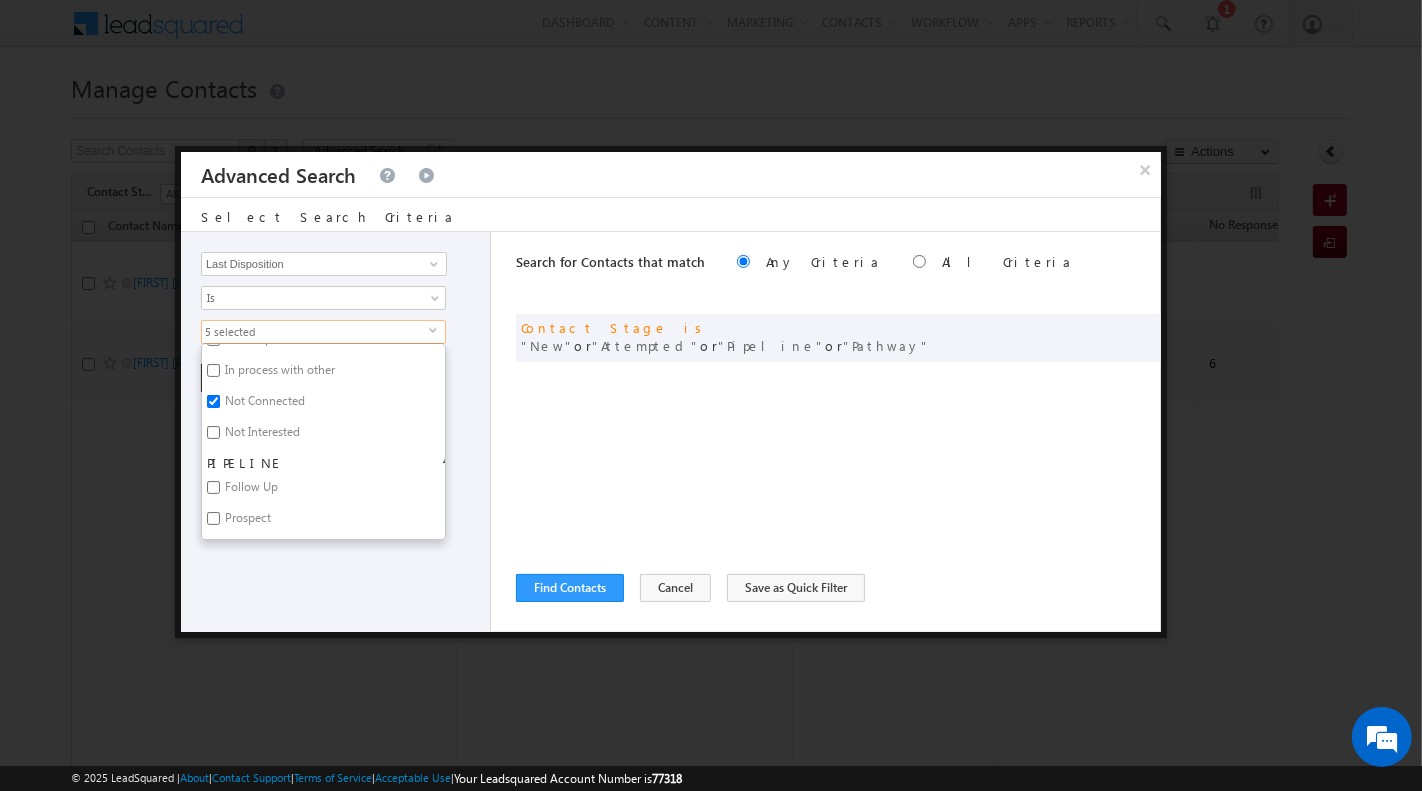 checkbox on "true" 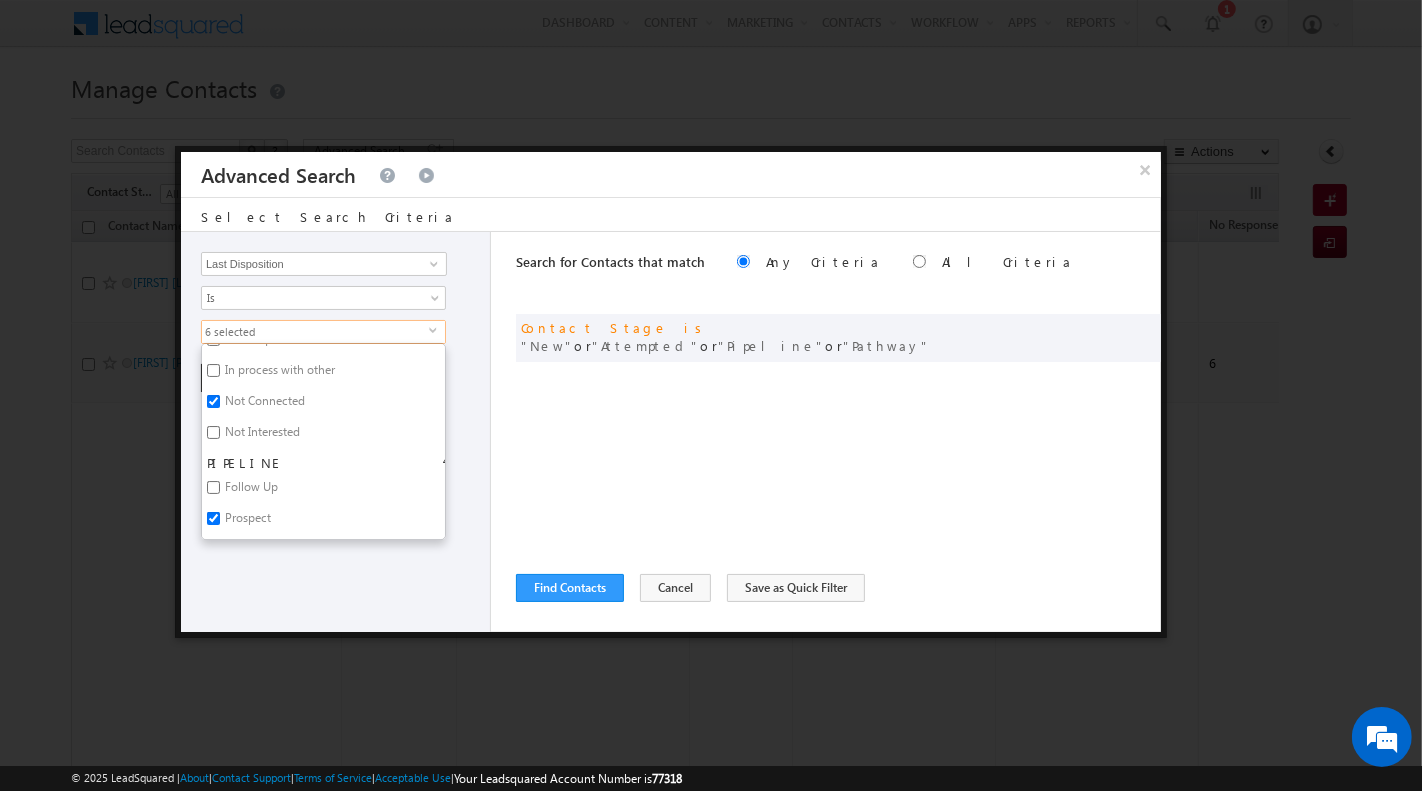 click on "Follow Up" at bounding box center [250, 490] 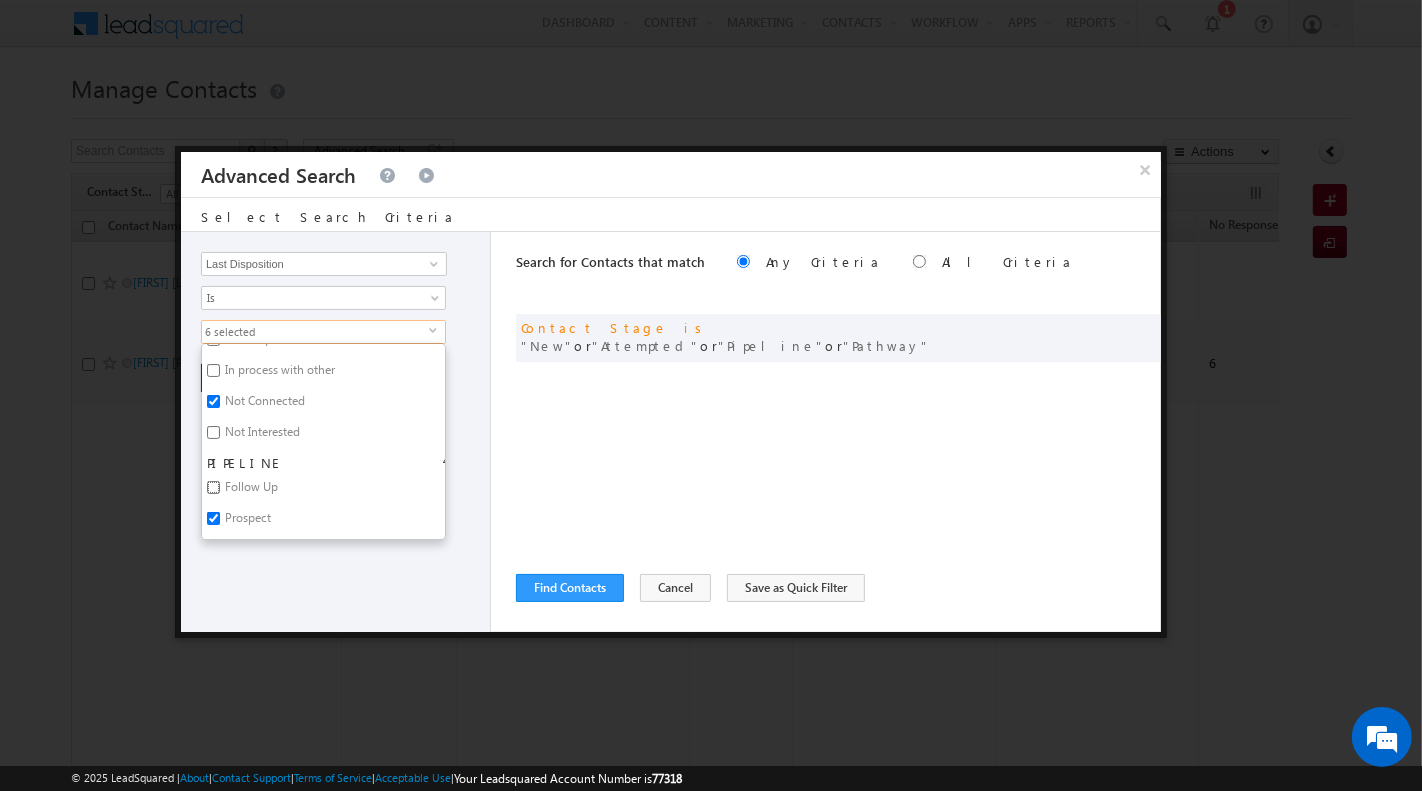 click on "Follow Up" at bounding box center [213, 487] 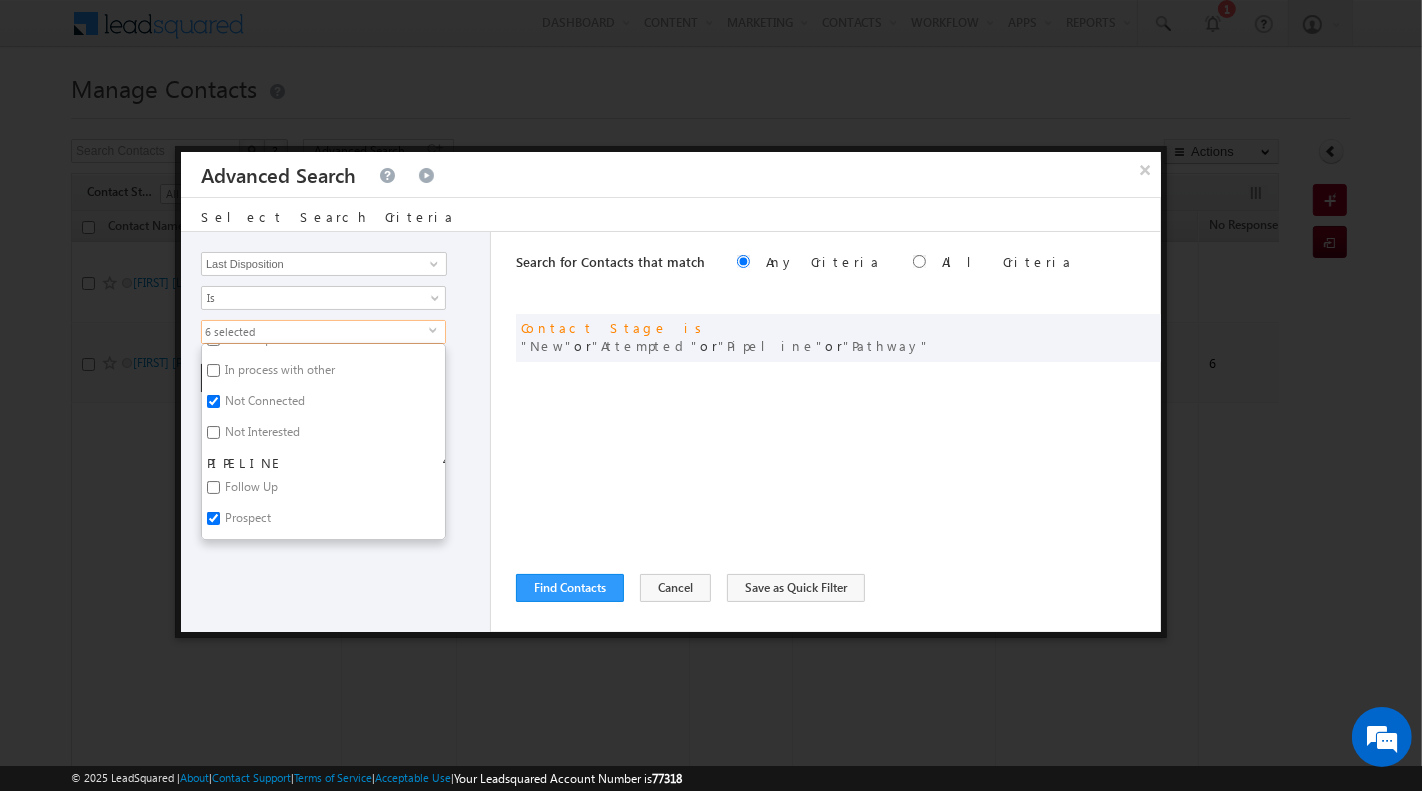 checkbox on "true" 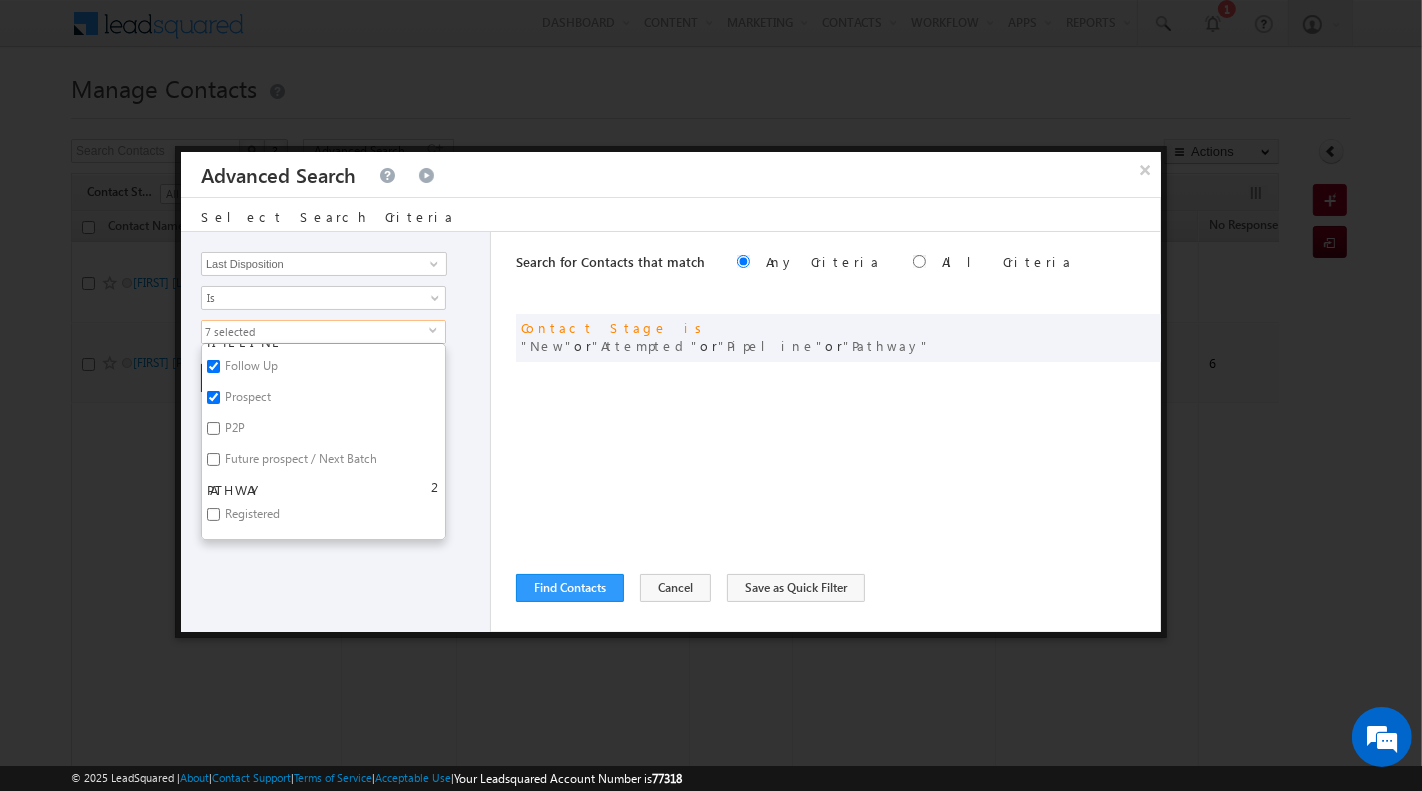 scroll, scrollTop: 465, scrollLeft: 0, axis: vertical 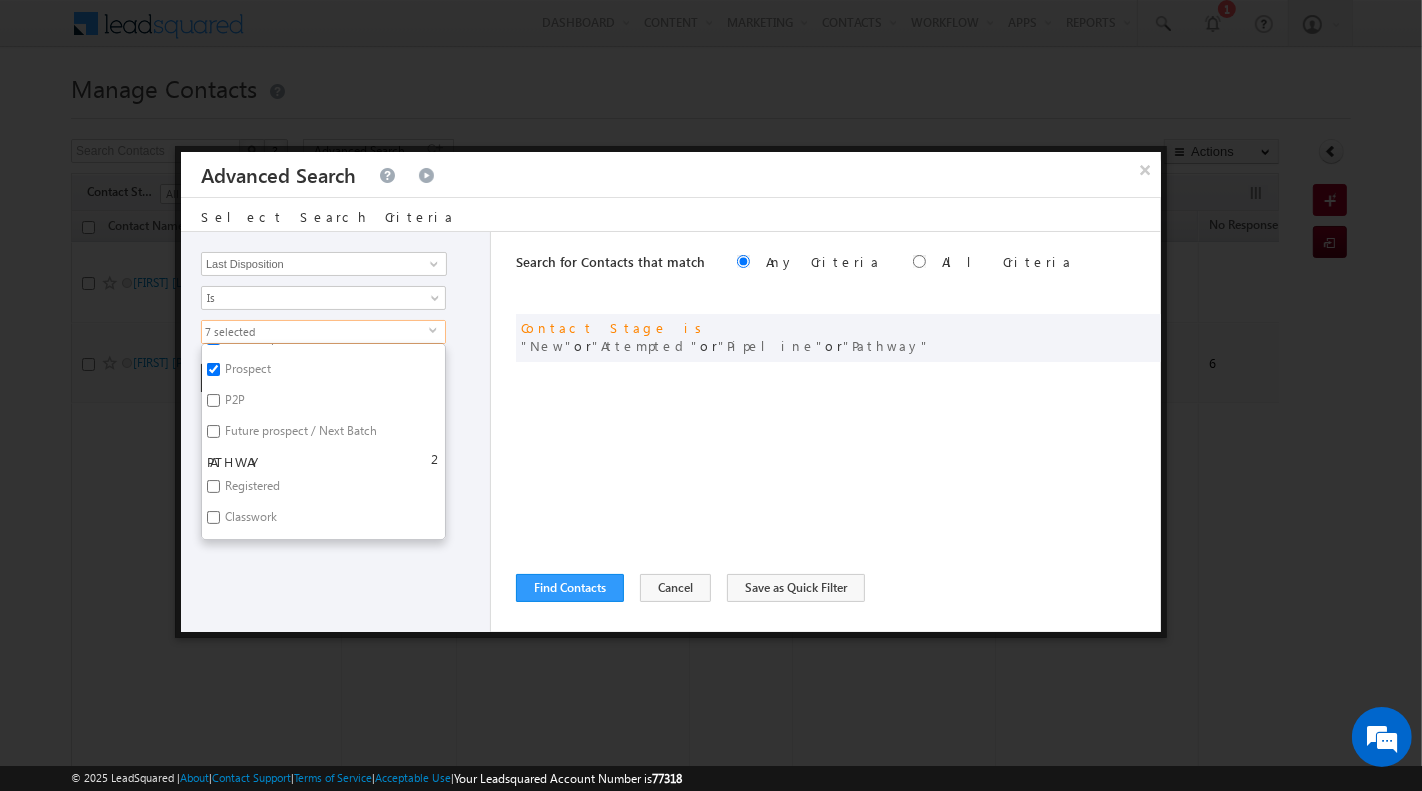 click on "P2P" at bounding box center (233, 403) 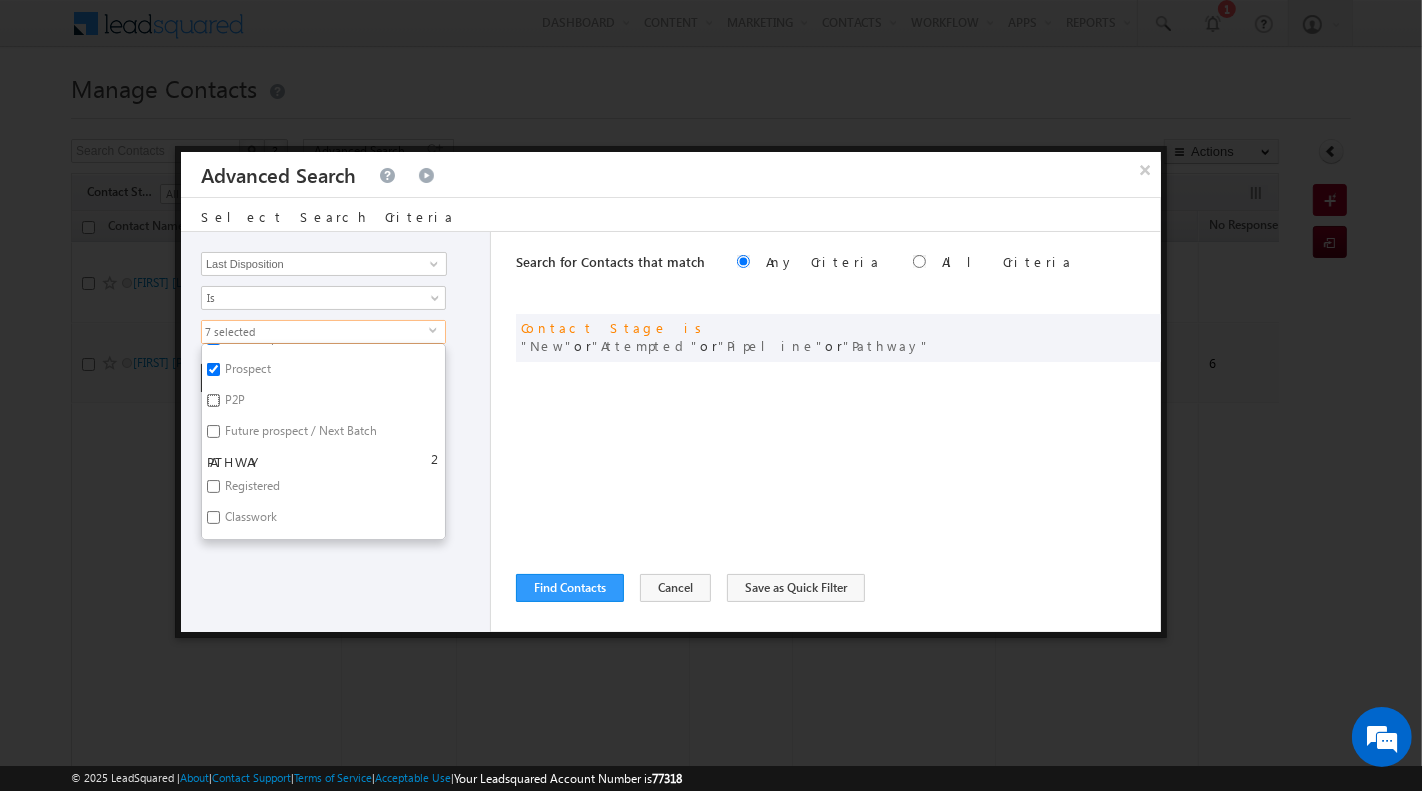click on "P2P" at bounding box center [213, 400] 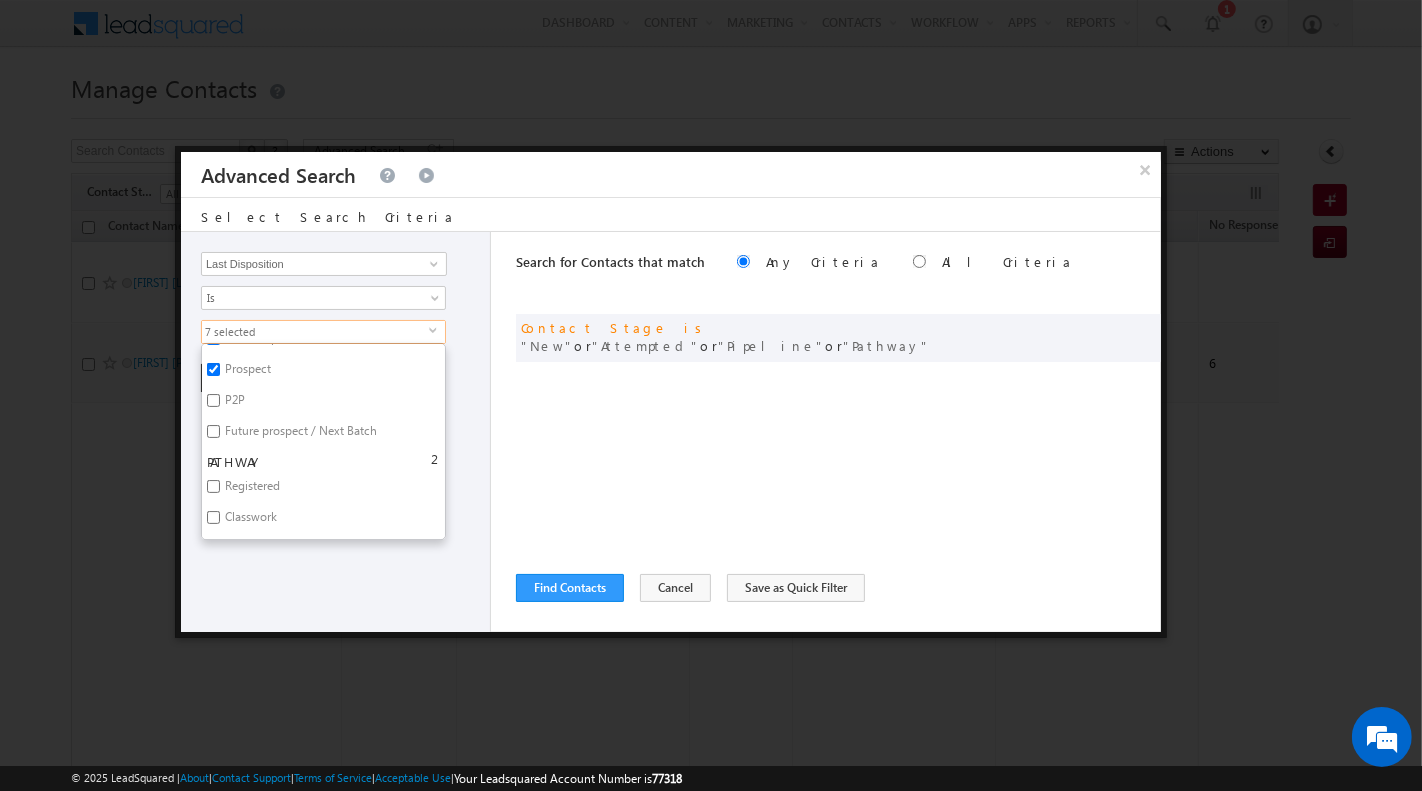 checkbox on "true" 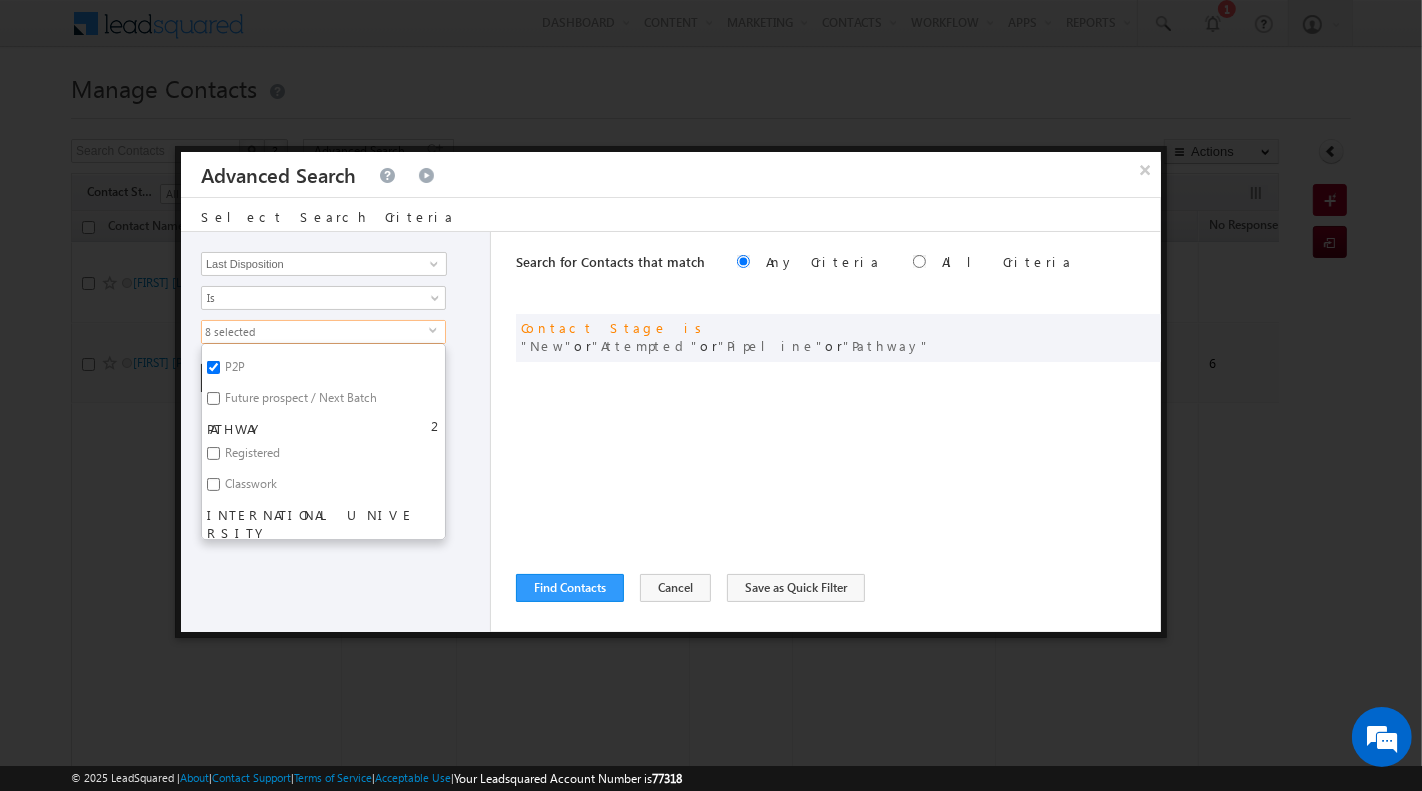 scroll, scrollTop: 506, scrollLeft: 0, axis: vertical 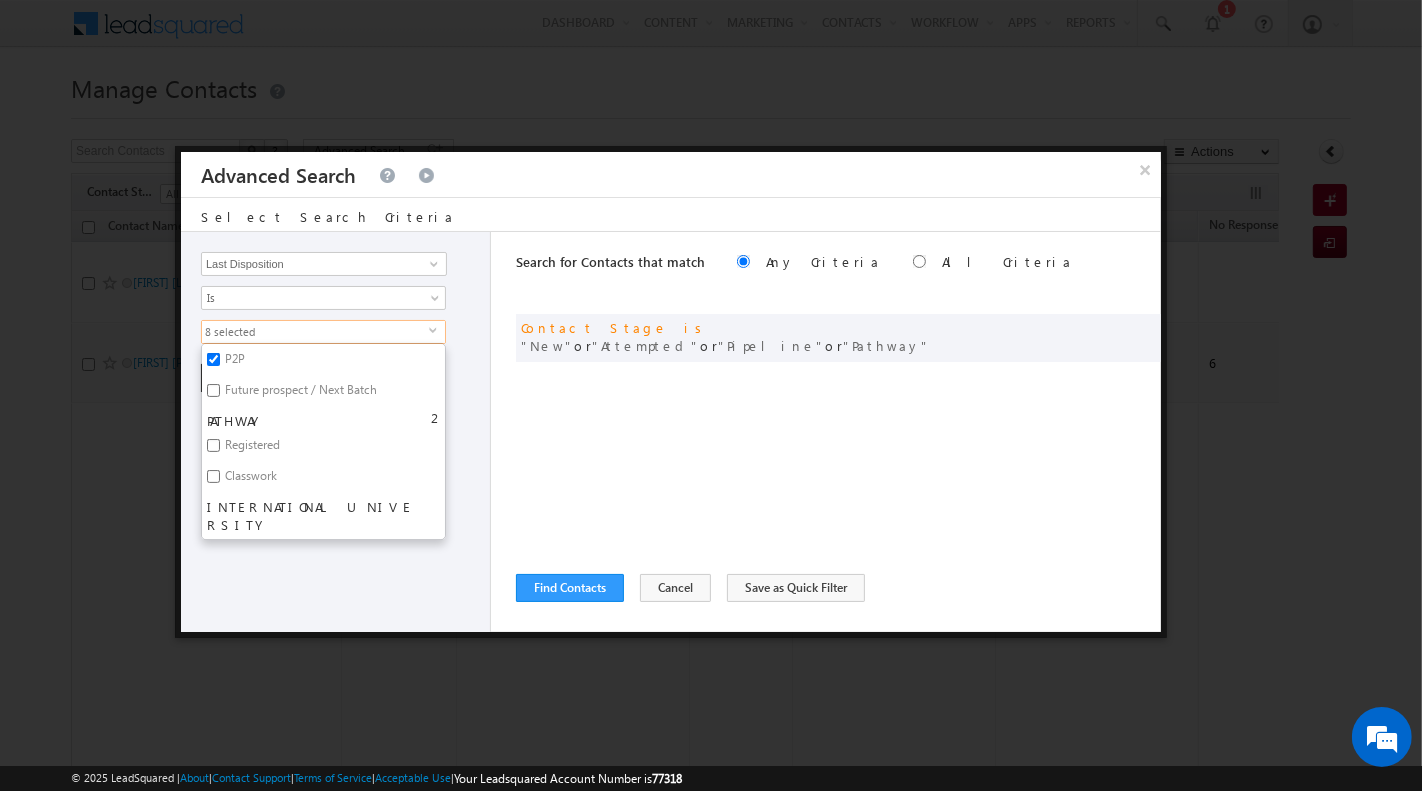 click on "Opportunity Type Contact Activity Task Sales Group Prospect Id Address 1 Address 2 Any Specific University Or Program Application Status Auto Login URL City Class XII Marks Company Concentration Contact Number Contact Origin Contact Score Contact Source Contact Stage Conversion Referrer URL Country Country Interested In New Country Interested In Old Course Course Priority Created By Id Created On Created On Old Current Opt In Status Do Not Call Do Not Email Do Not SMS Do Not Track Do You Have Scholarships Do You Have Valid Passport Documents - Status Documents - University Proof Doc Documents - 10th Marksheet Documents - 12th Marksheet Documents - UG Degree Documents - UG Marksheets Documents - PG Degree Documents - PG Marksheets Documents - Resume/CV Documents - LOR Documents - SOP Documents - Passport Documents - ELT Documents - Amity Pathway Certificate Documents - COL Documents - I20 Documents - SEVIS Fee doc Documents - Loan Docs" at bounding box center [336, 432] 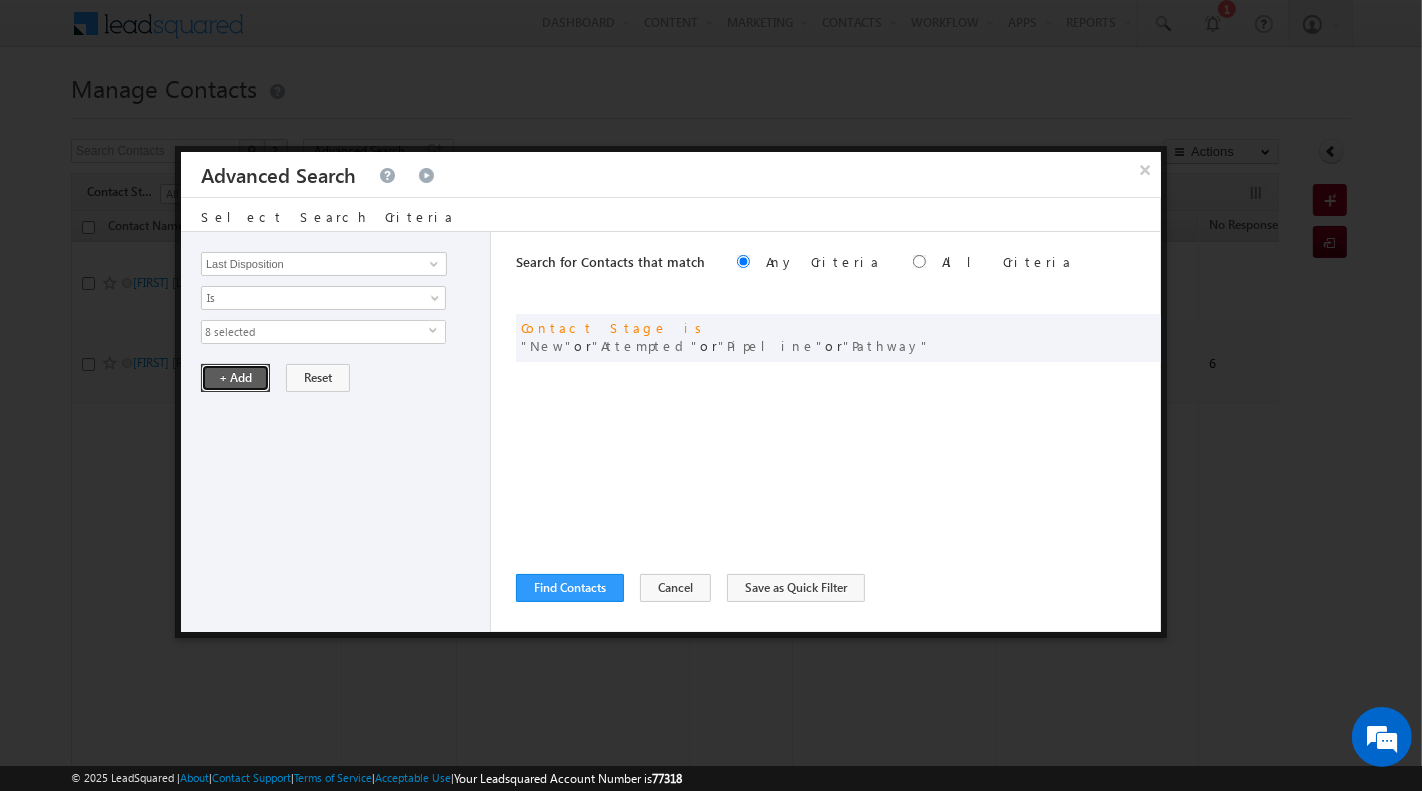 click on "+ Add" at bounding box center [235, 378] 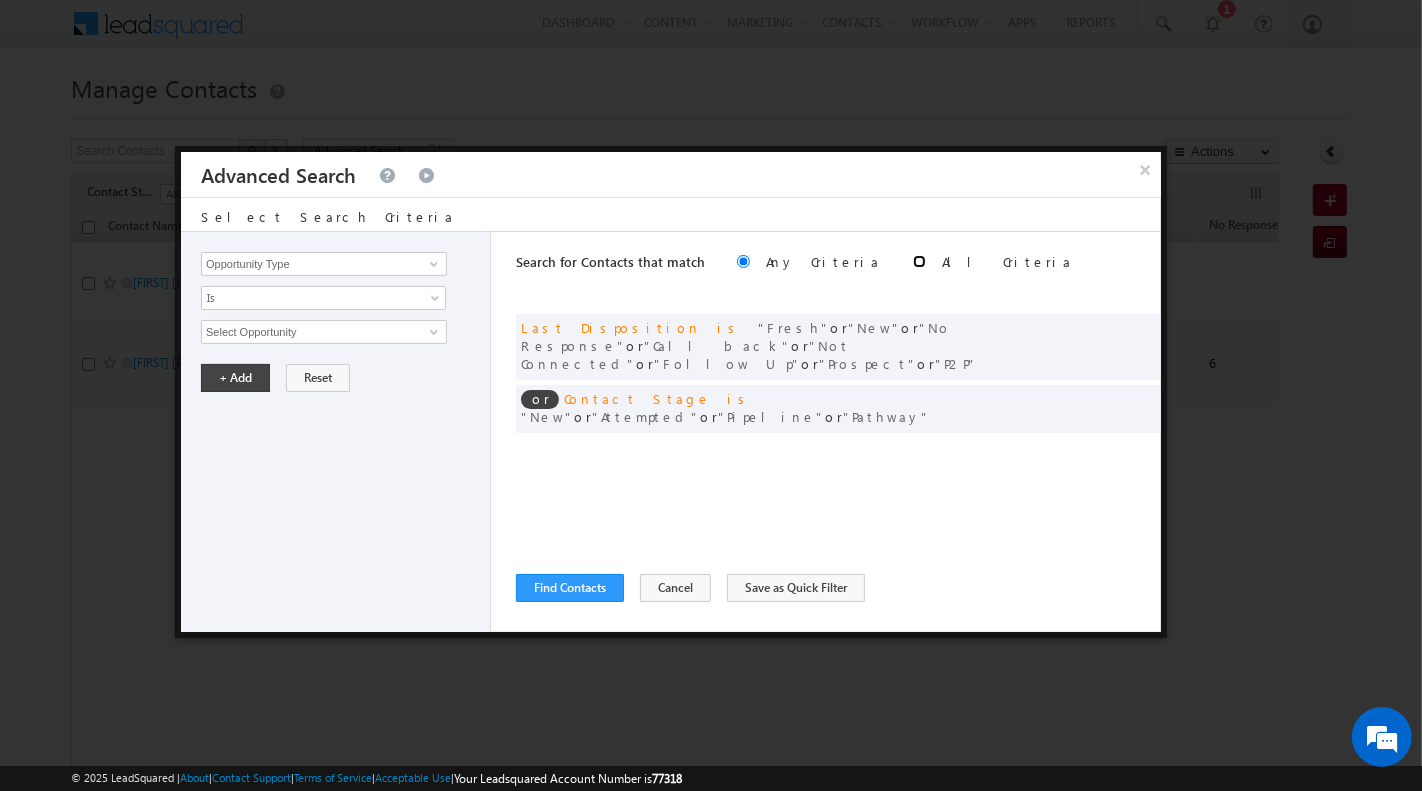 click at bounding box center (919, 261) 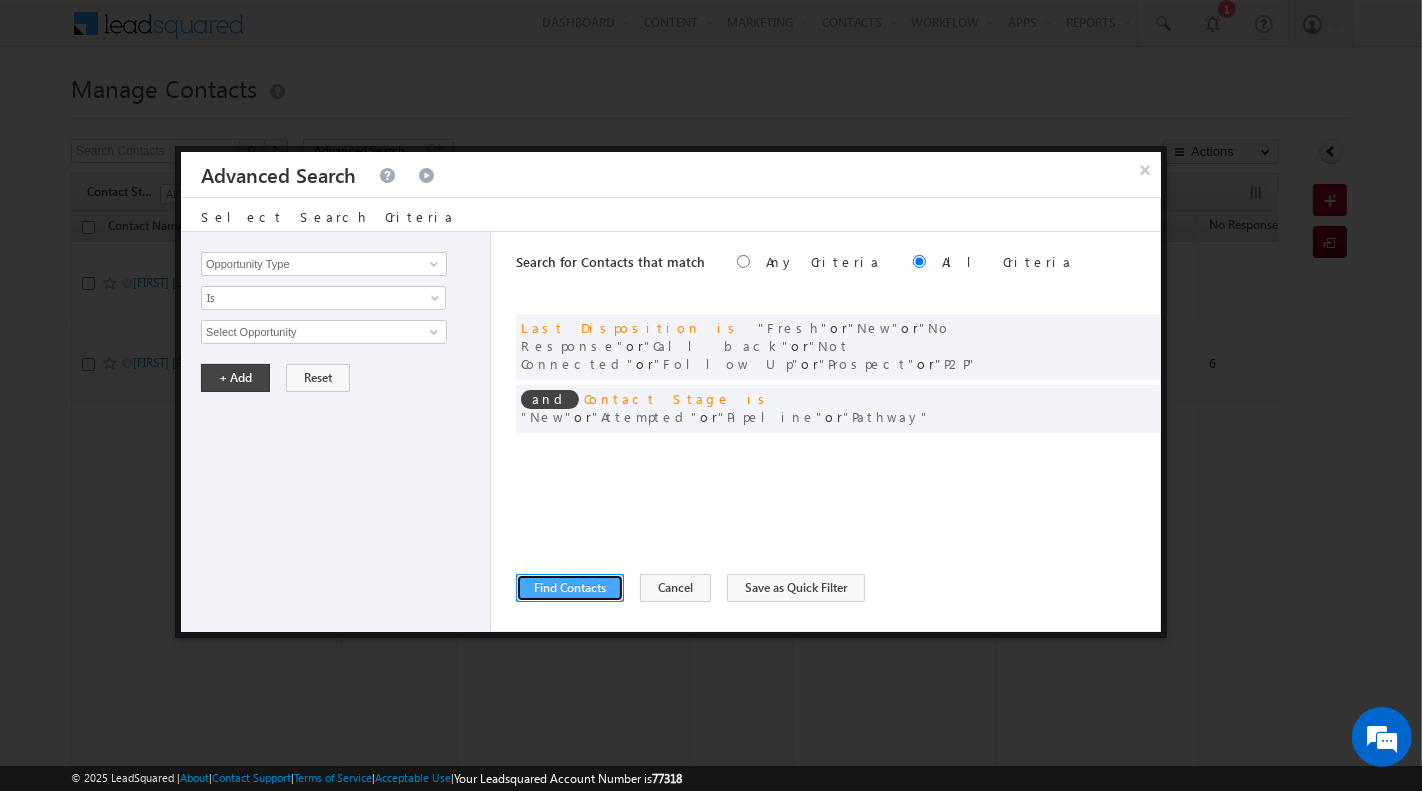click on "Find Contacts" at bounding box center (570, 588) 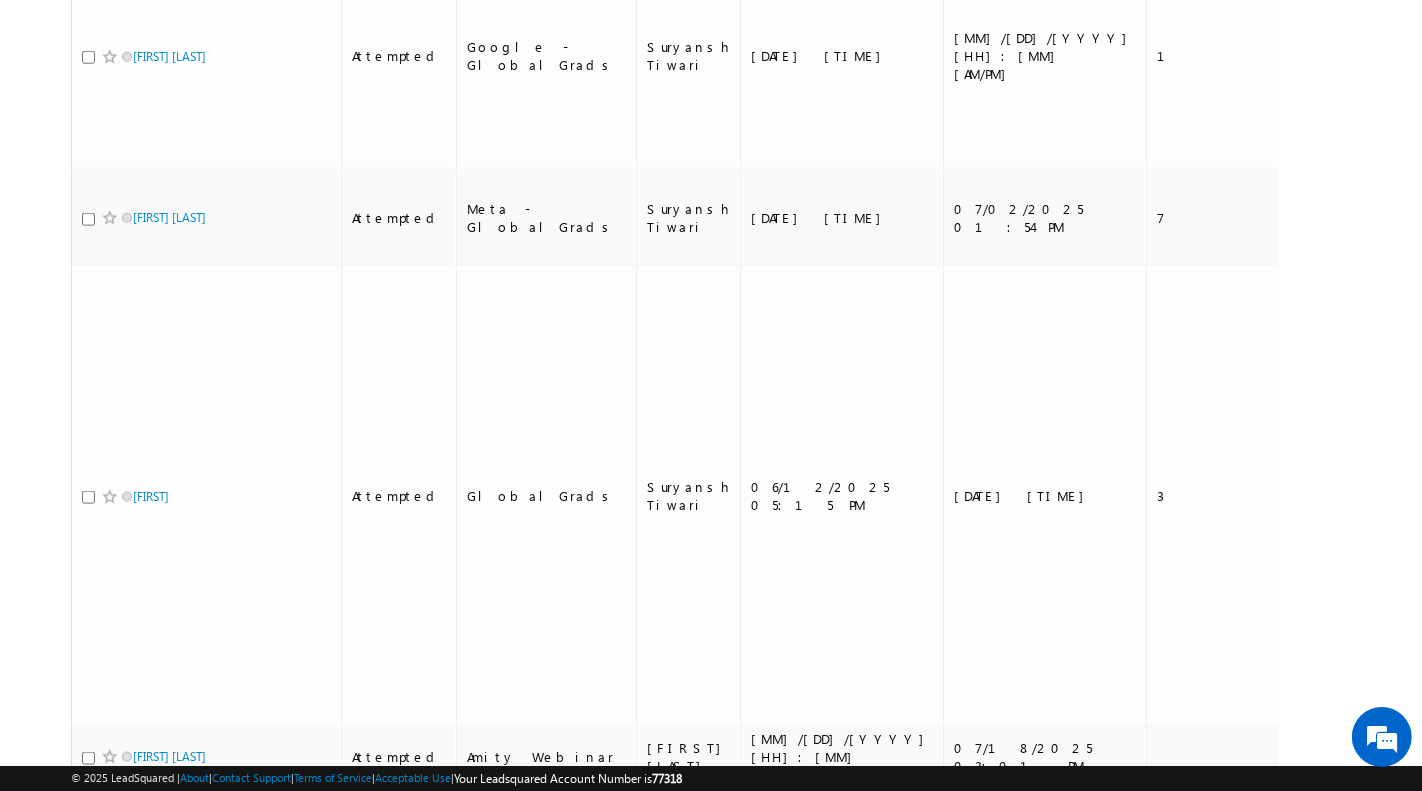 scroll, scrollTop: 0, scrollLeft: 0, axis: both 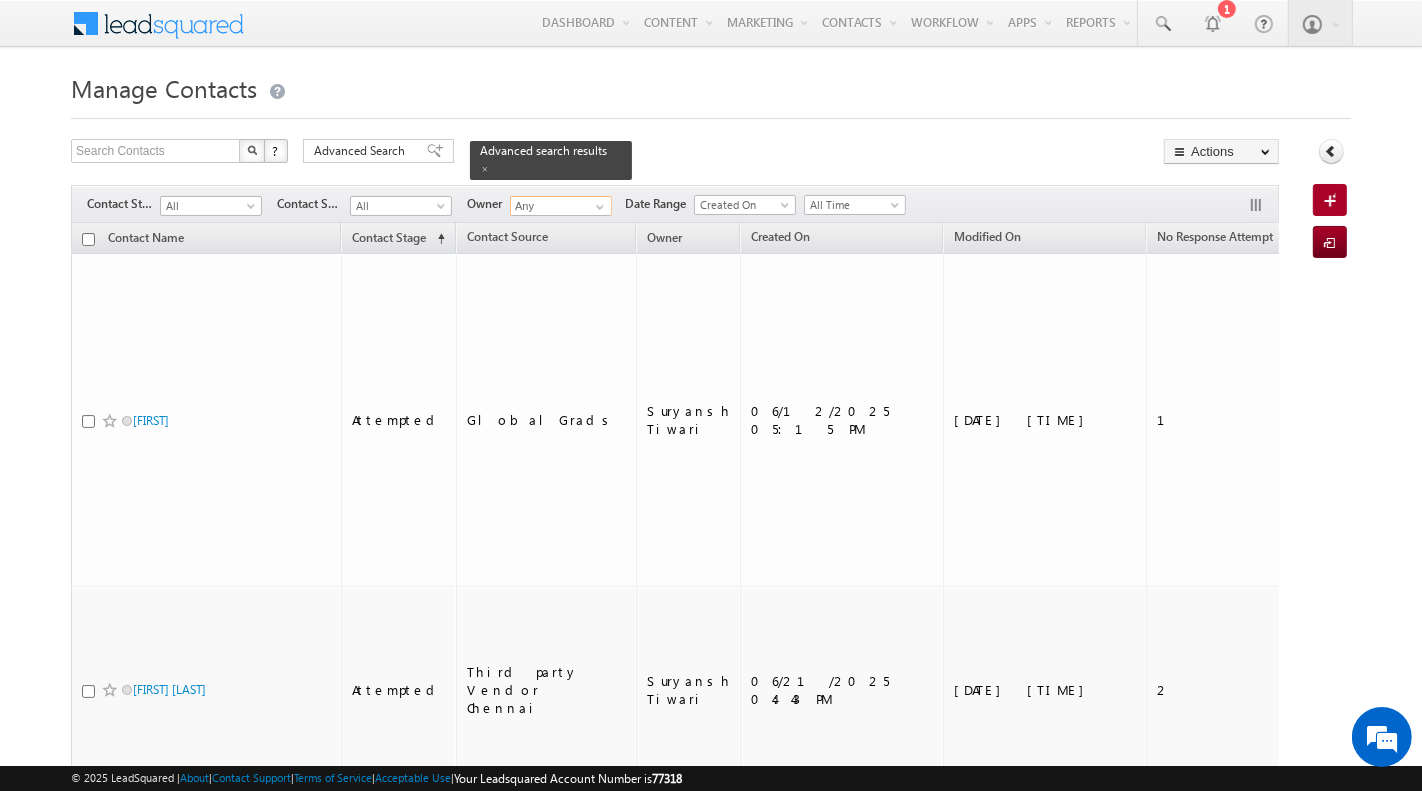 click on "Any" at bounding box center [561, 206] 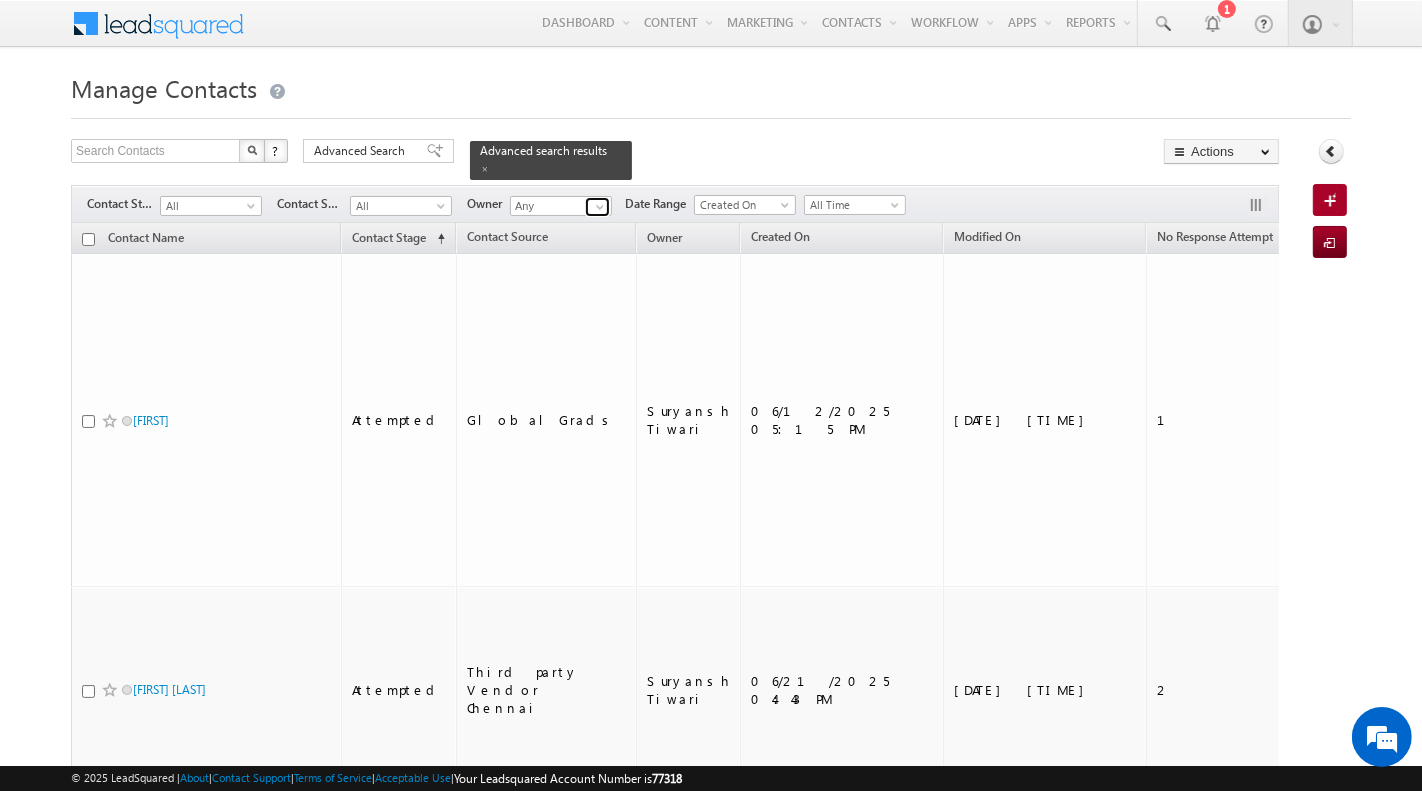 click at bounding box center [600, 207] 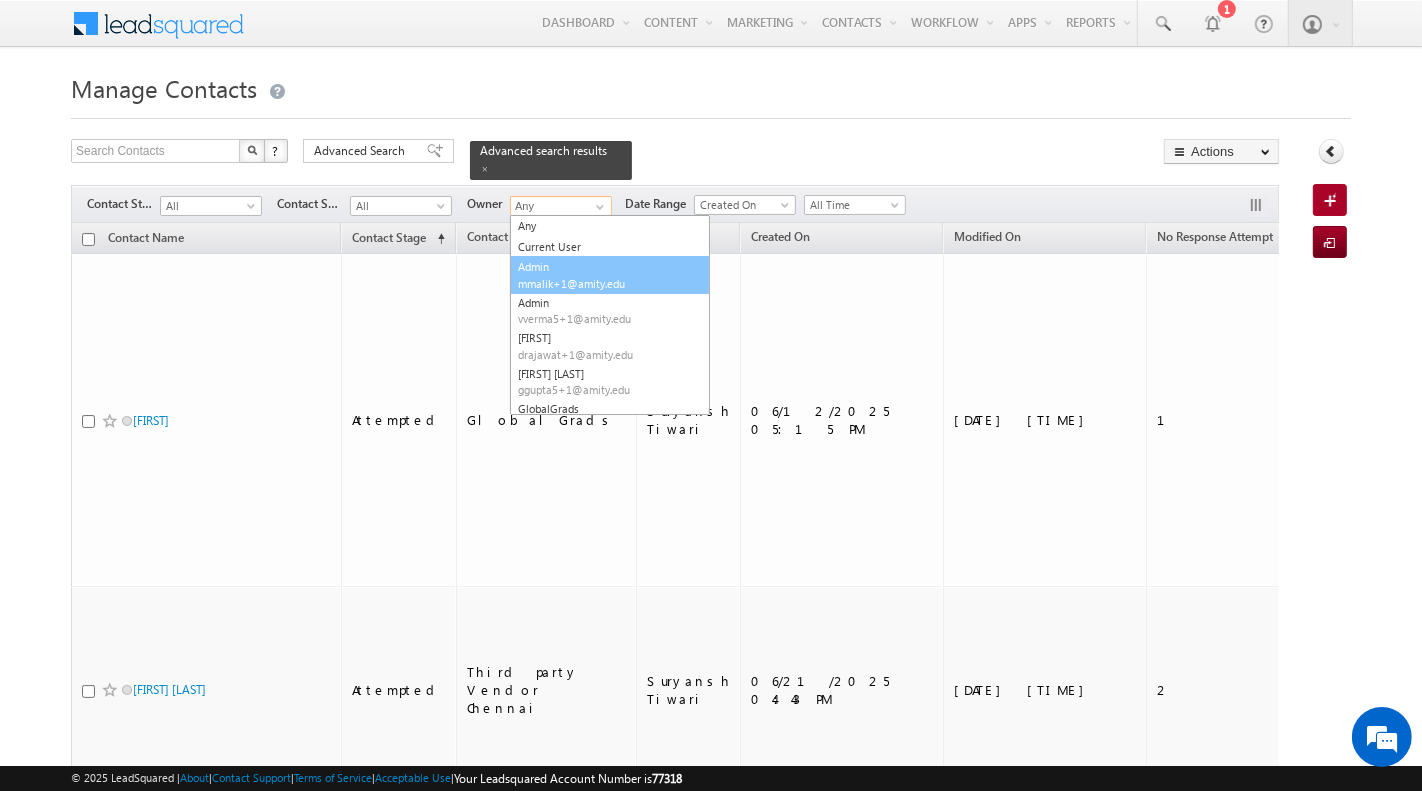 scroll, scrollTop: 26, scrollLeft: 0, axis: vertical 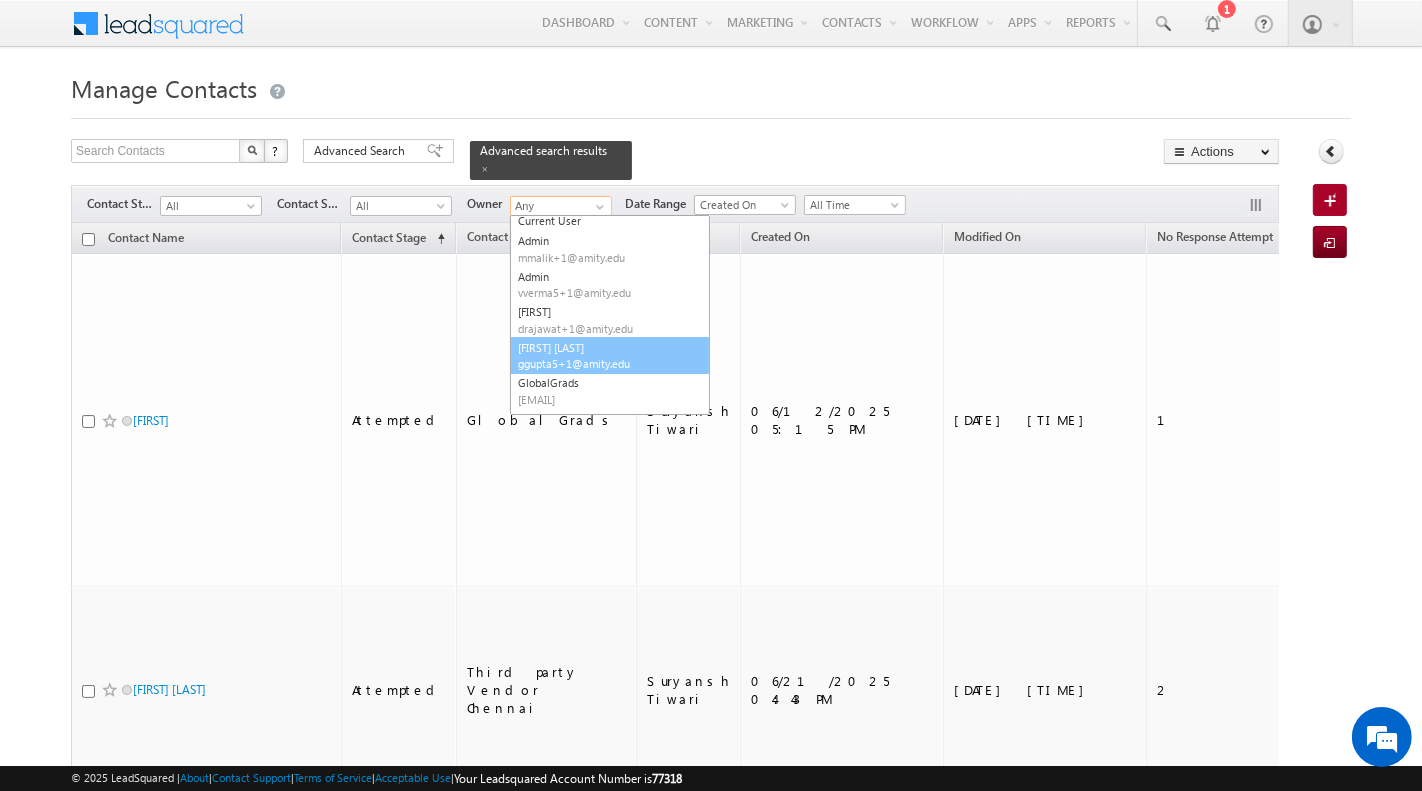 click on "[FIRST] [LAST] [EMAIL]" at bounding box center (610, 356) 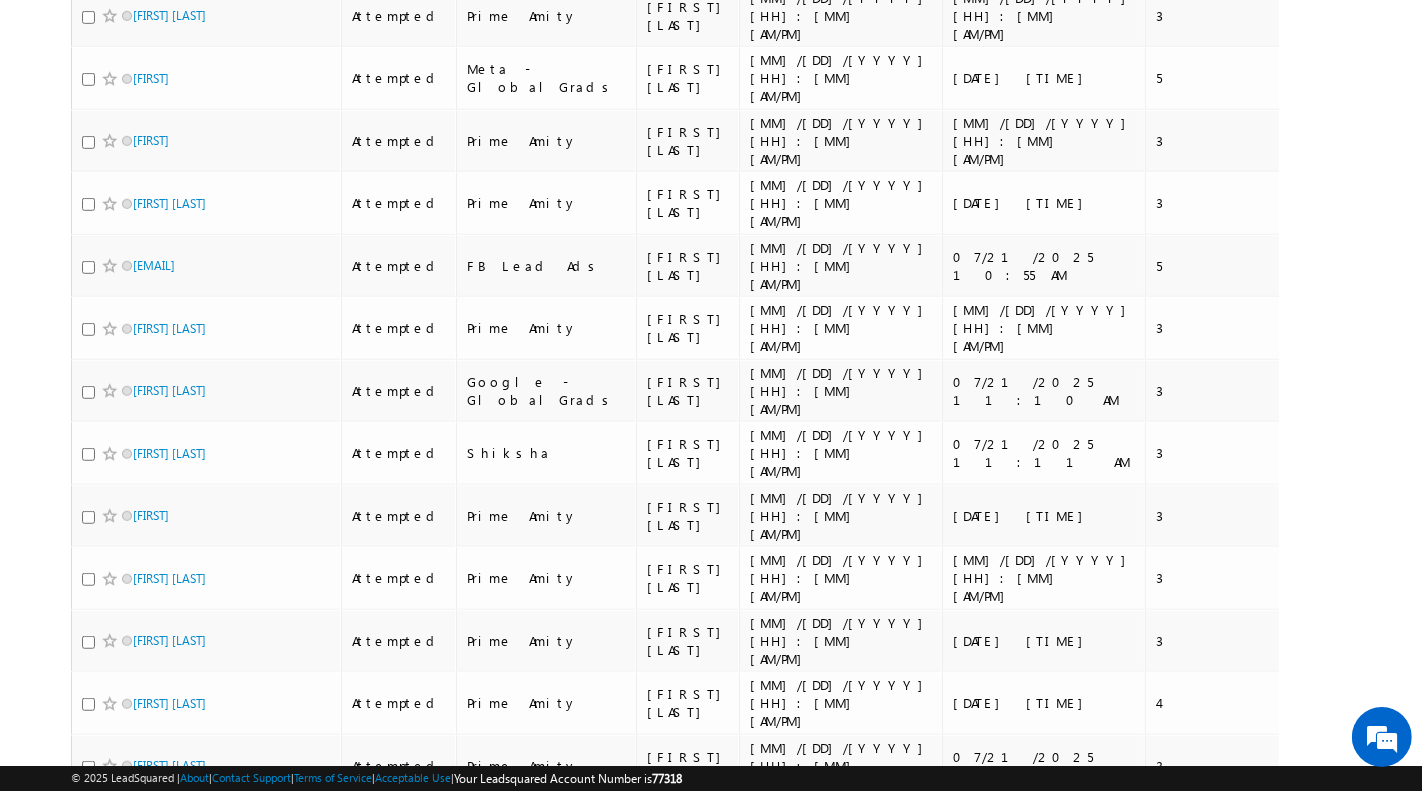 scroll, scrollTop: 0, scrollLeft: 0, axis: both 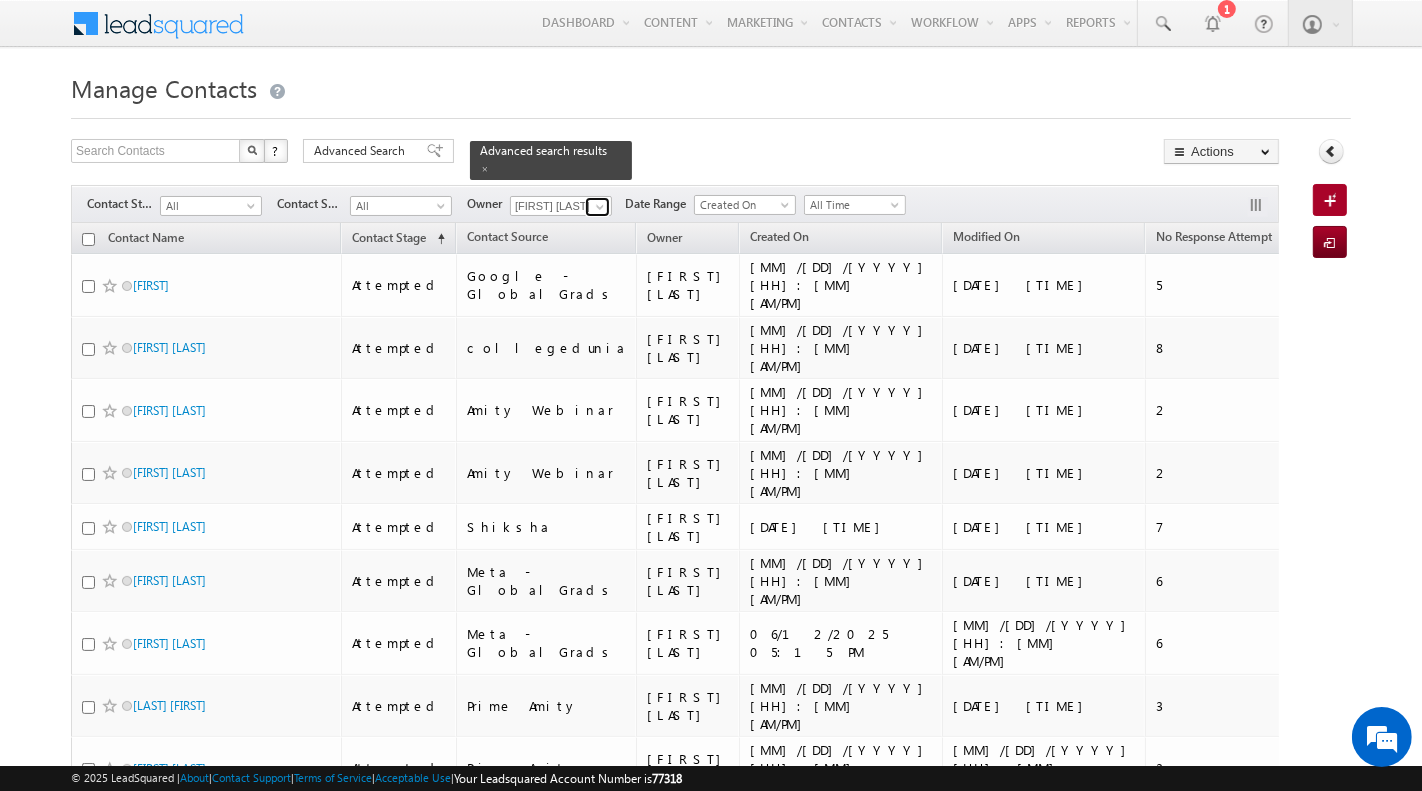 click at bounding box center (600, 207) 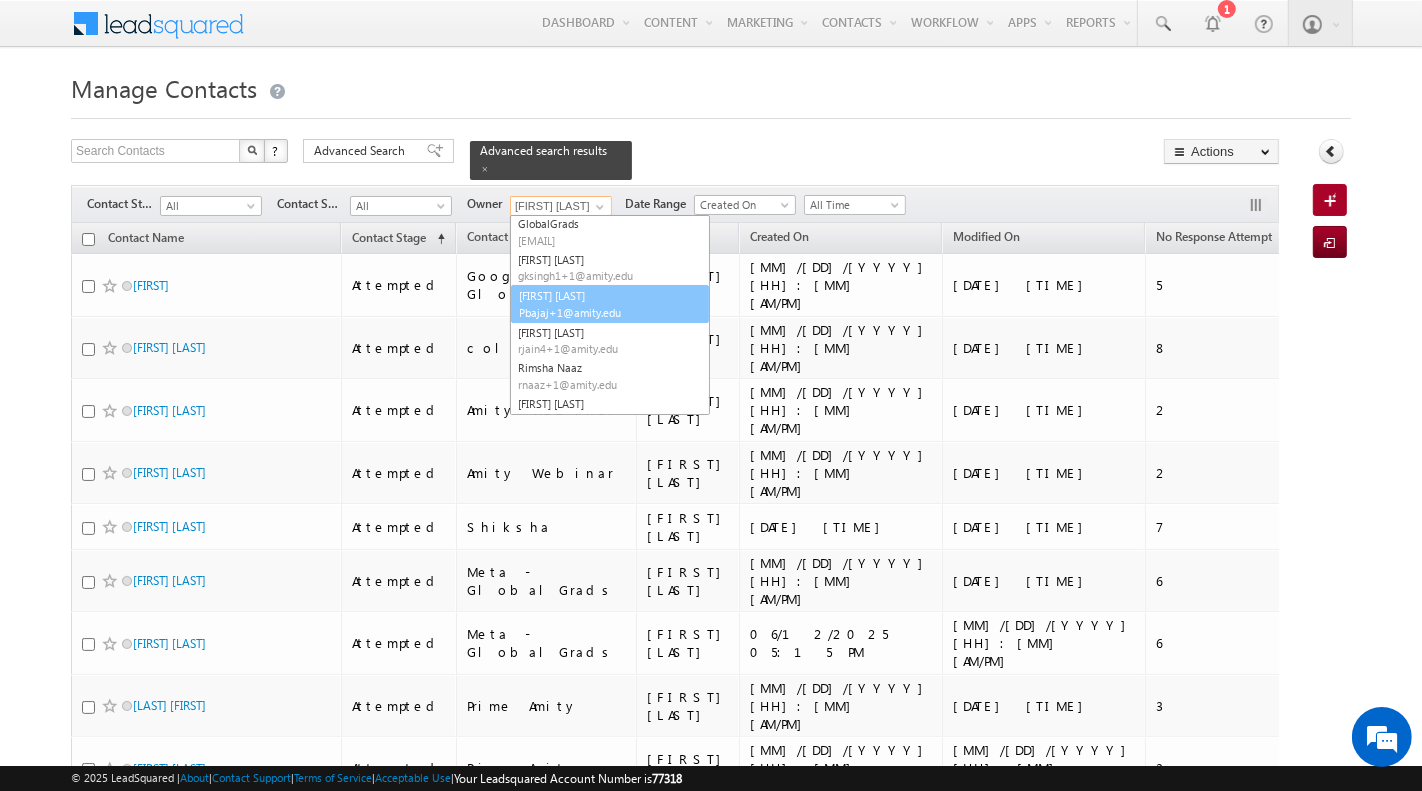 scroll, scrollTop: 186, scrollLeft: 0, axis: vertical 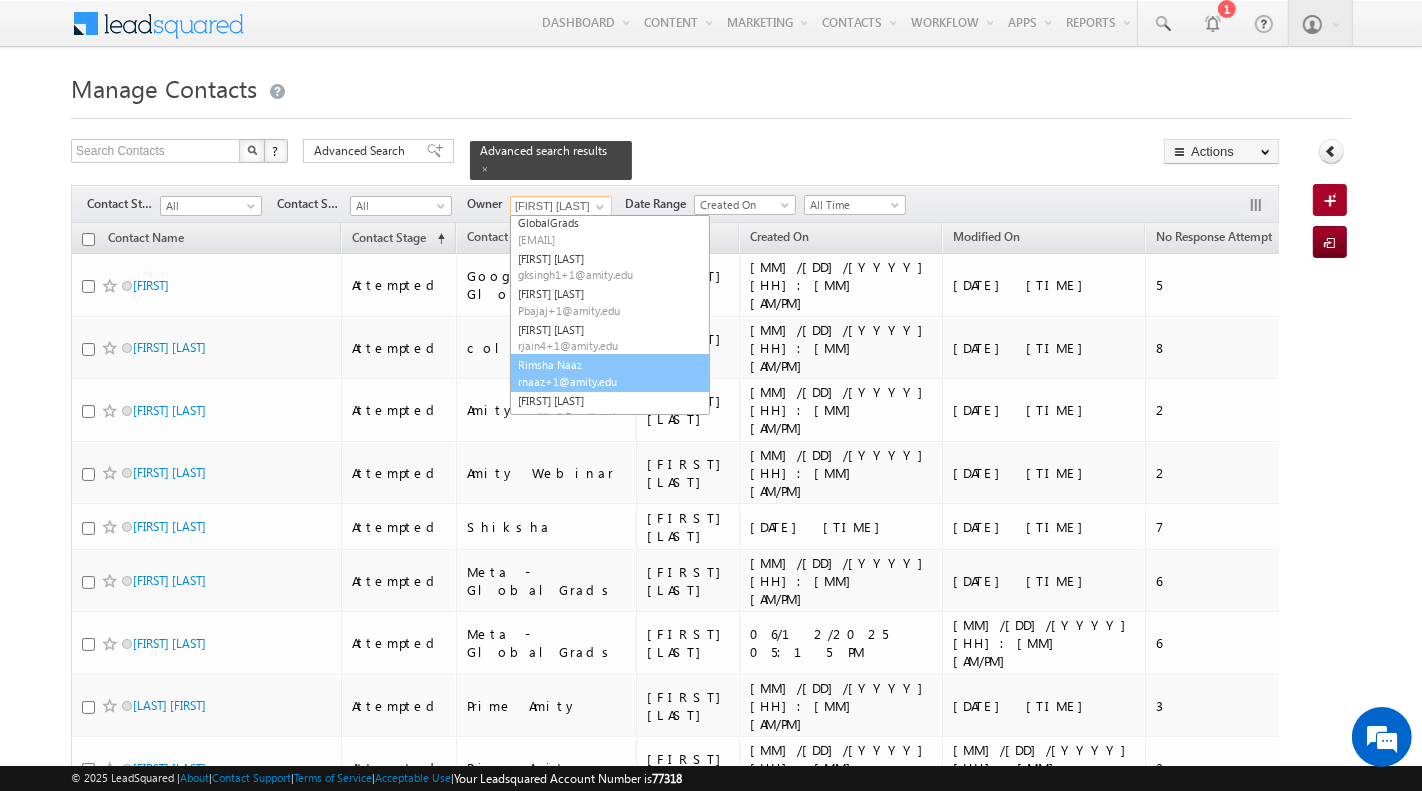 click on "[FIRST] [LAST] [EMAIL]" at bounding box center [610, 373] 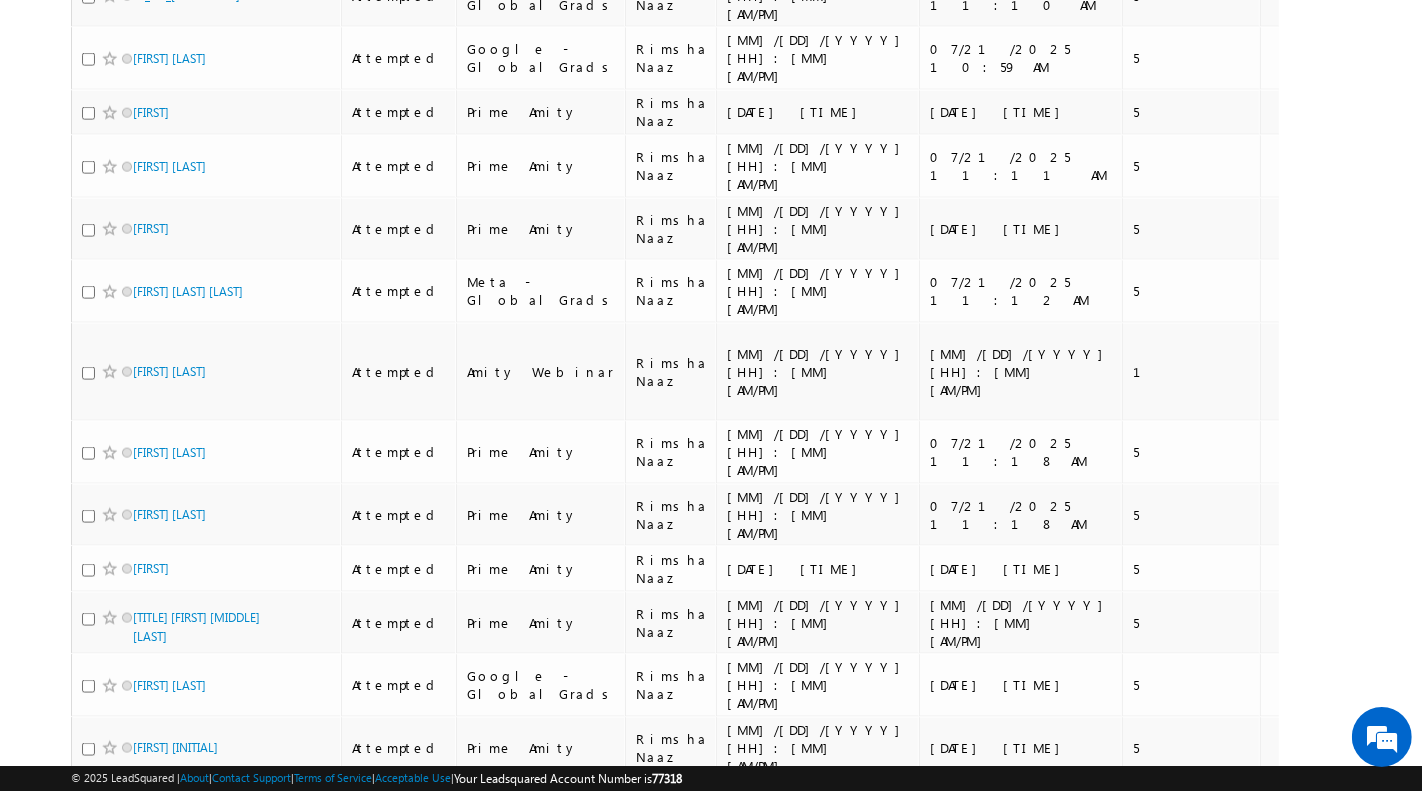 scroll, scrollTop: 0, scrollLeft: 0, axis: both 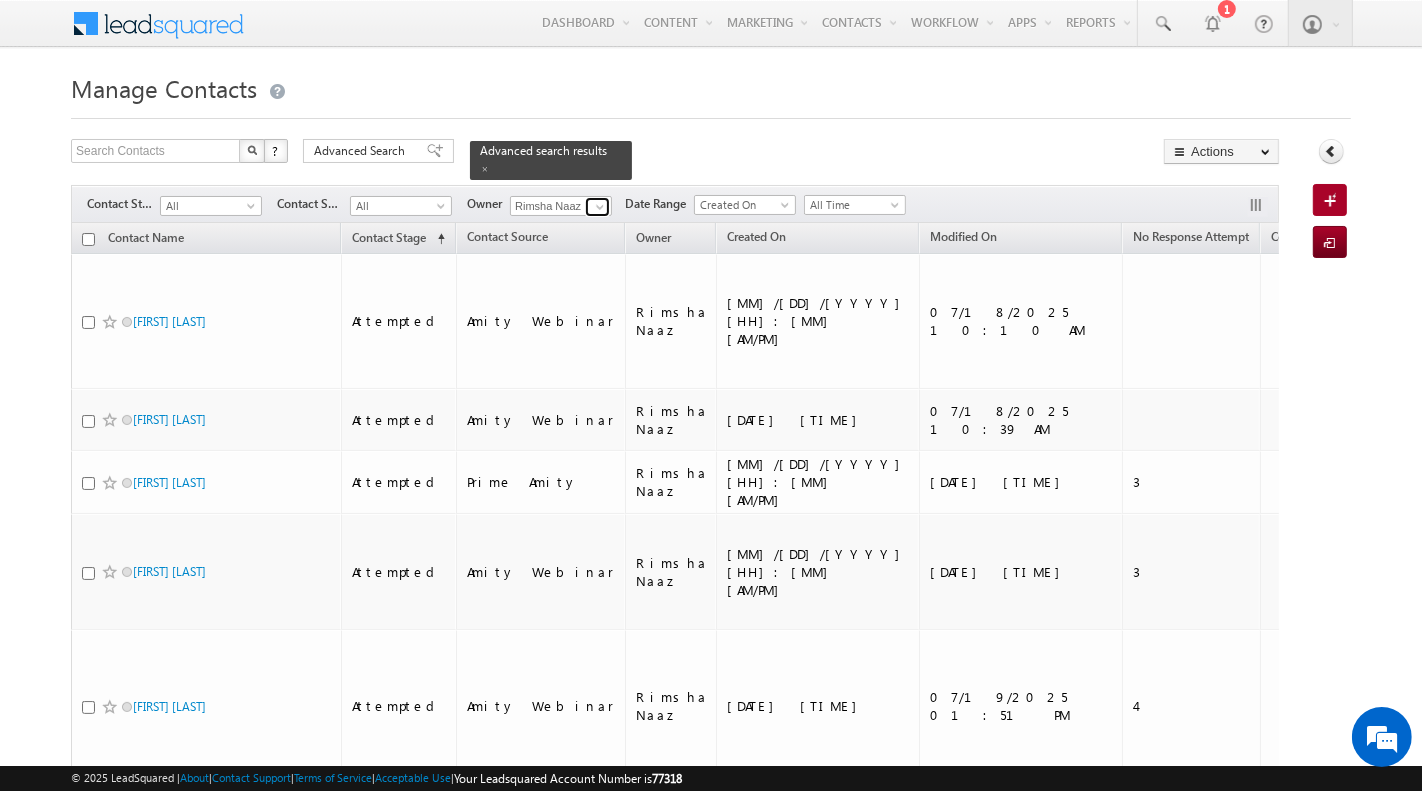 click at bounding box center [600, 207] 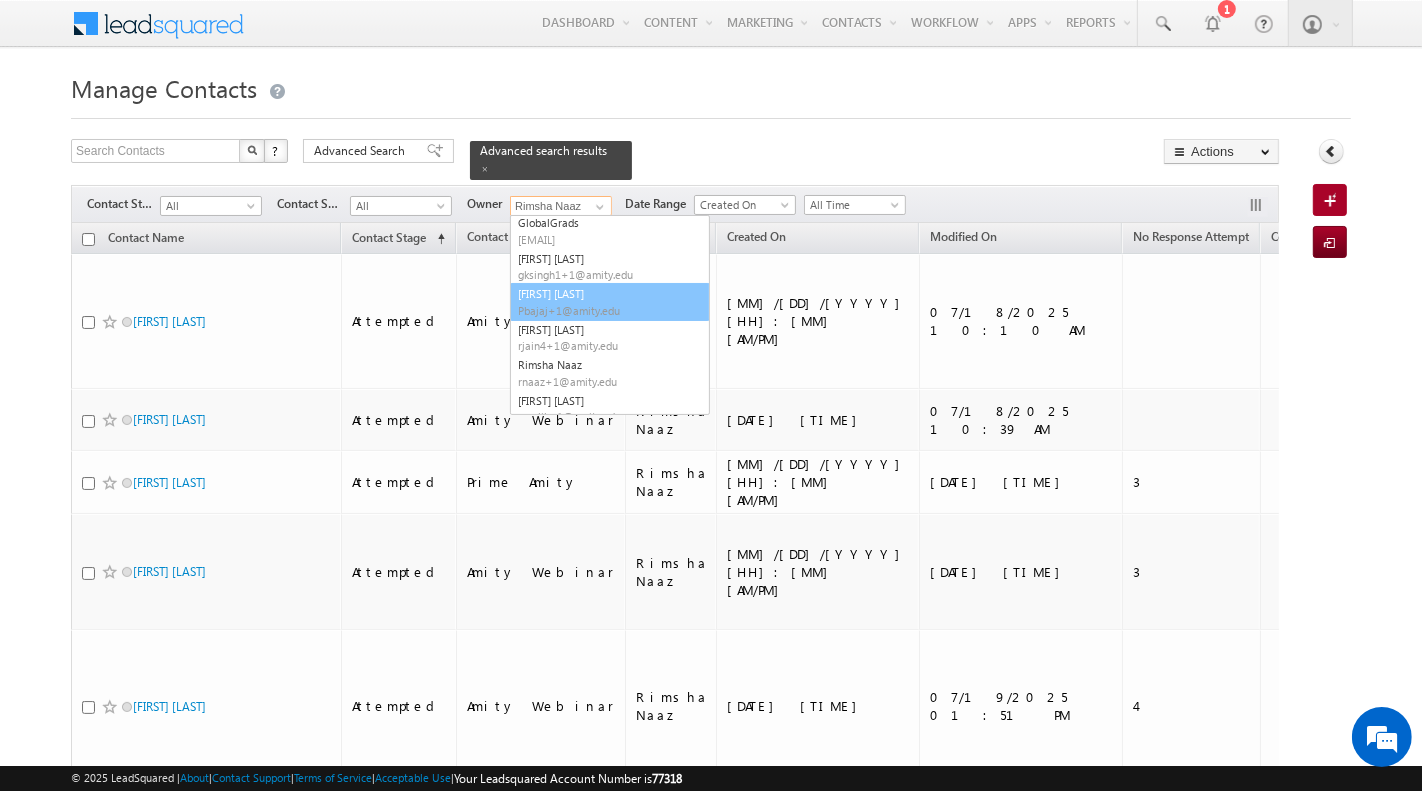 scroll, scrollTop: 258, scrollLeft: 0, axis: vertical 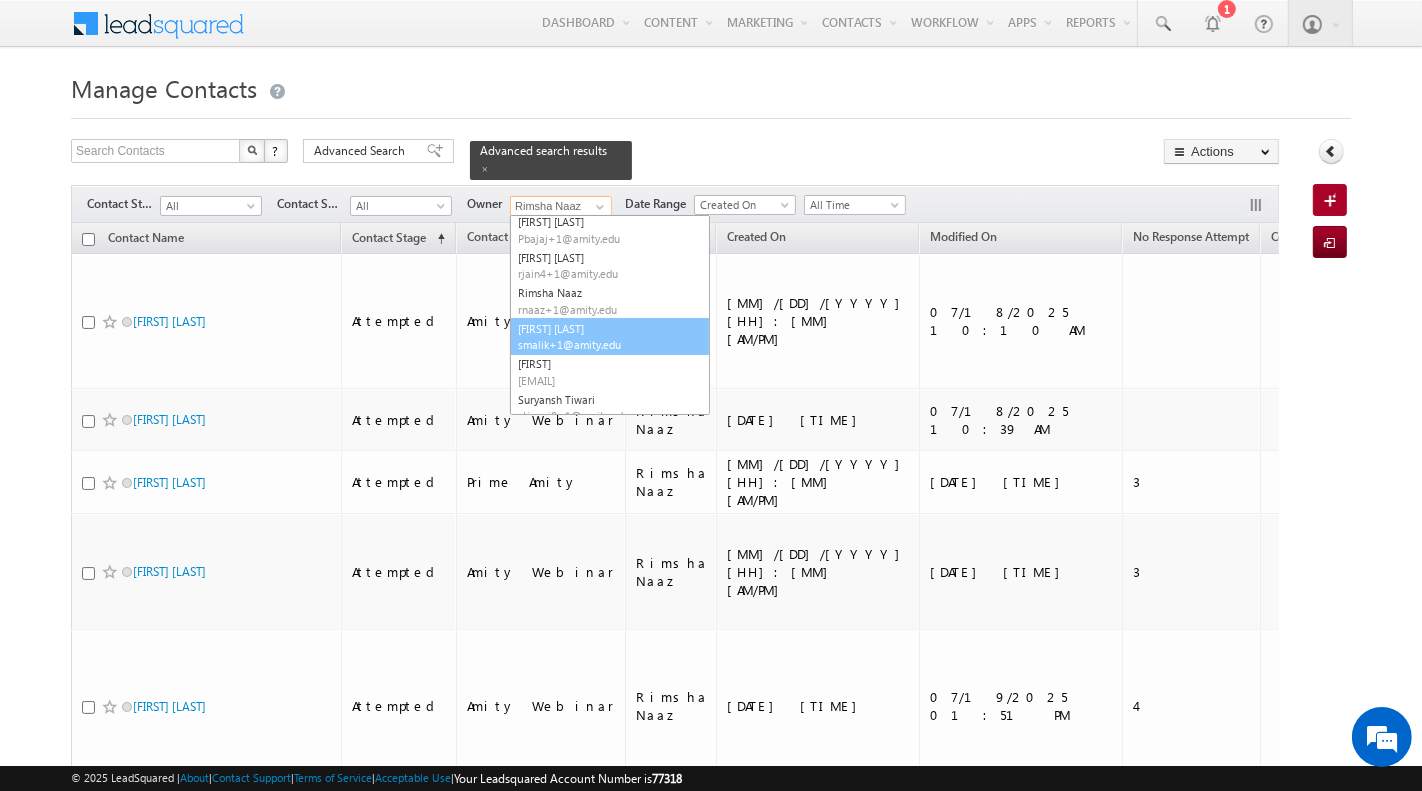 click on "smalik+1@amity.edu" at bounding box center (608, 344) 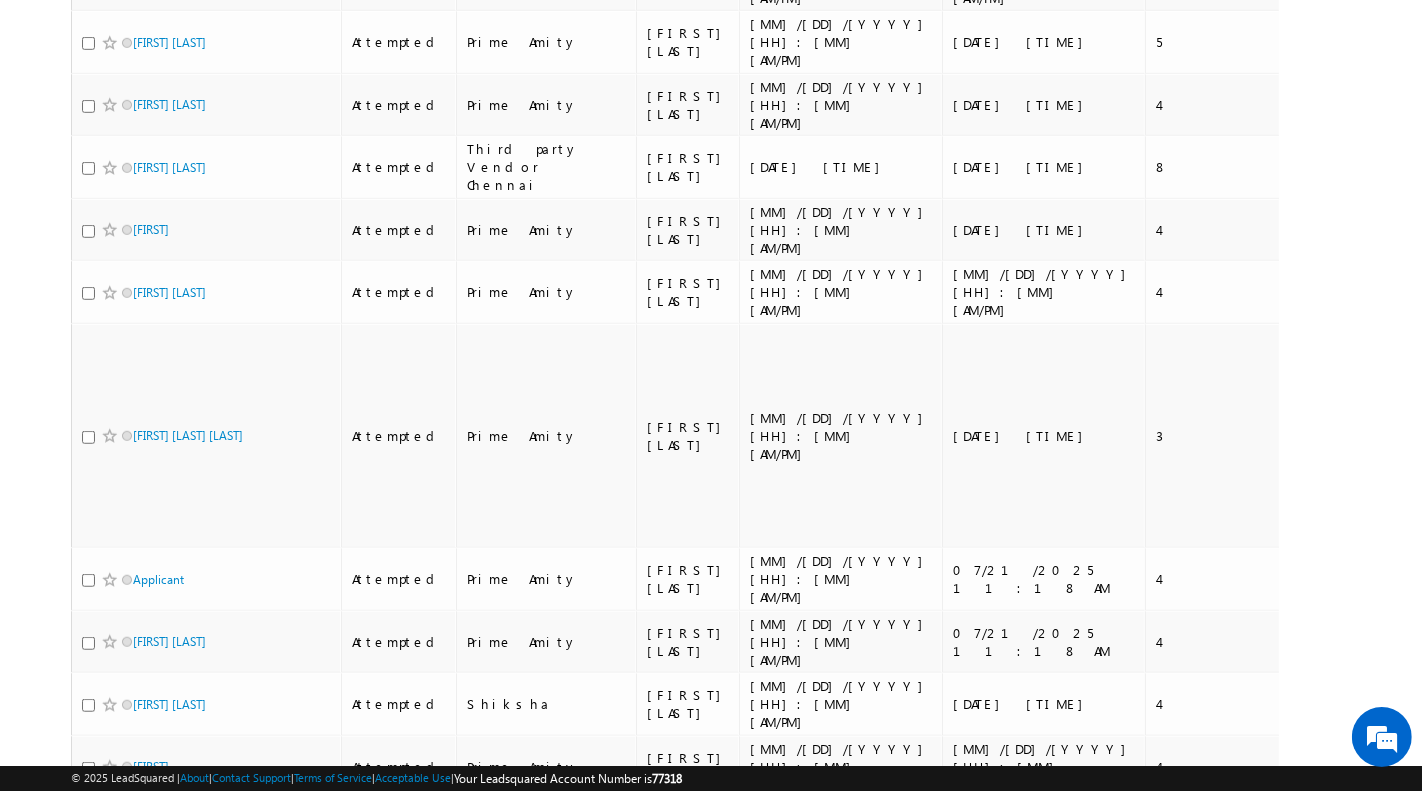 scroll, scrollTop: 0, scrollLeft: 0, axis: both 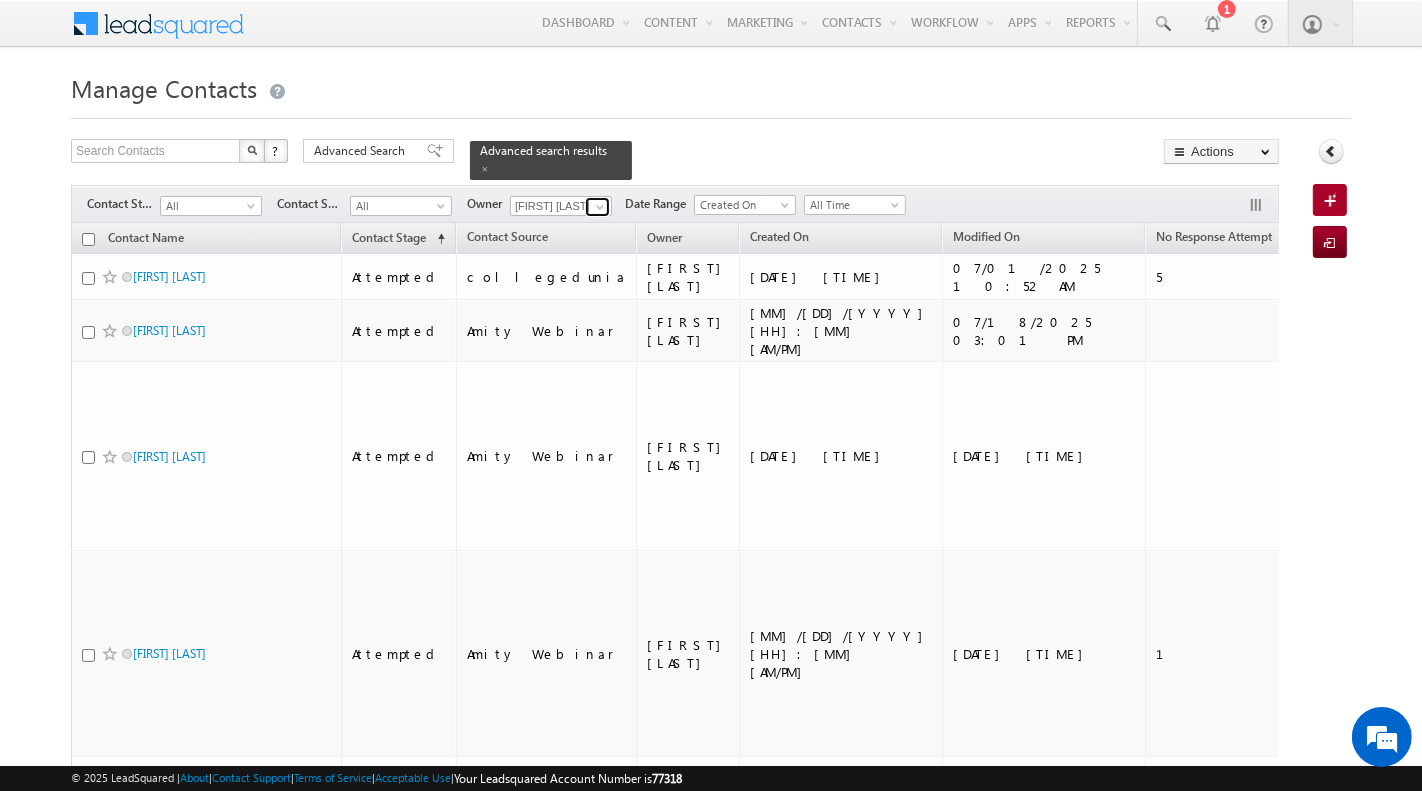 click at bounding box center [597, 207] 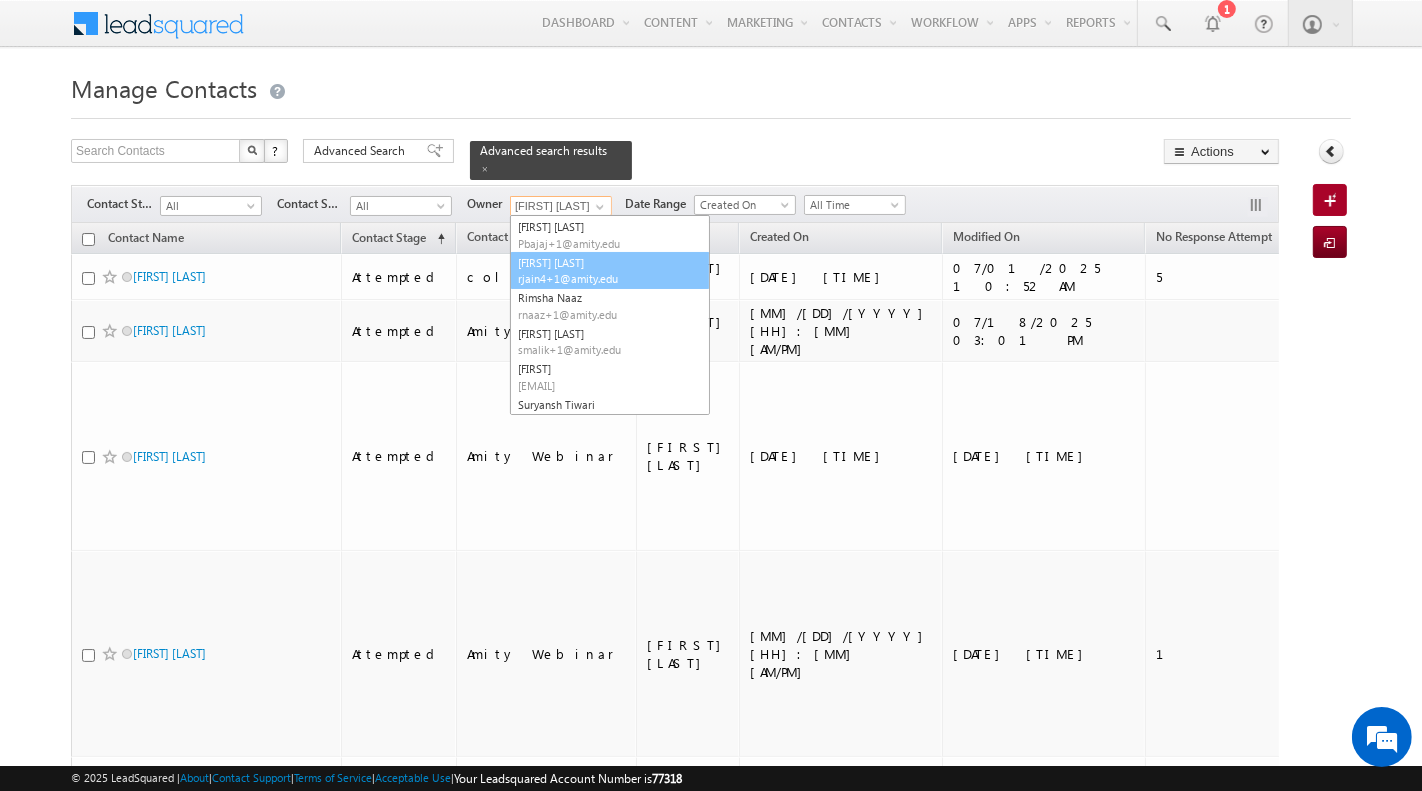 scroll, scrollTop: 288, scrollLeft: 0, axis: vertical 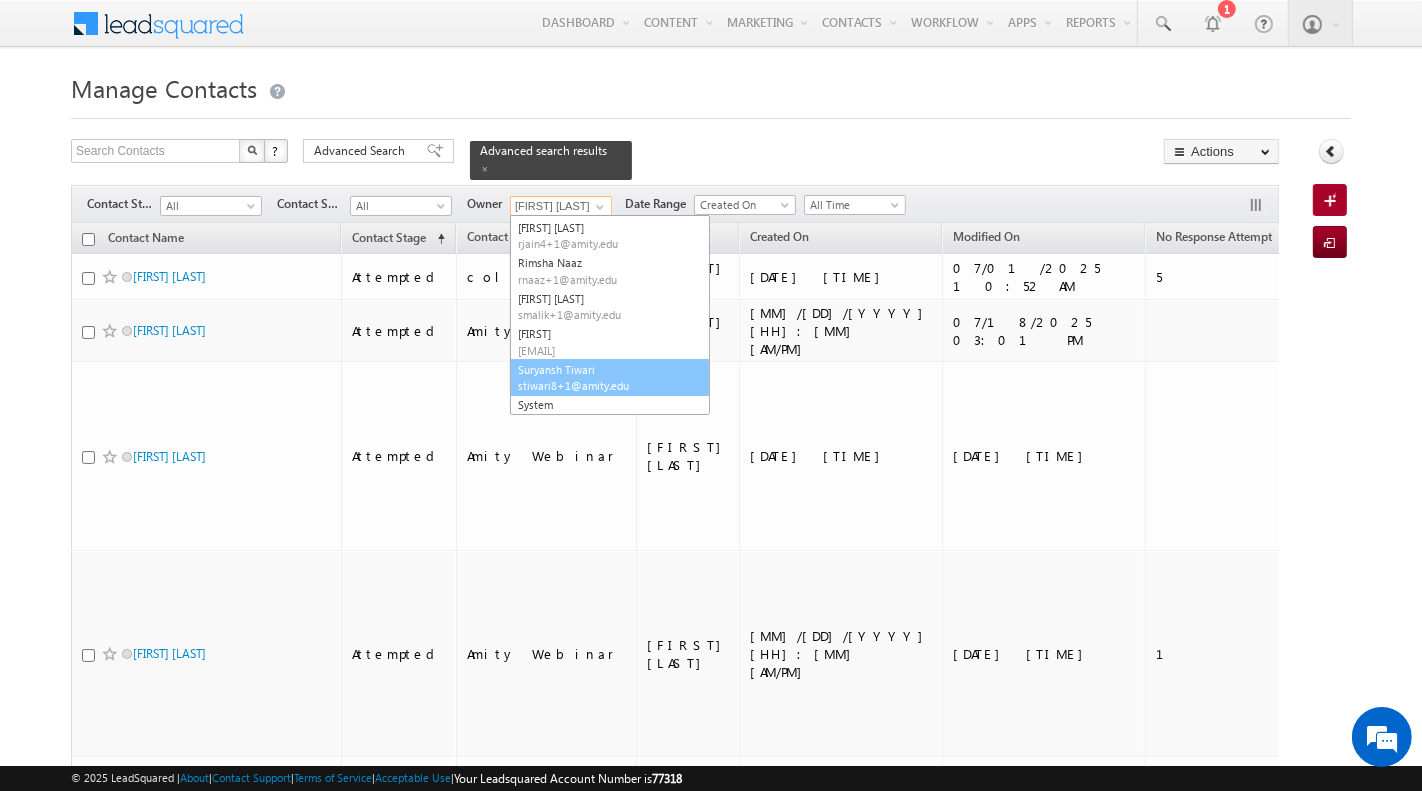 click on "[FIRST] [LAST] [EMAIL]" at bounding box center [610, 378] 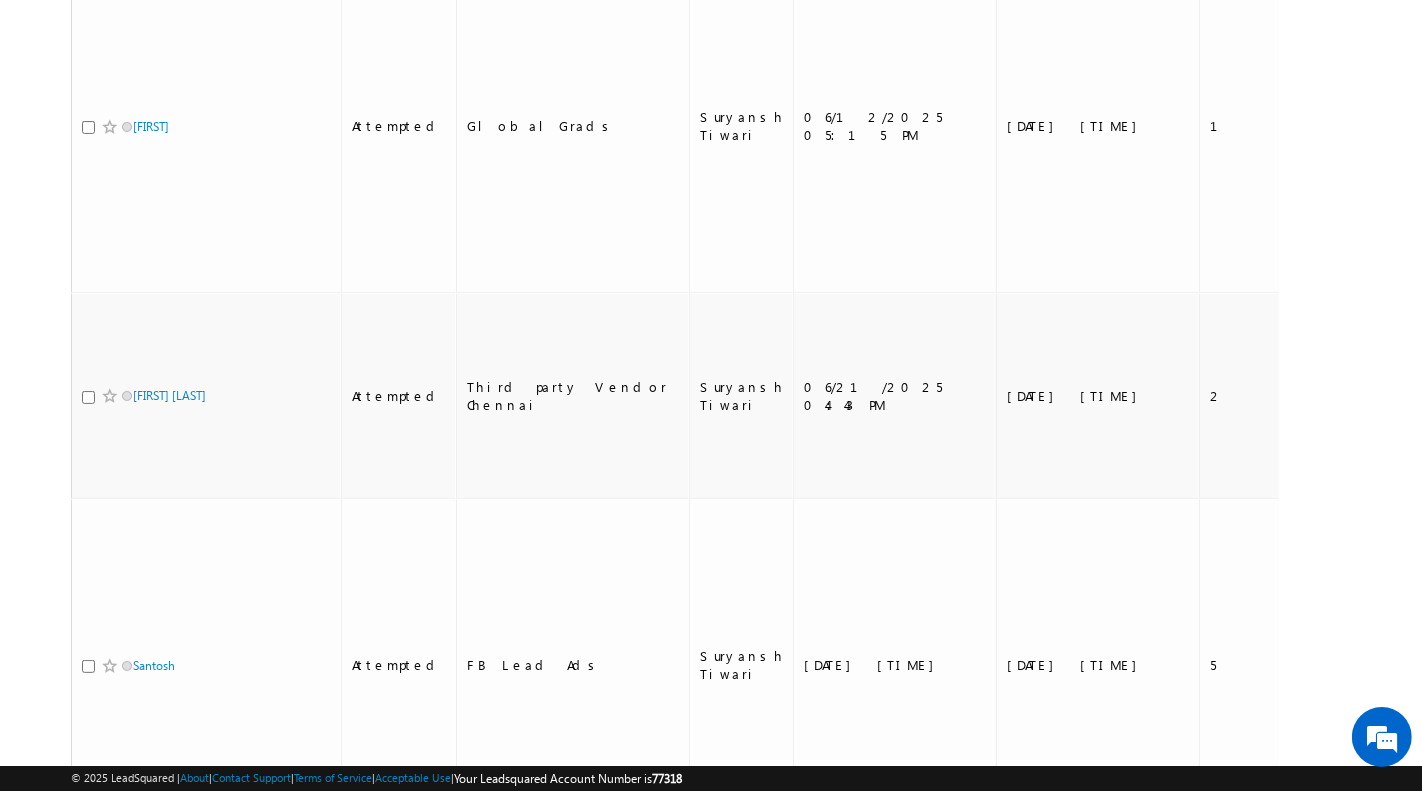 scroll, scrollTop: 0, scrollLeft: 0, axis: both 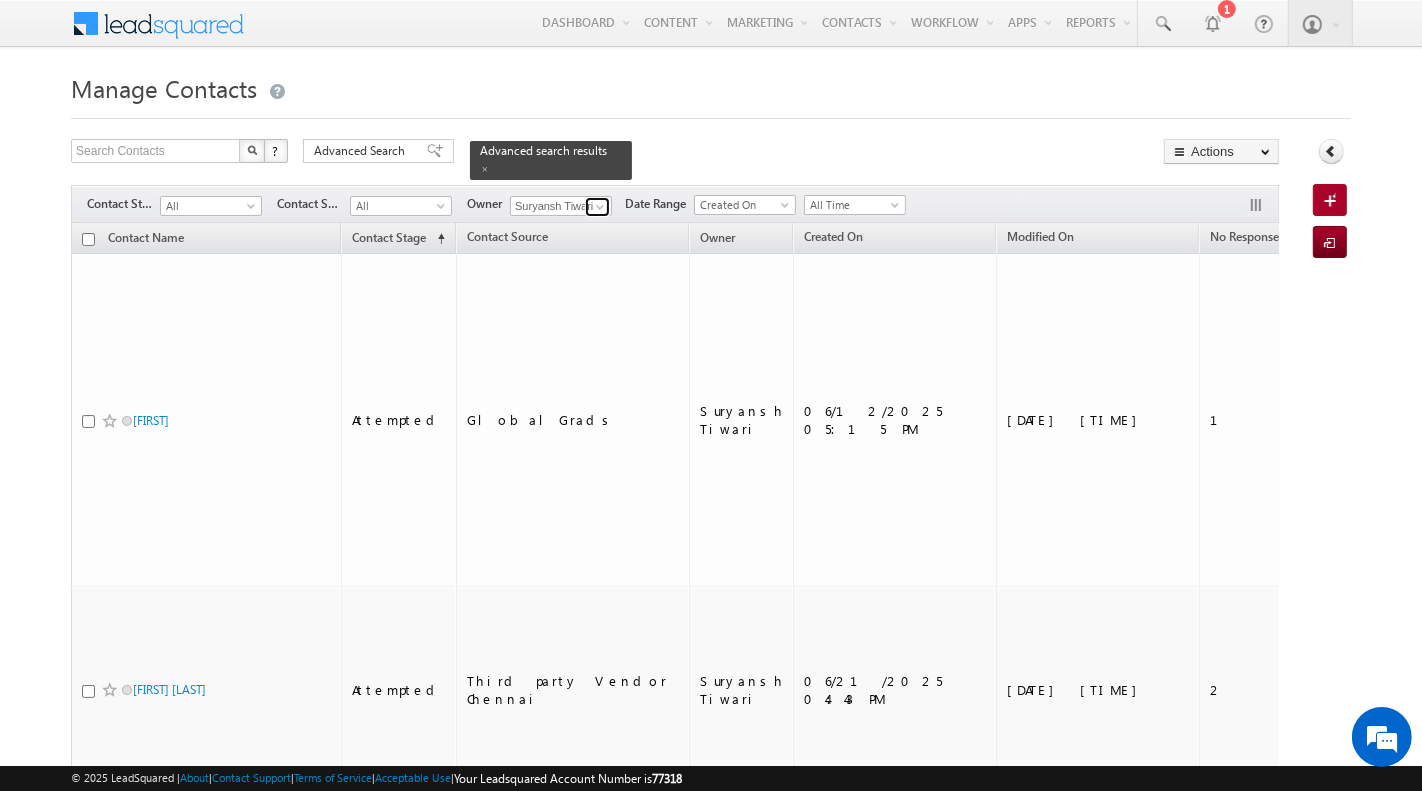 click at bounding box center (600, 207) 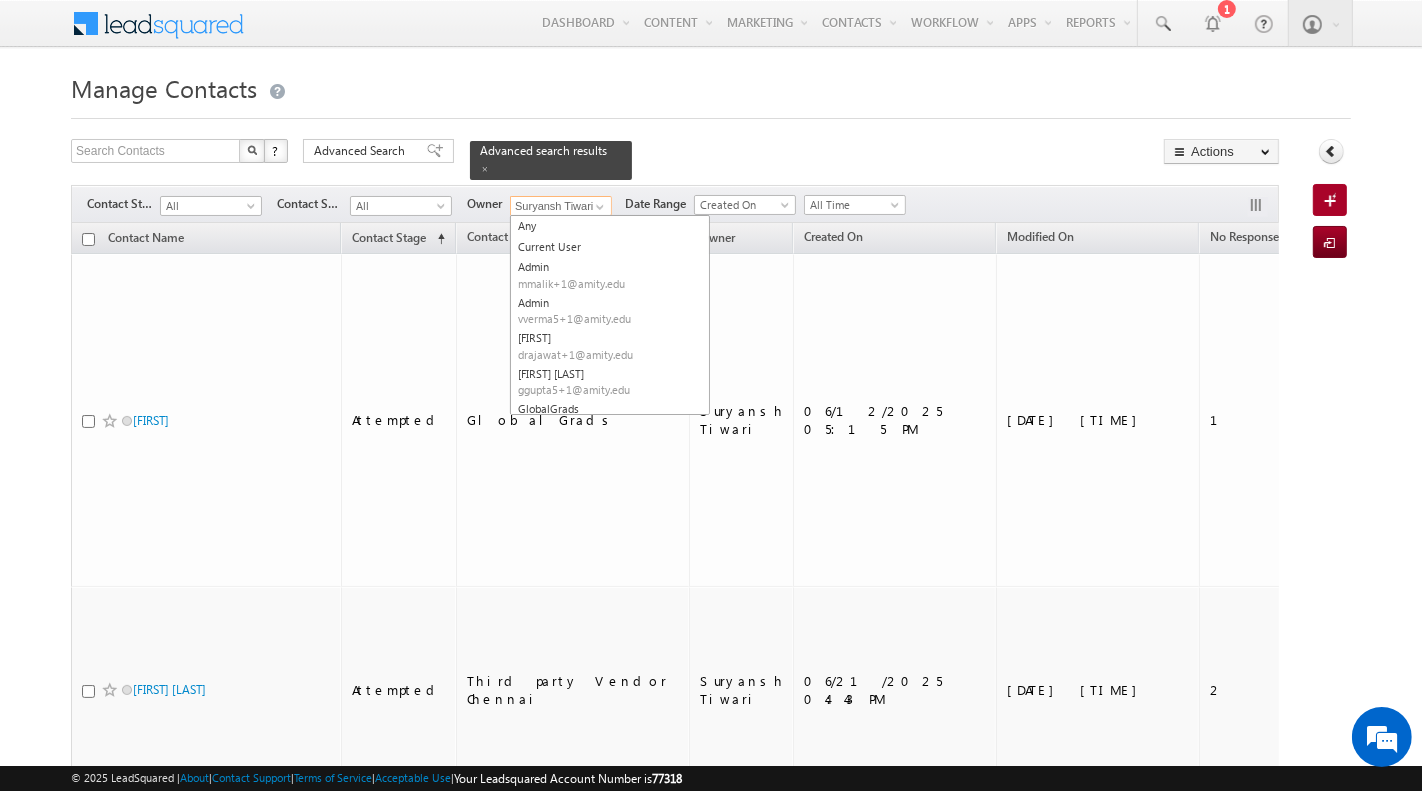 scroll, scrollTop: 0, scrollLeft: 0, axis: both 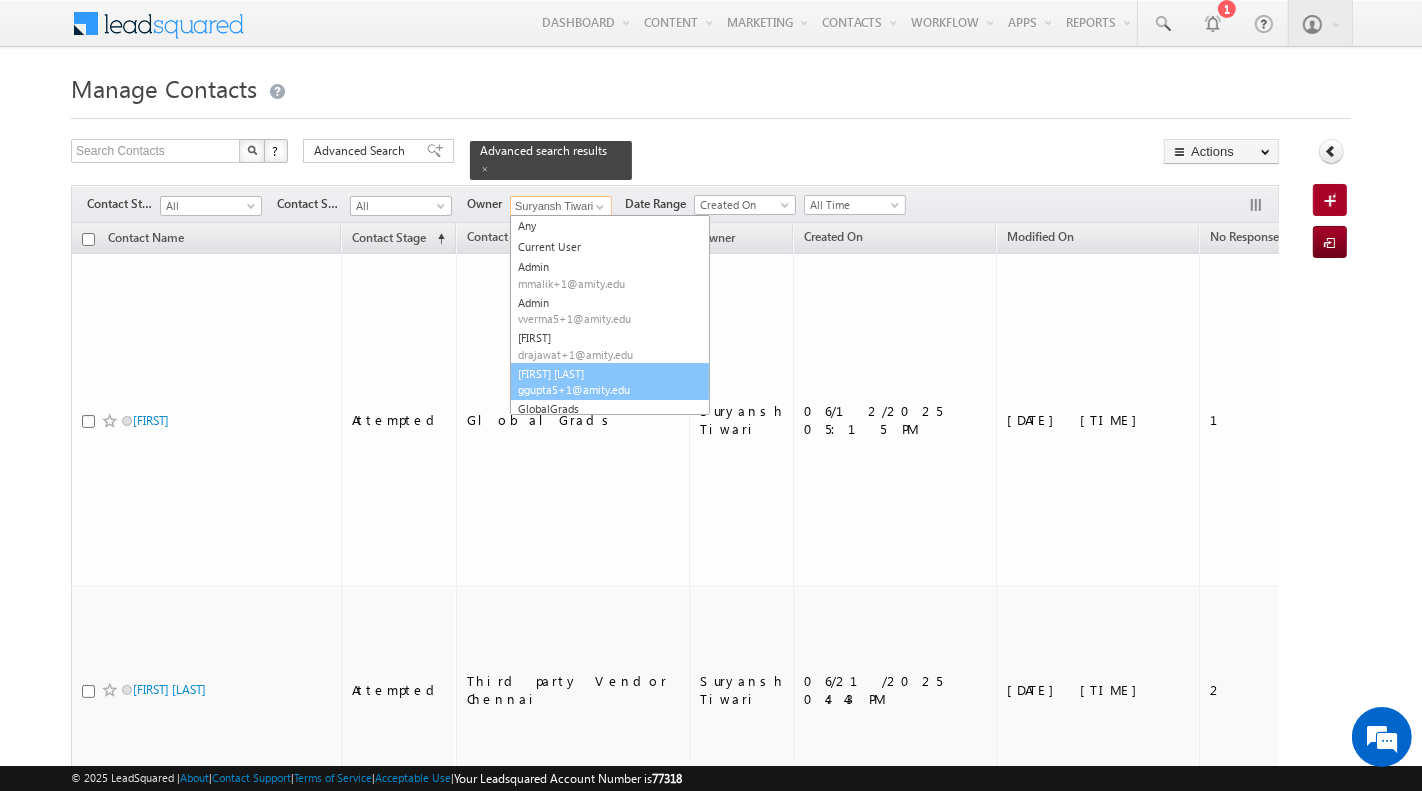 click on "[FIRST] [LAST] [EMAIL]" at bounding box center (610, 382) 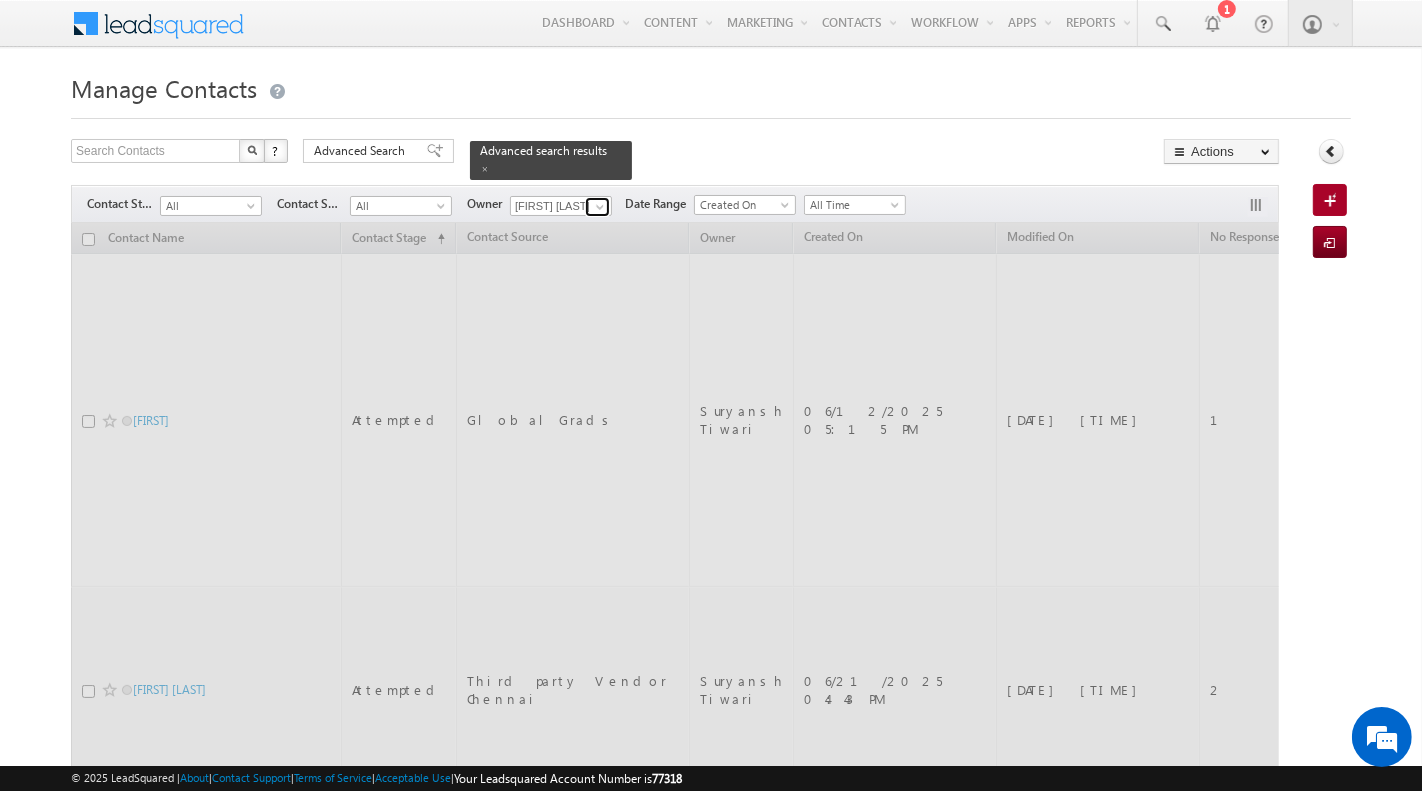 click at bounding box center [600, 207] 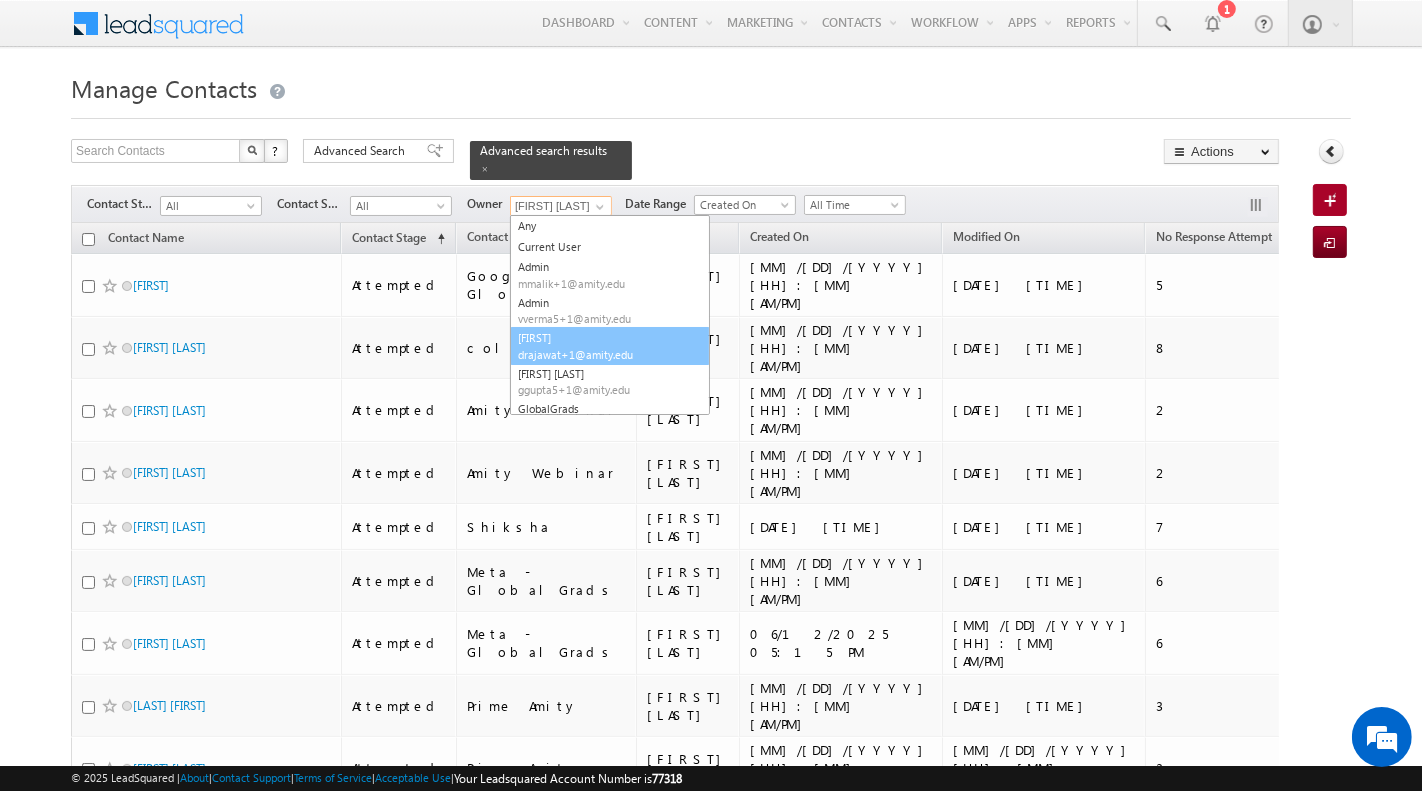 click on "[FIRST] [EMAIL]" at bounding box center (610, 346) 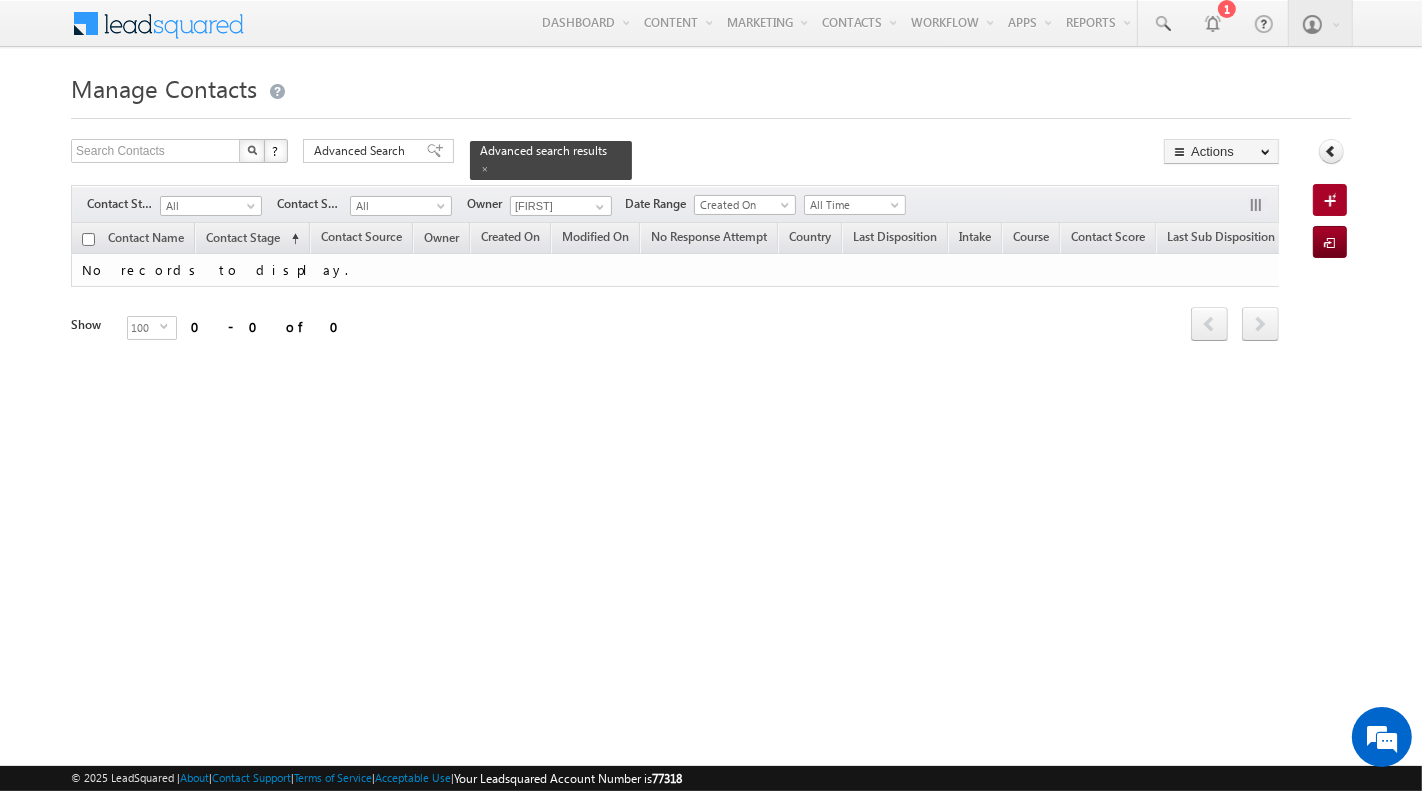 click on "Manage Contacts" at bounding box center (711, 86) 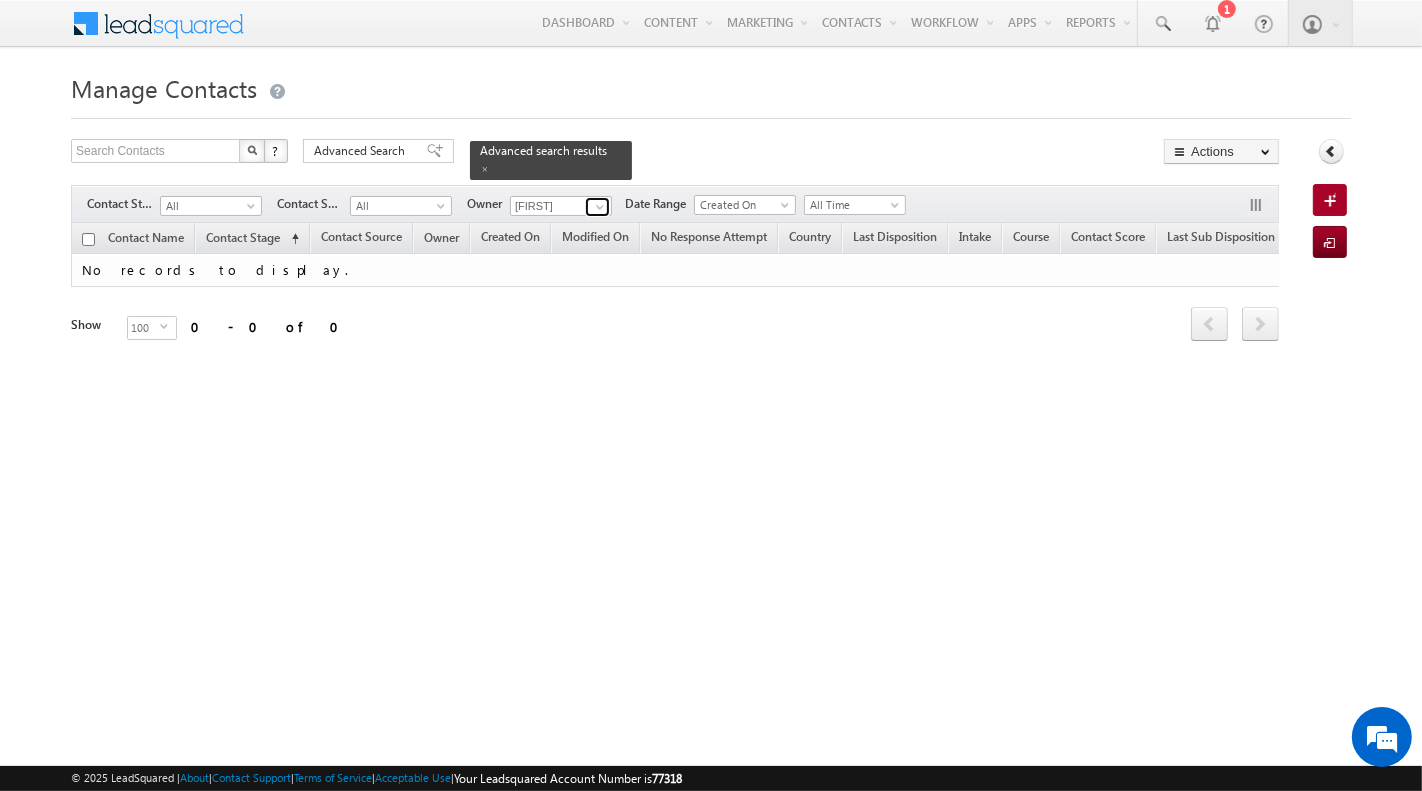 click at bounding box center [600, 207] 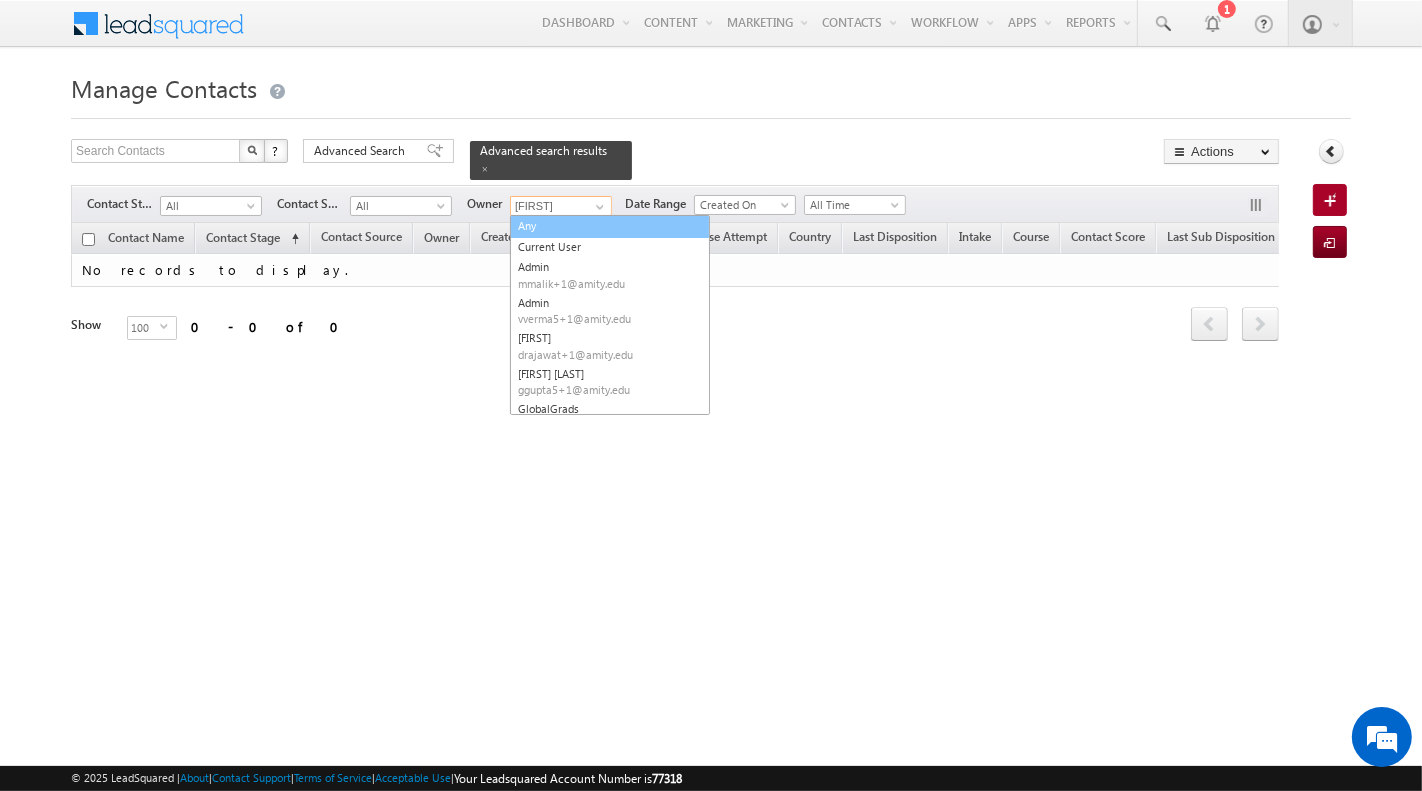 click on "Any" at bounding box center [610, 226] 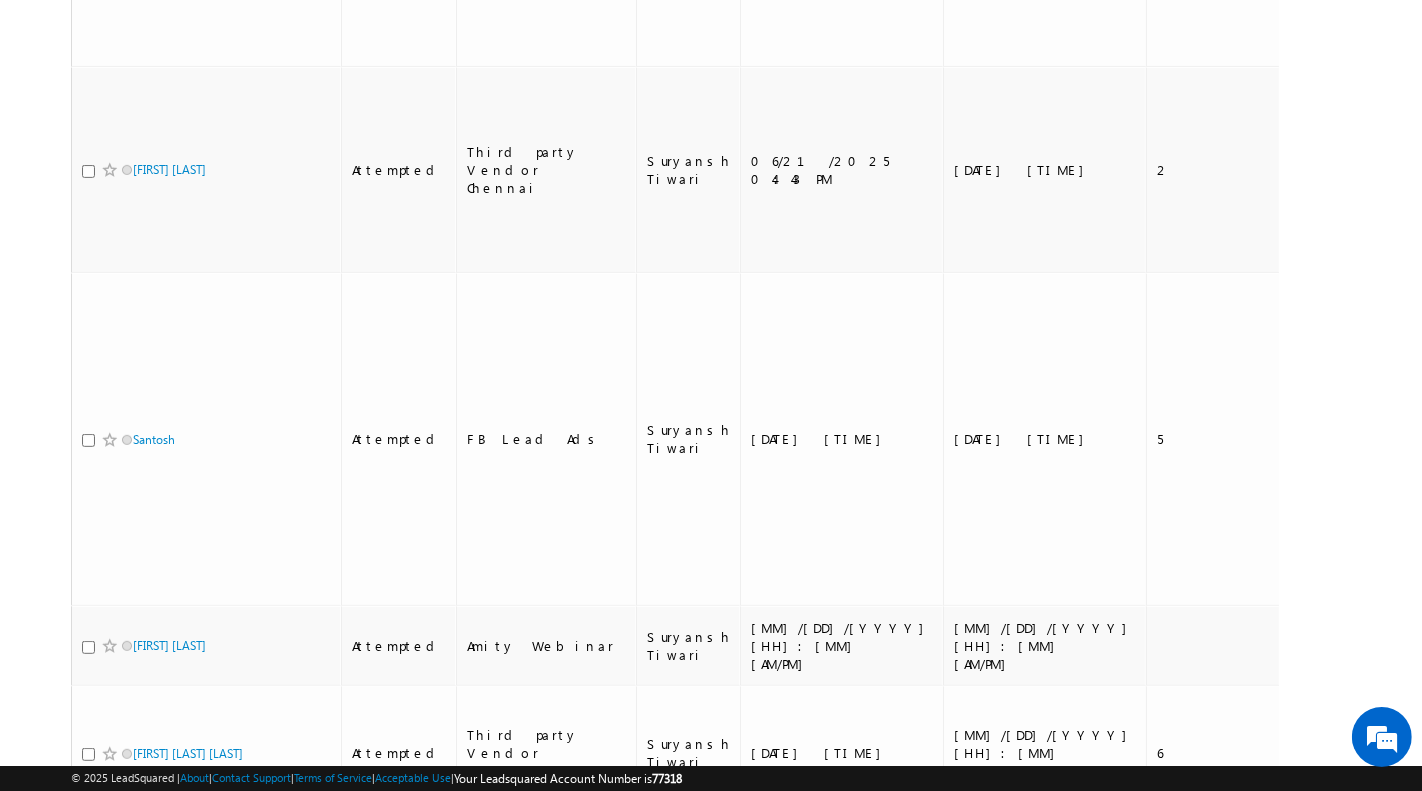 scroll, scrollTop: 0, scrollLeft: 0, axis: both 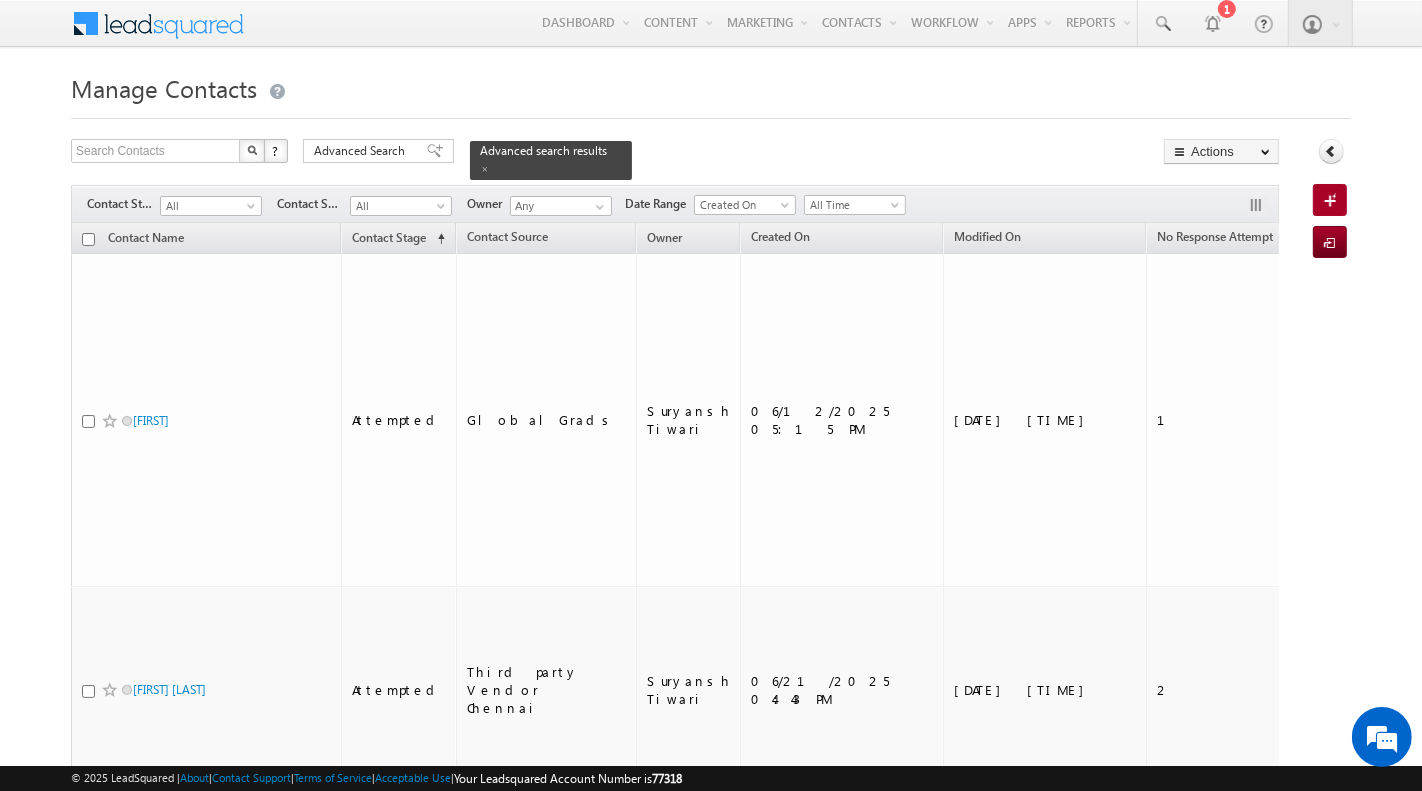 click at bounding box center (711, 112) 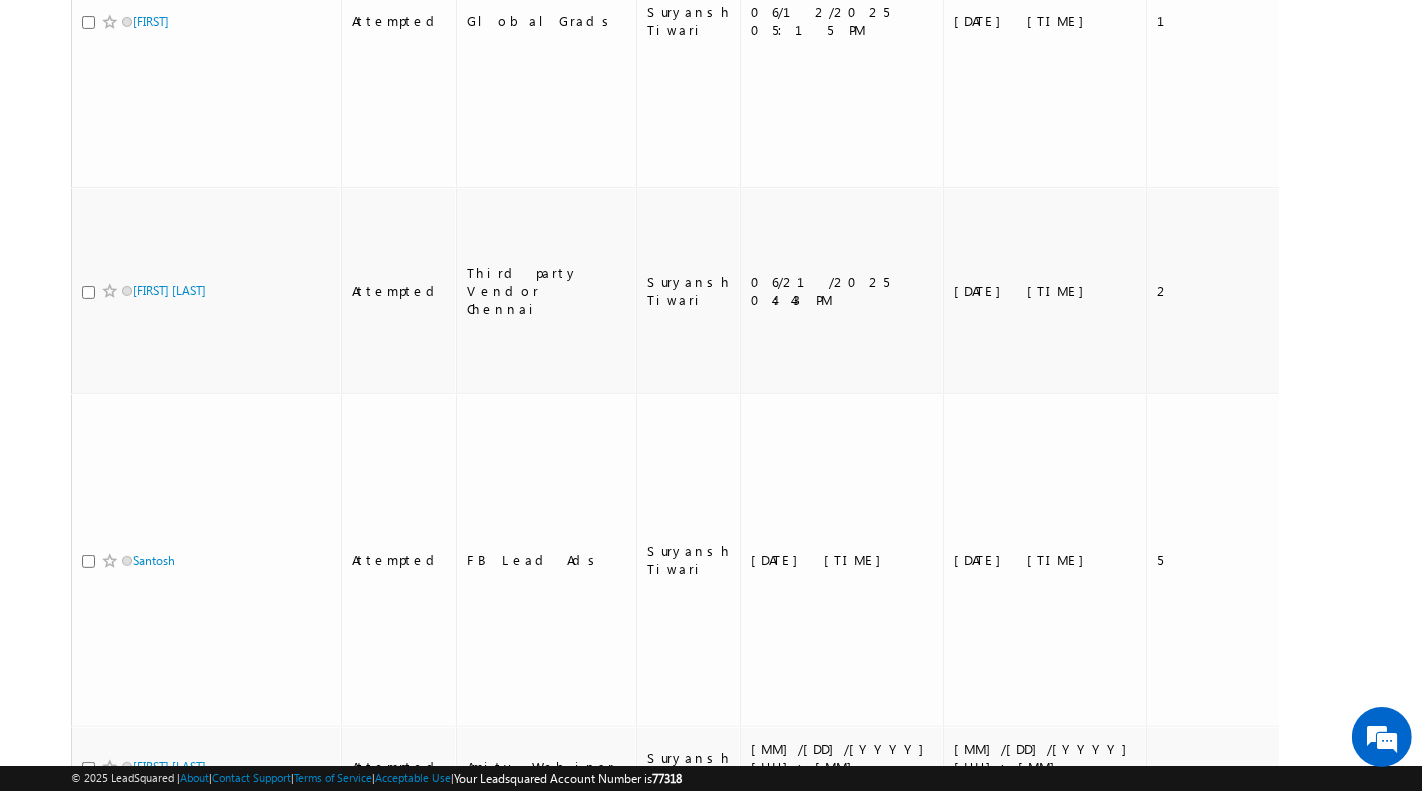 scroll, scrollTop: 0, scrollLeft: 0, axis: both 